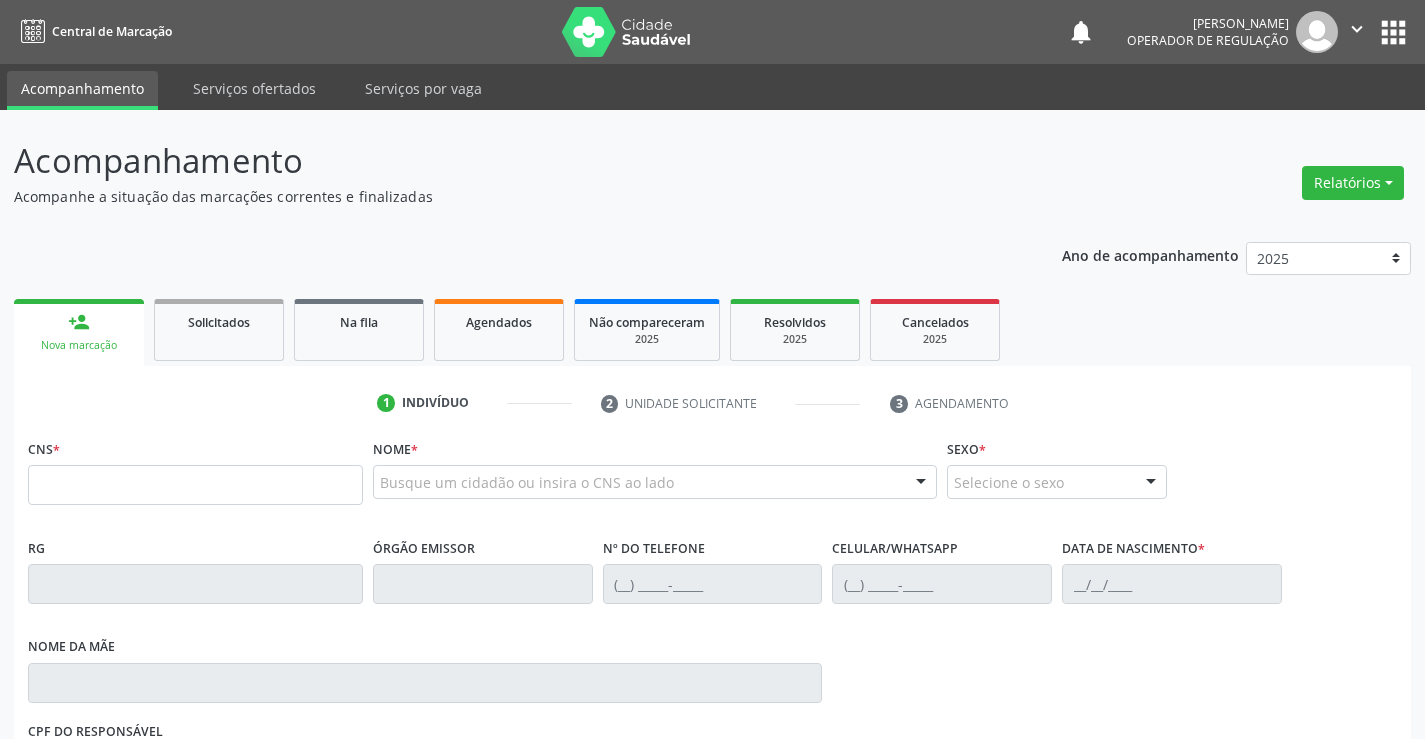 scroll, scrollTop: 0, scrollLeft: 0, axis: both 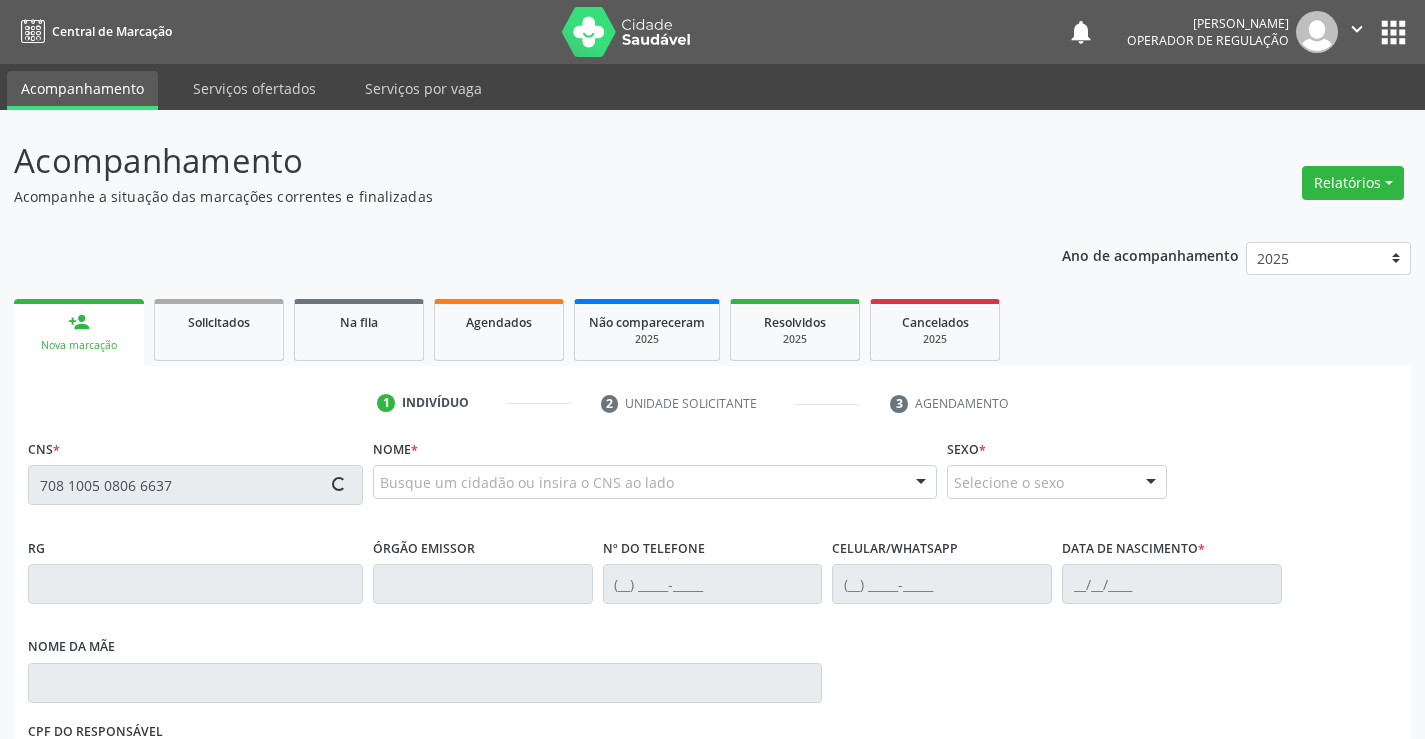 type on "708 1005 0806 6637" 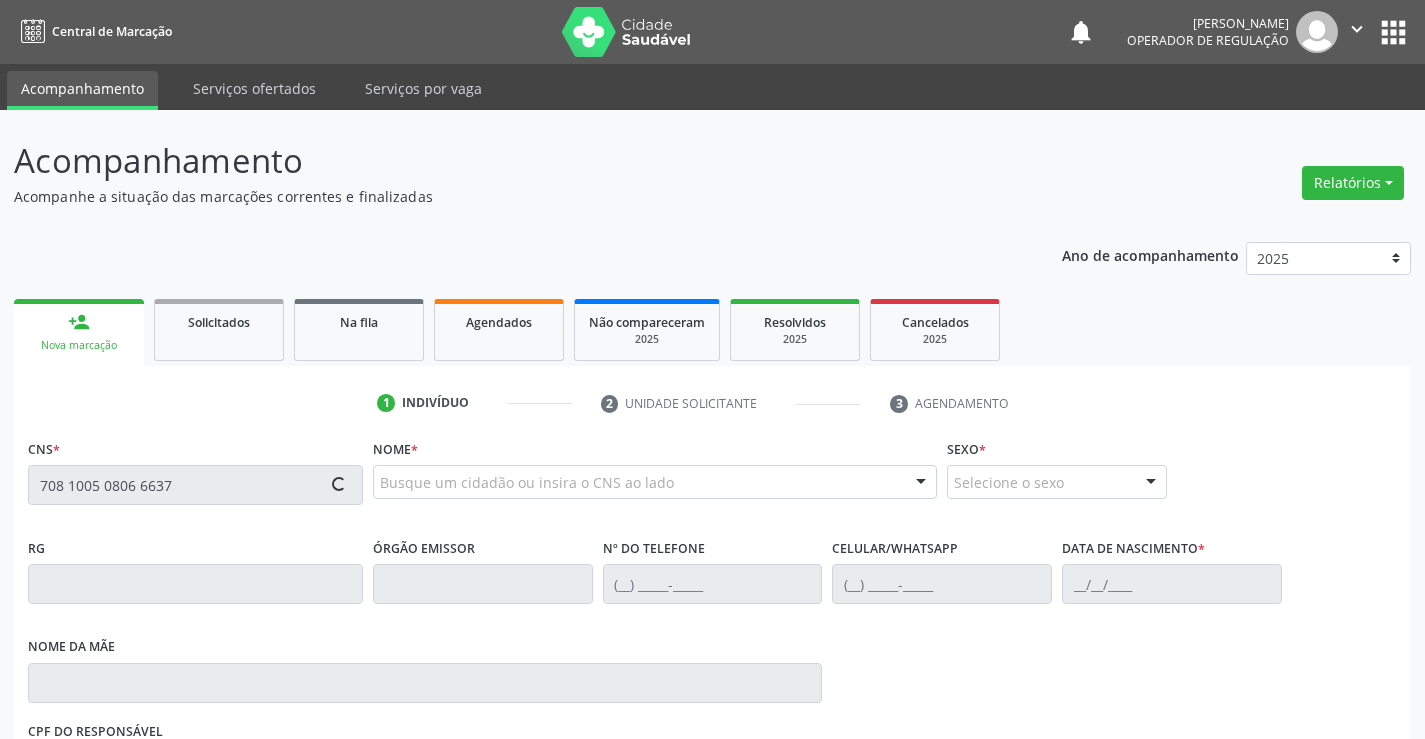 type 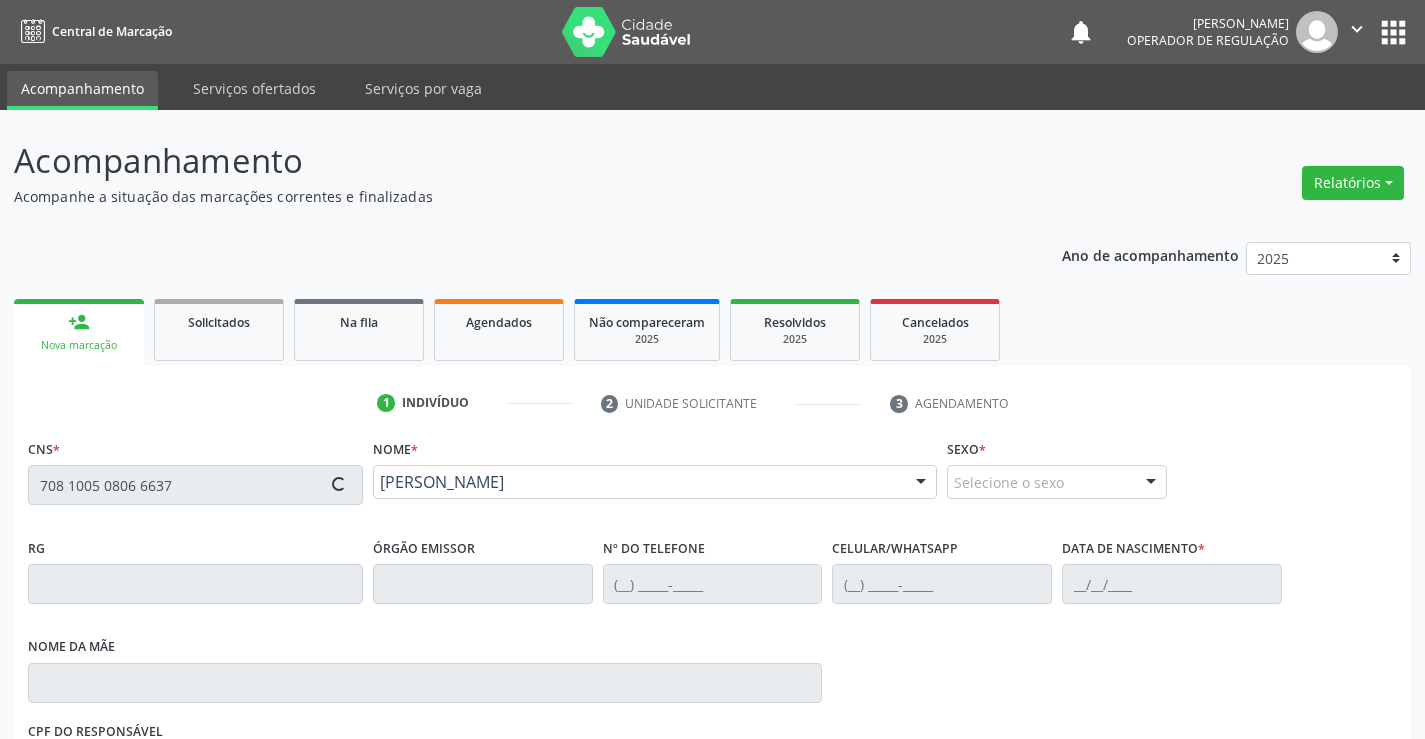 type on "0551142537" 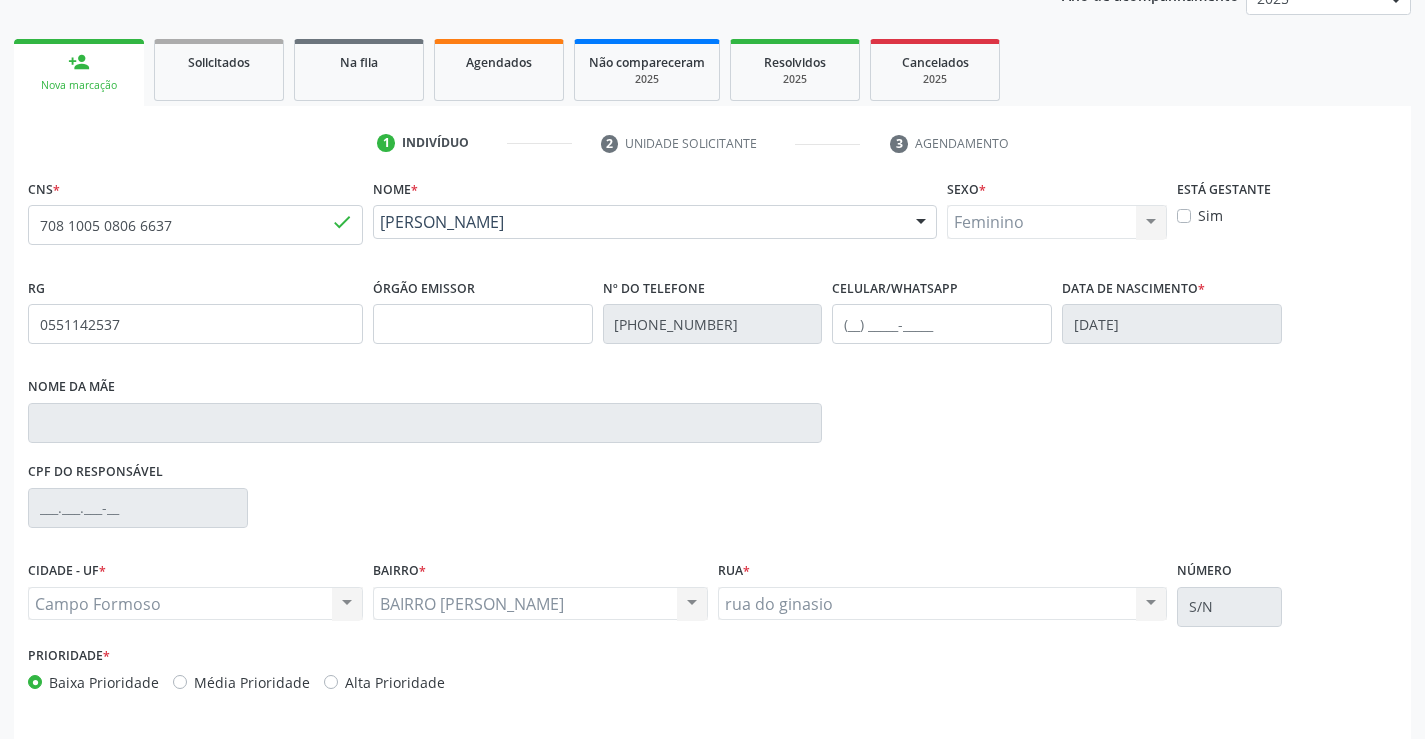 scroll, scrollTop: 331, scrollLeft: 0, axis: vertical 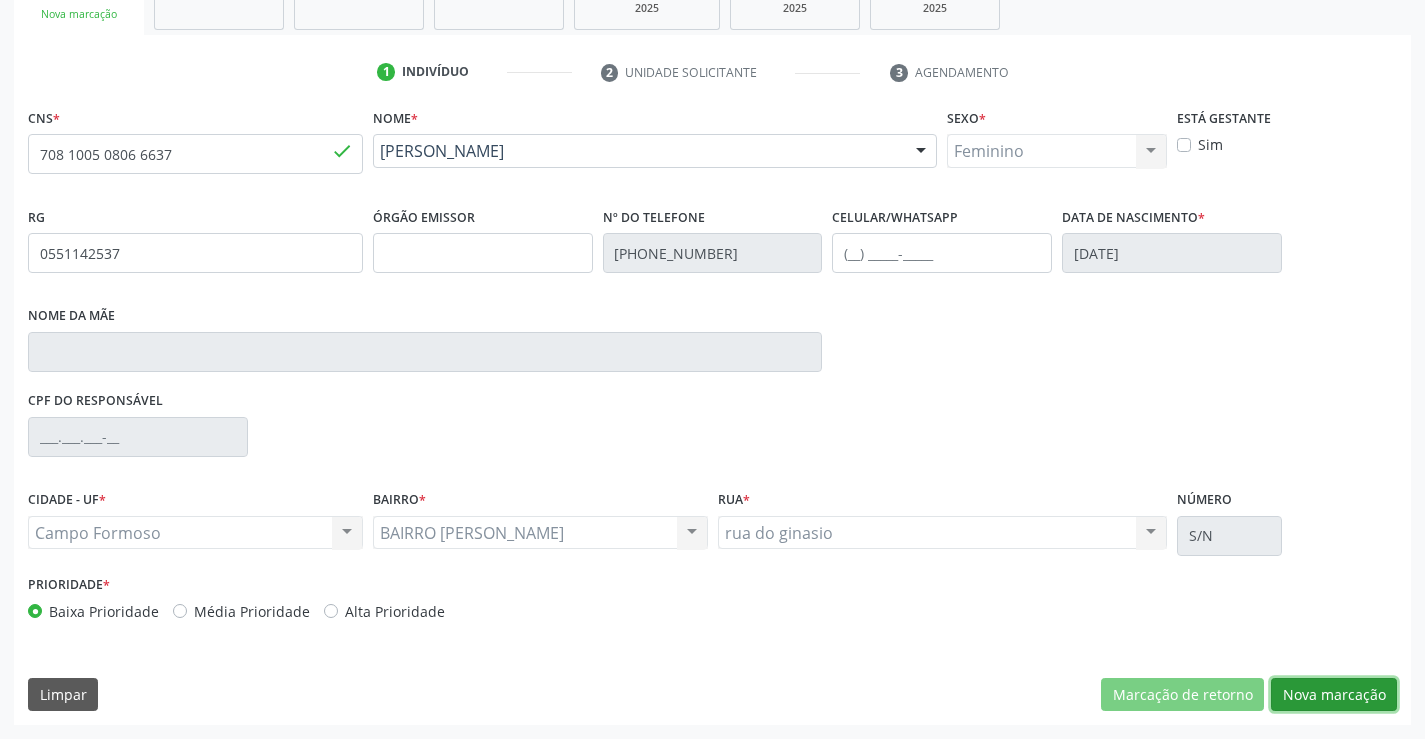 click on "Nova marcação" at bounding box center [1334, 695] 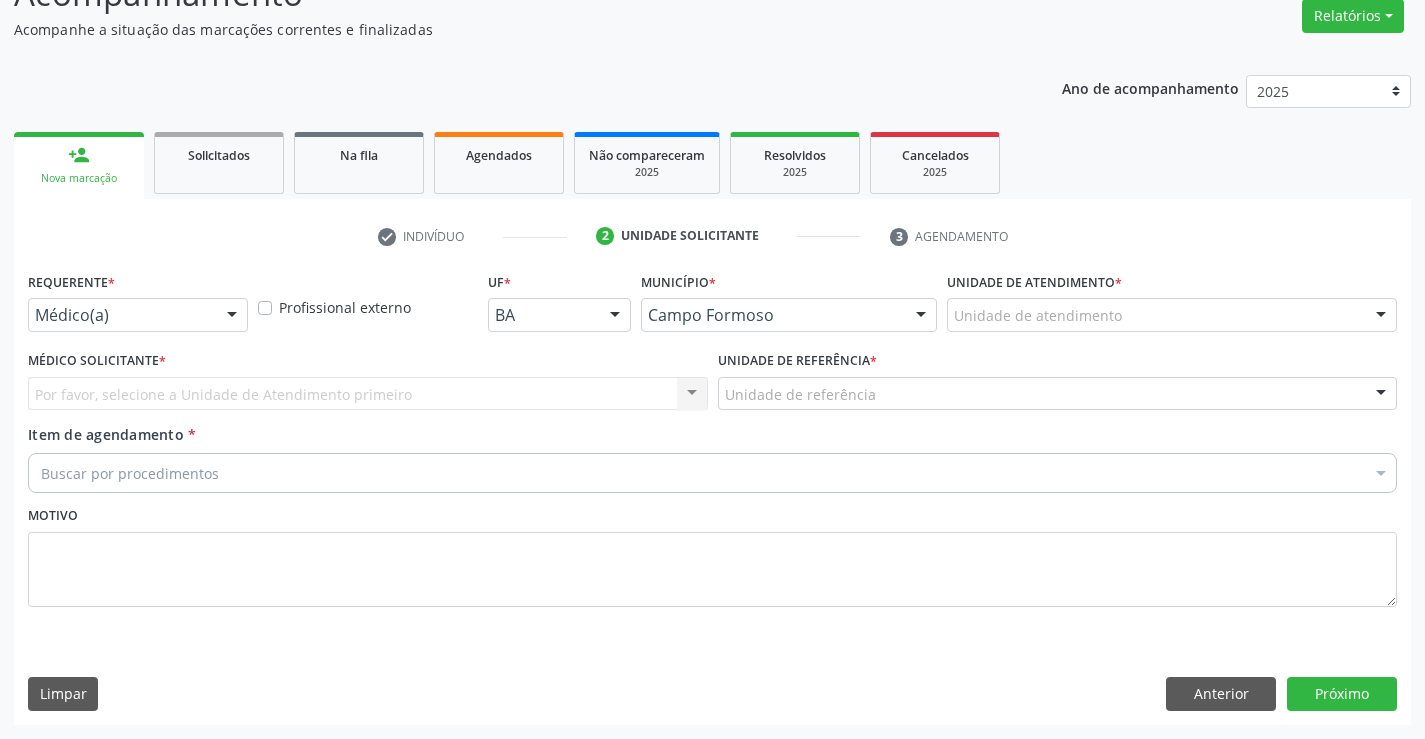 scroll, scrollTop: 167, scrollLeft: 0, axis: vertical 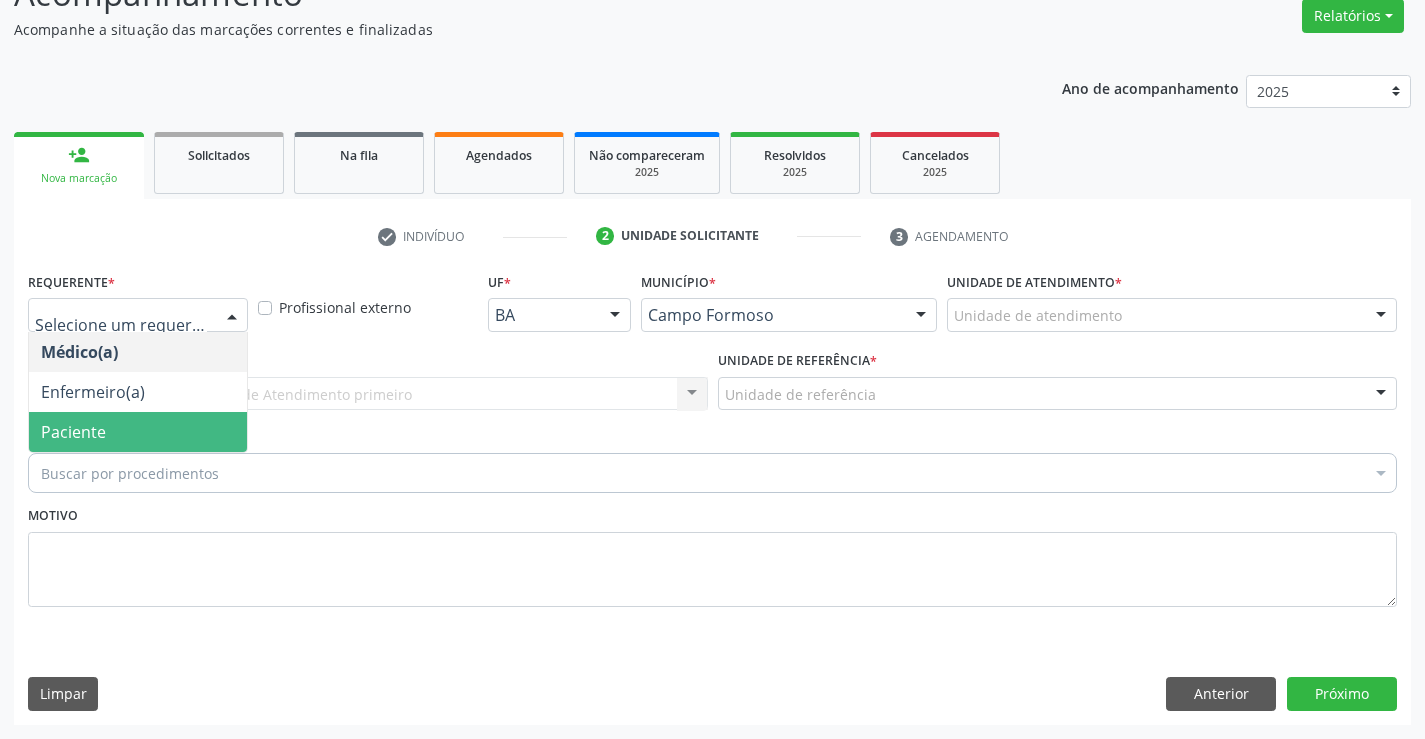 click on "Paciente" at bounding box center [138, 432] 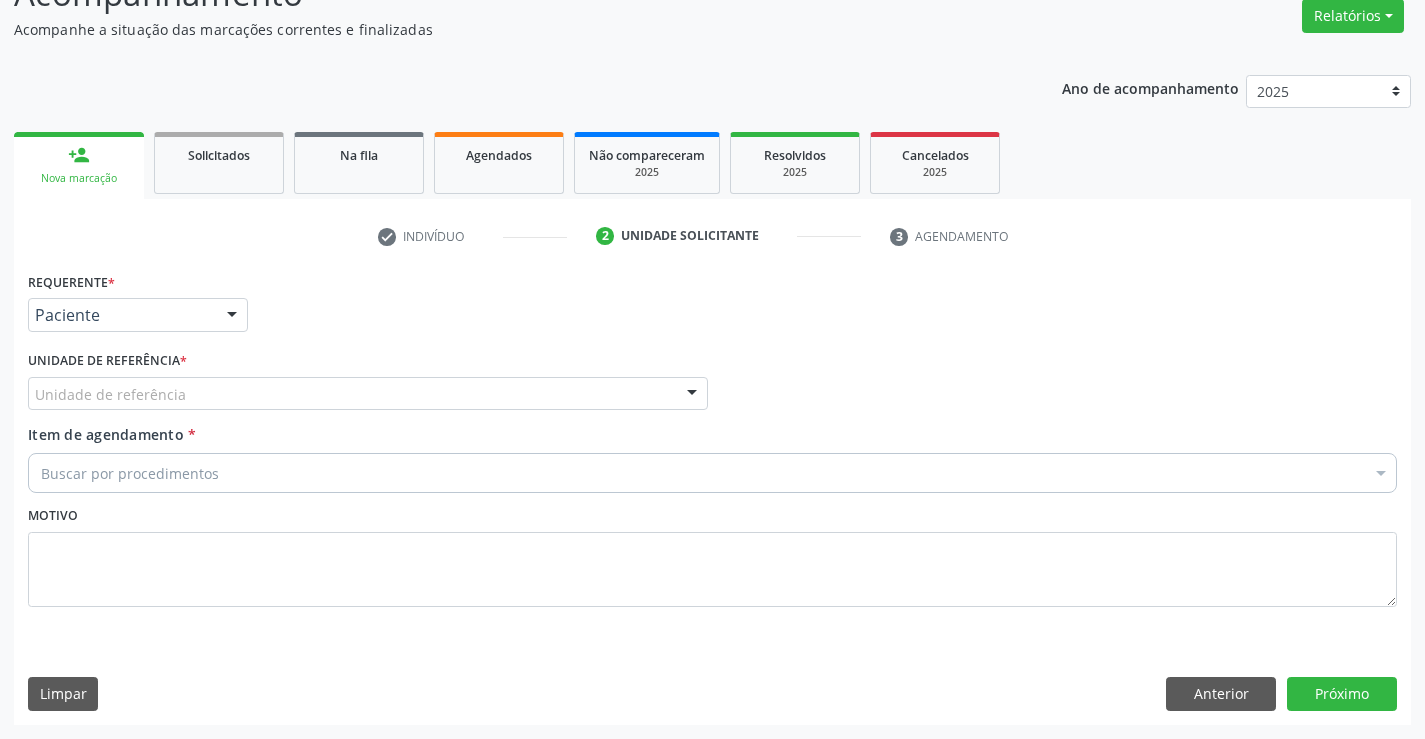 click on "Requerente
*
Paciente         Médico(a)   Enfermeiro(a)   Paciente
Nenhum resultado encontrado para: "   "
Não há nenhuma opção para ser exibida.
UF
BA         BA
Nenhum resultado encontrado para: "   "
Não há nenhuma opção para ser exibida.
Município
[GEOGRAPHIC_DATA]         [GEOGRAPHIC_DATA] resultado encontrado para: "   "
Não há nenhuma opção para ser exibida.
Médico Solicitante
Por favor, selecione a Unidade de Atendimento primeiro
Nenhum resultado encontrado para: "   "
Não há nenhuma opção para ser exibida.
Unidade de referência
*
Unidade de referência
Unidade Basica de Saude da Familia Dr [PERSON_NAME]   Centro de Enfrentamento Para [MEDICAL_DATA] de Campo Formoso     Vigilancia em Saude de [GEOGRAPHIC_DATA]" at bounding box center (712, 451) 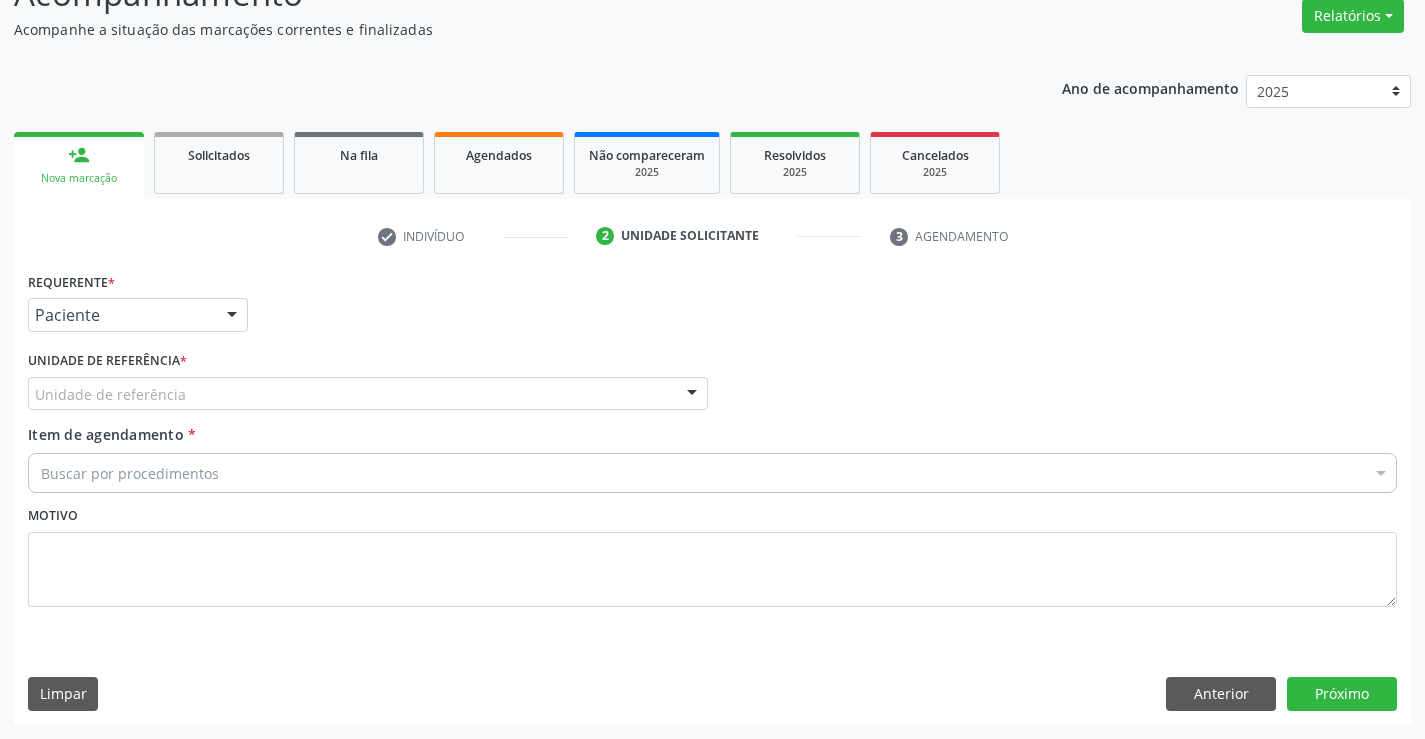 click on "Unidade de referência" at bounding box center [368, 394] 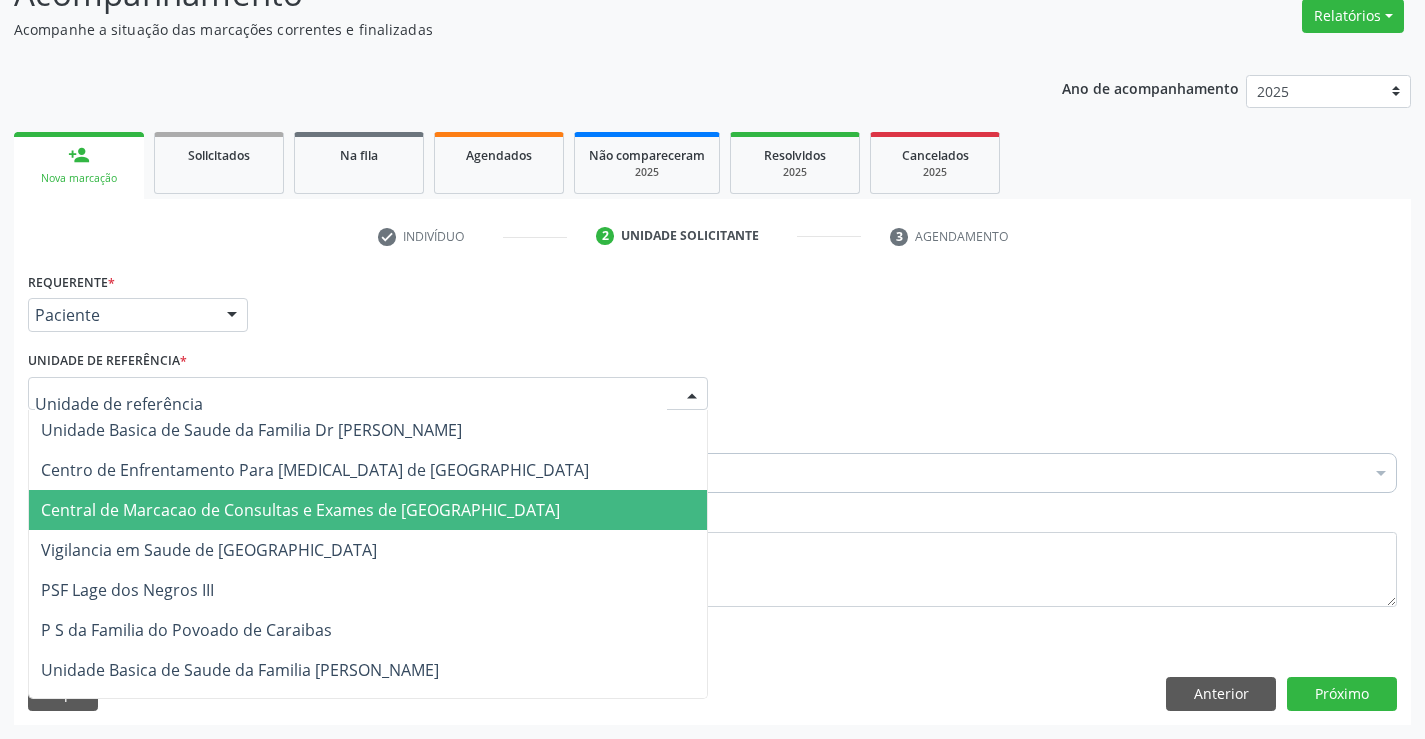 click on "Central de Marcacao de Consultas e Exames de [GEOGRAPHIC_DATA]" at bounding box center (368, 510) 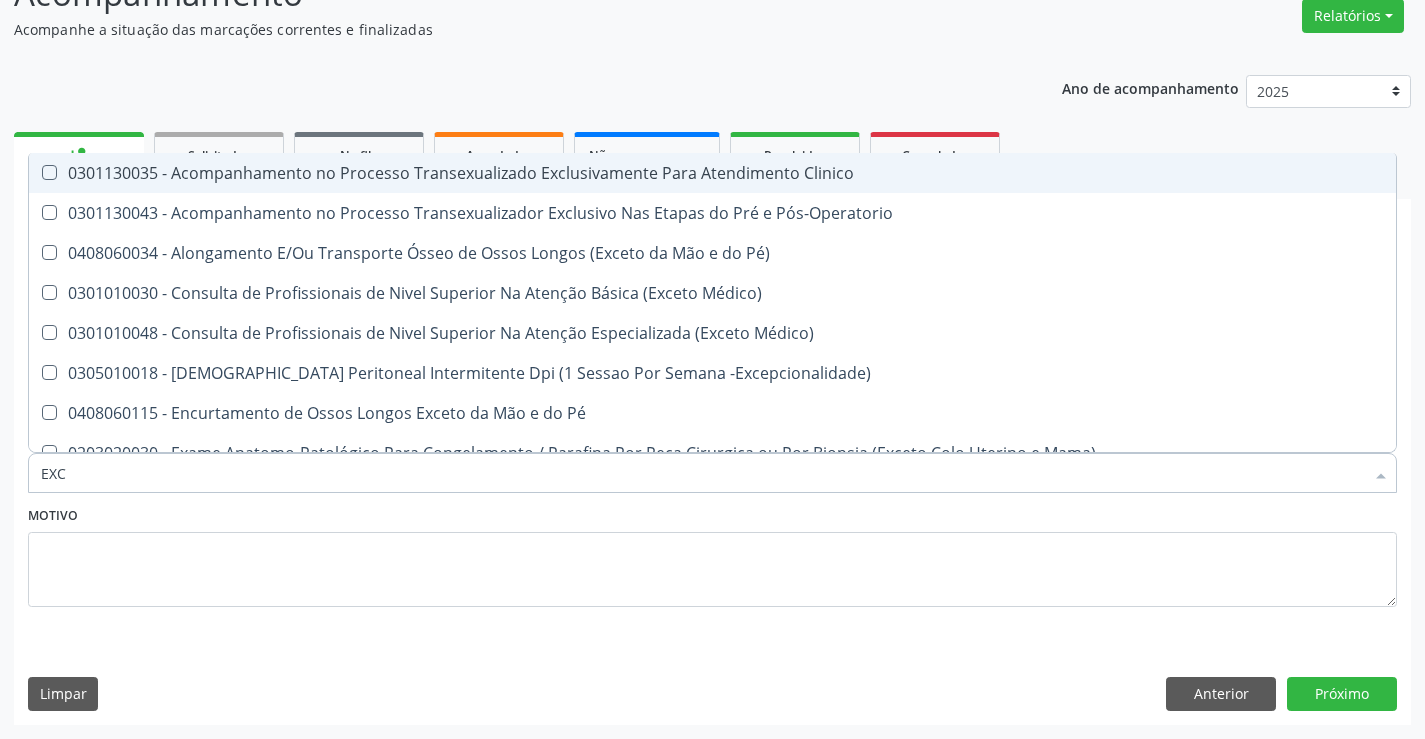 type on "EXCI" 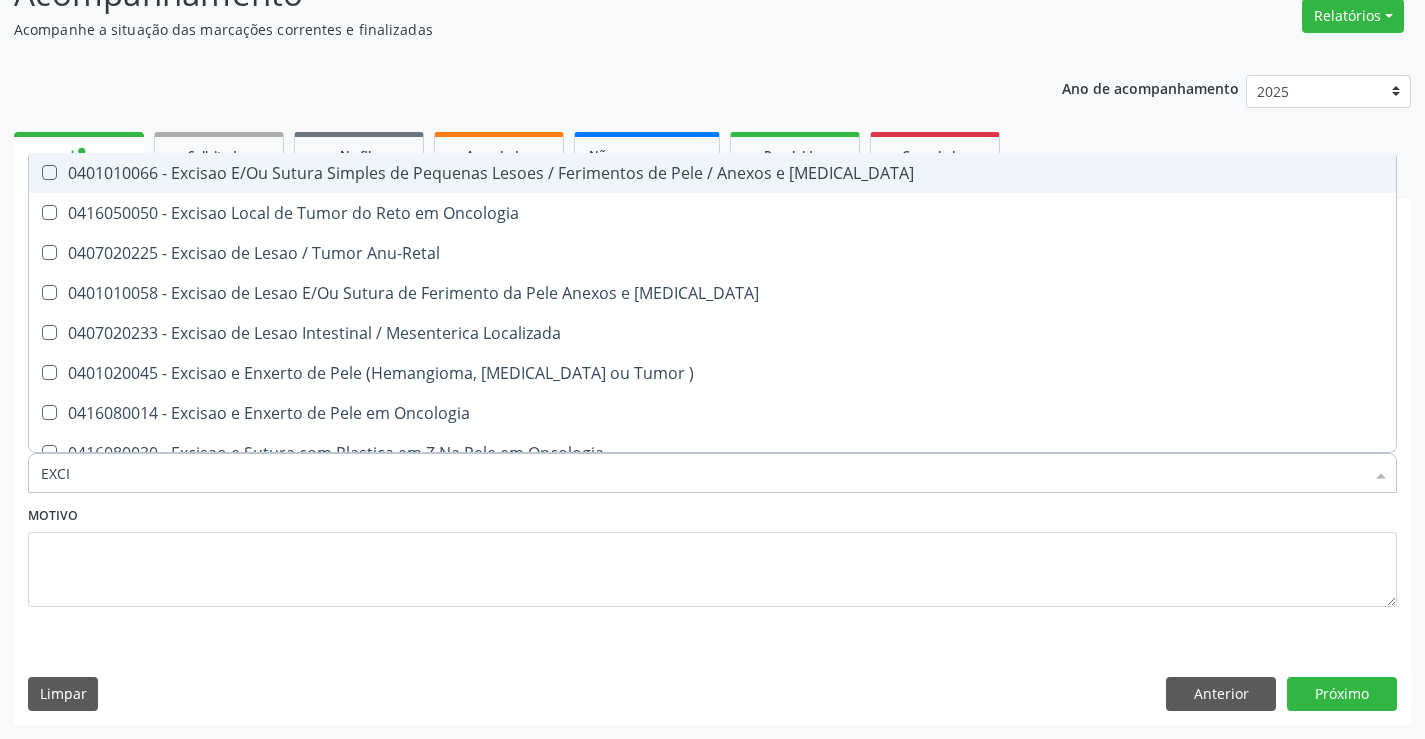 click on "0401010066 - Excisao E/Ou Sutura Simples de Pequenas Lesoes / Ferimentos de Pele / Anexos e [MEDICAL_DATA]" at bounding box center [712, 173] 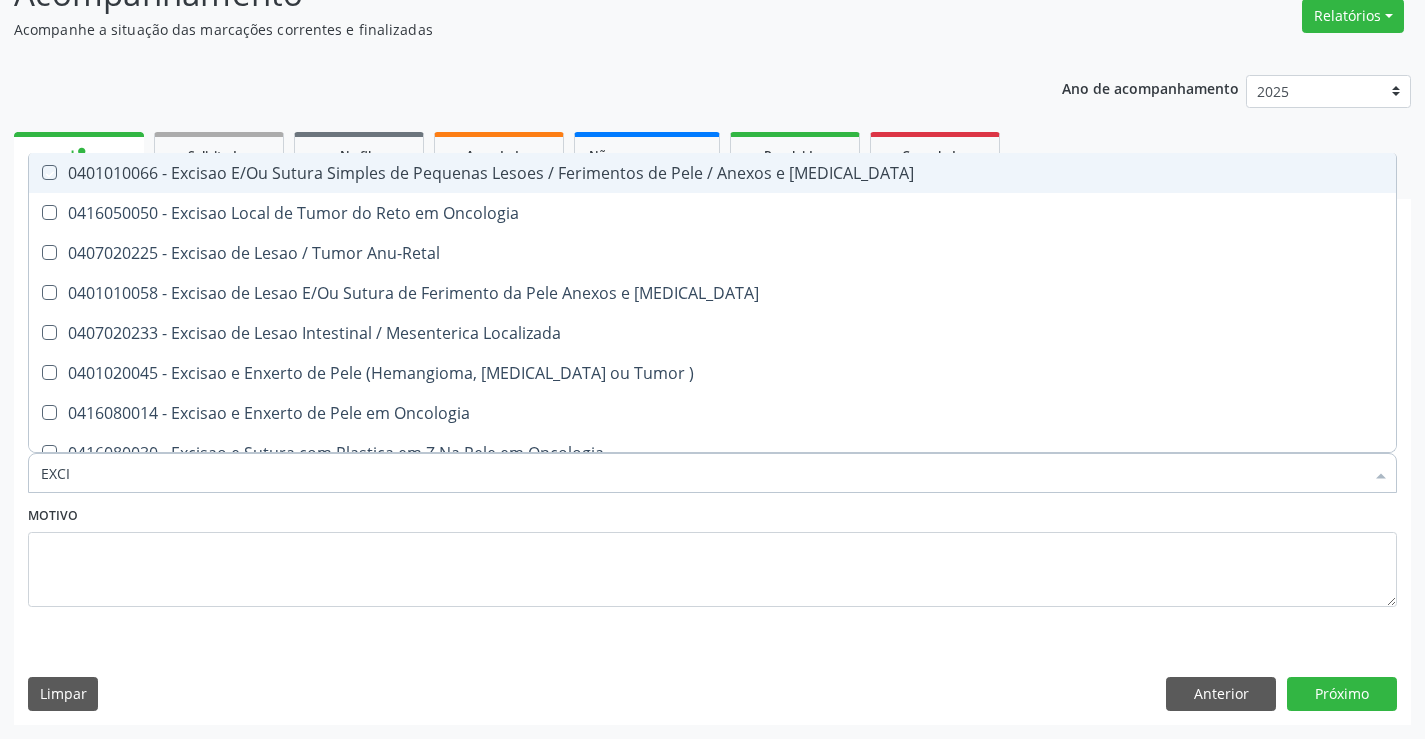 checkbox on "true" 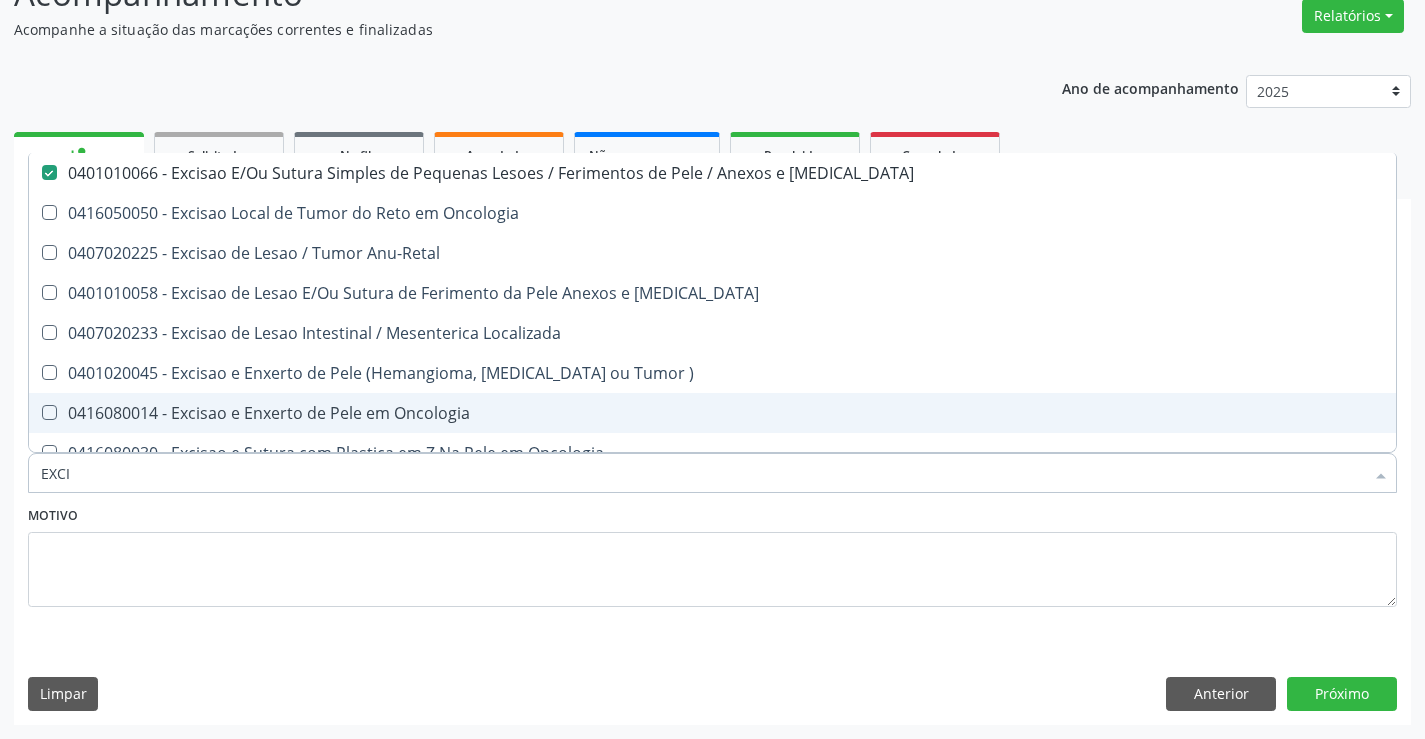 click on "EXCI" at bounding box center [702, 473] 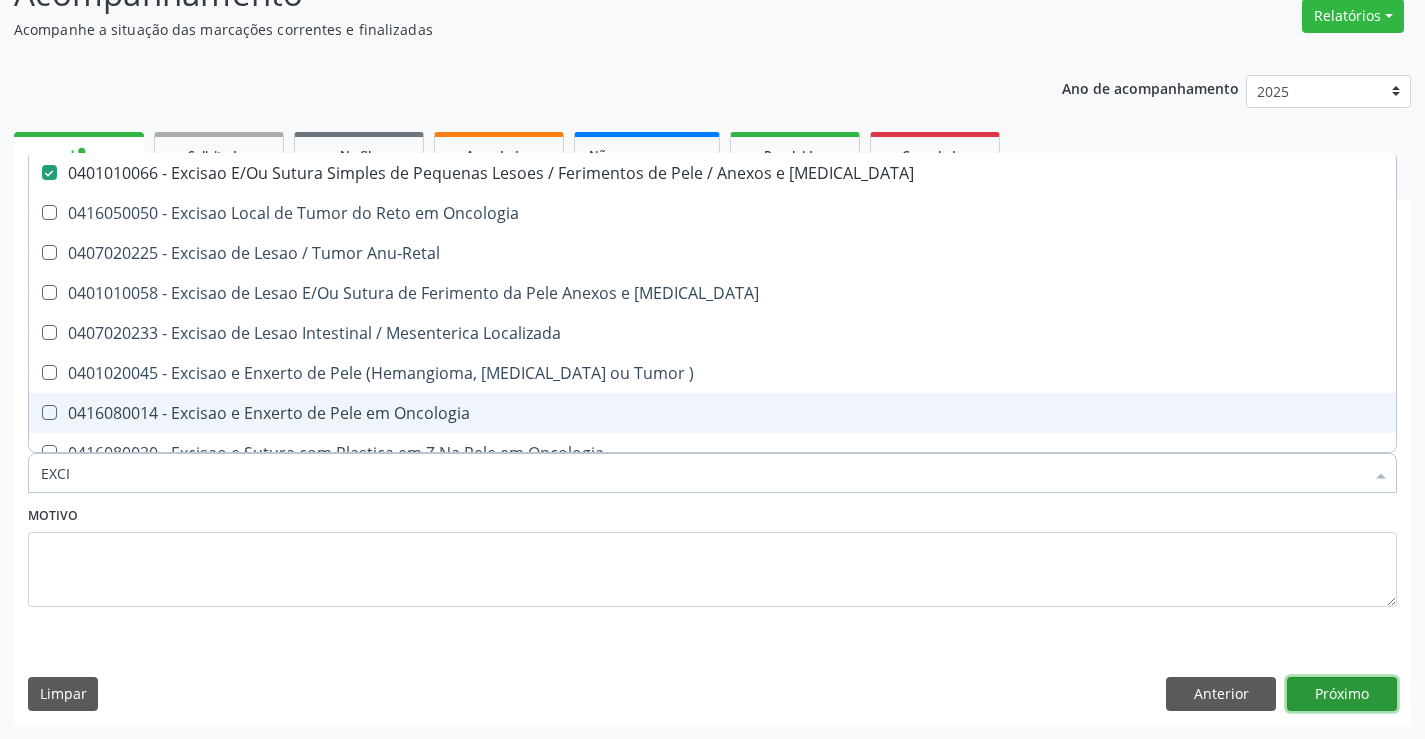 click on "Próximo" at bounding box center (1342, 694) 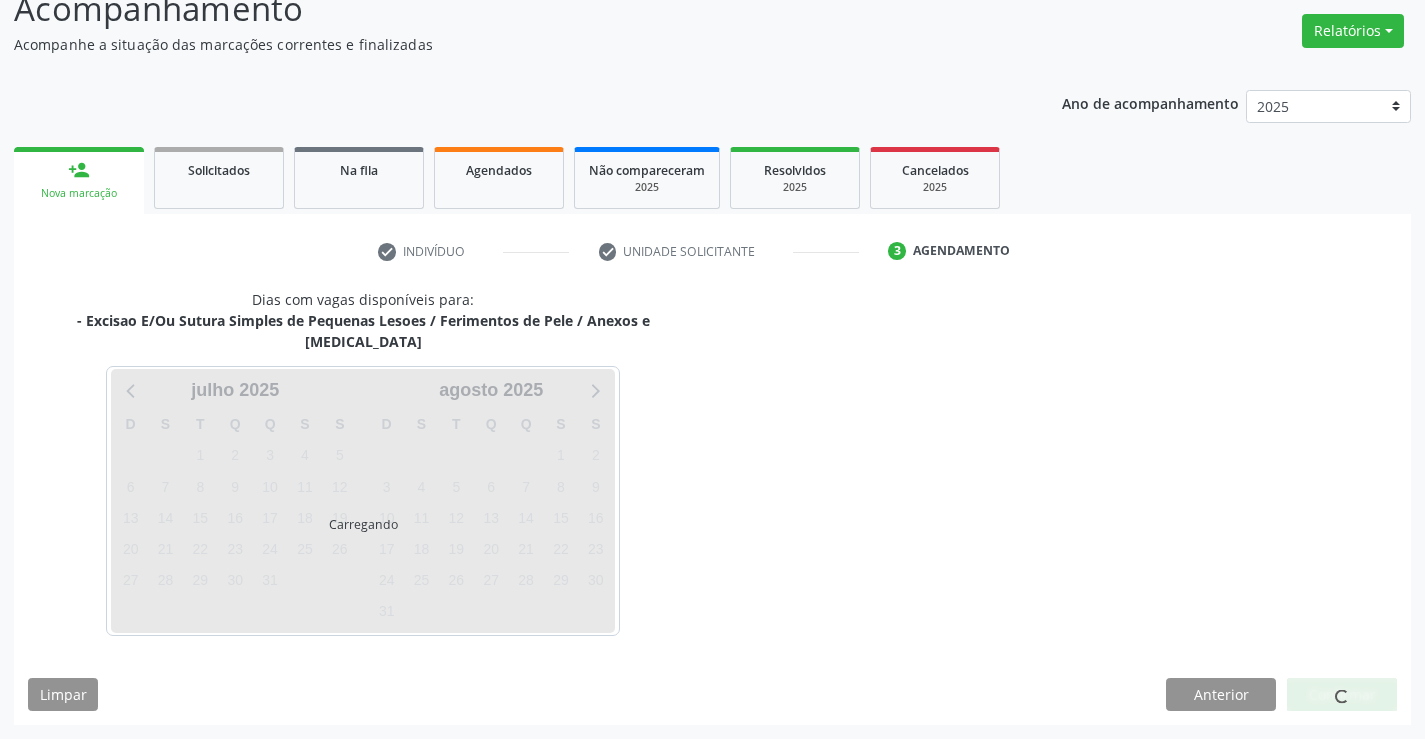 scroll, scrollTop: 131, scrollLeft: 0, axis: vertical 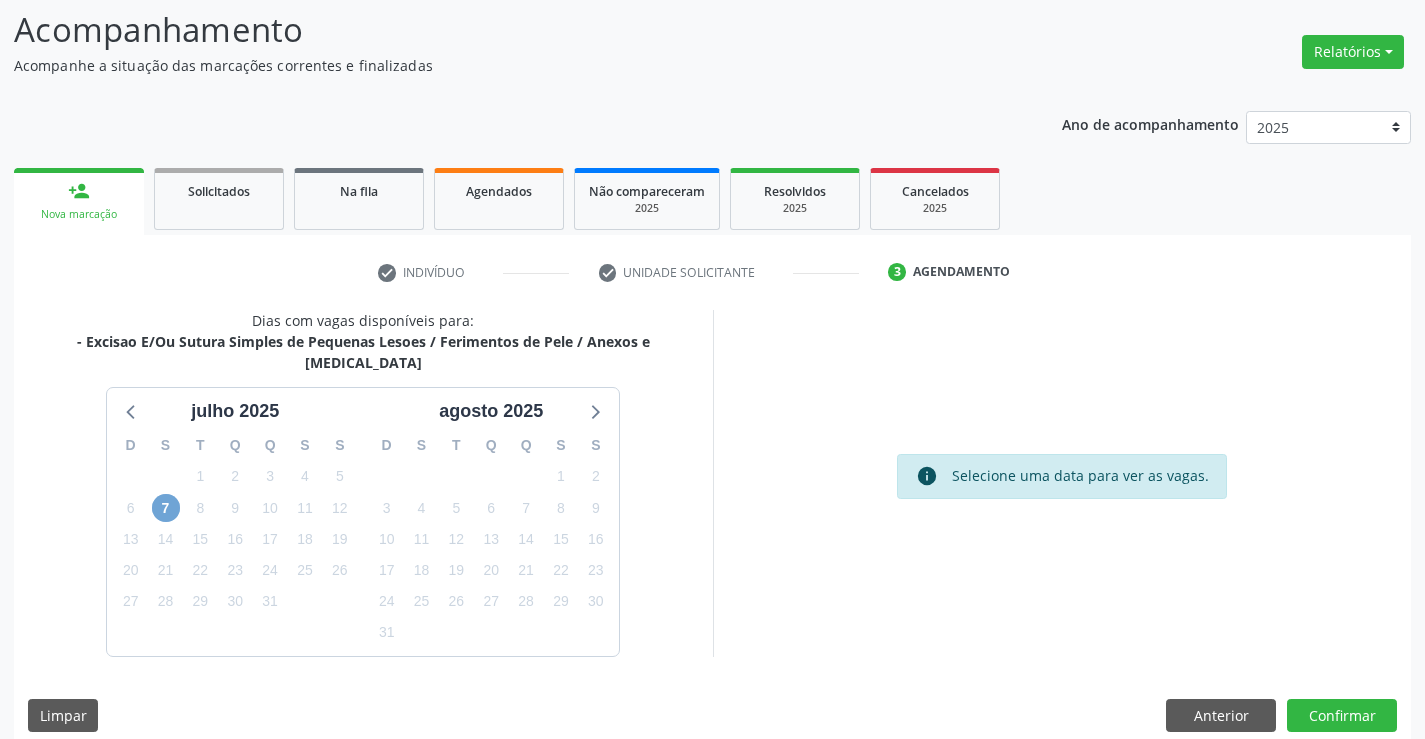 click on "7" at bounding box center [166, 508] 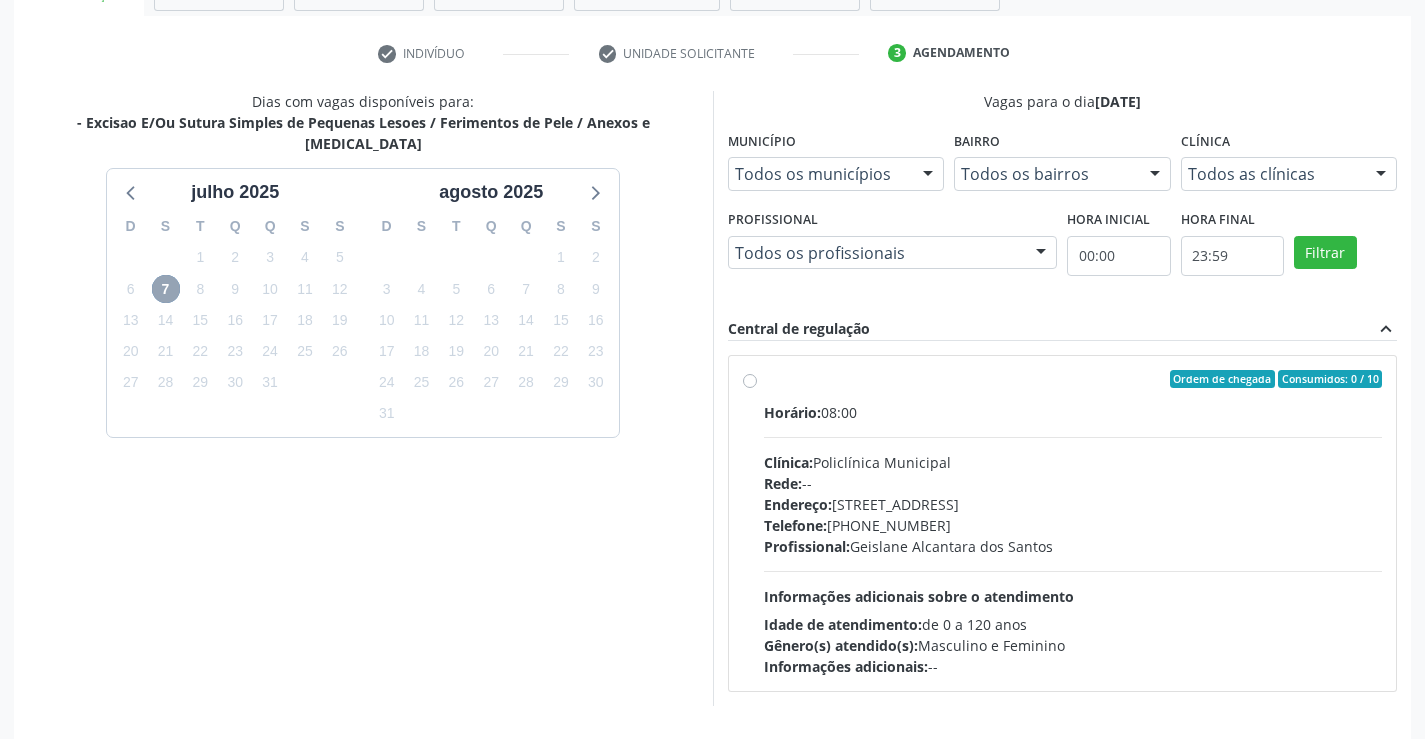 scroll, scrollTop: 420, scrollLeft: 0, axis: vertical 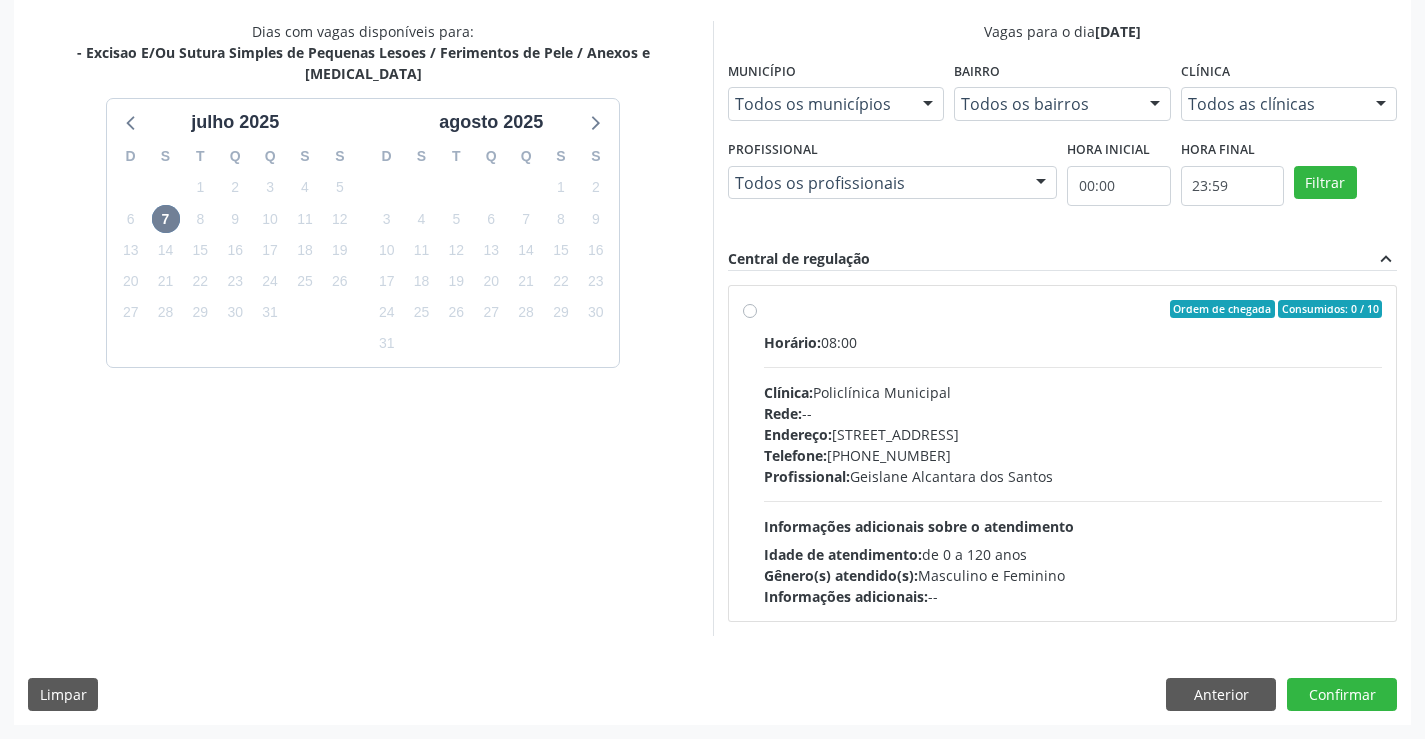 click on "Horário:   08:00
Clínica:  Policlínica Municipal
Rede:
--
[GEOGRAPHIC_DATA]:   [STREET_ADDRESS]
Telefone:   [PHONE_NUMBER]
Profissional:
Geislane Alcantara dos Santos
Informações adicionais sobre o atendimento
Idade de atendimento:
de 0 a 120 anos
Gênero(s) atendido(s):
Masculino e Feminino
Informações adicionais:
--" at bounding box center (1073, 469) 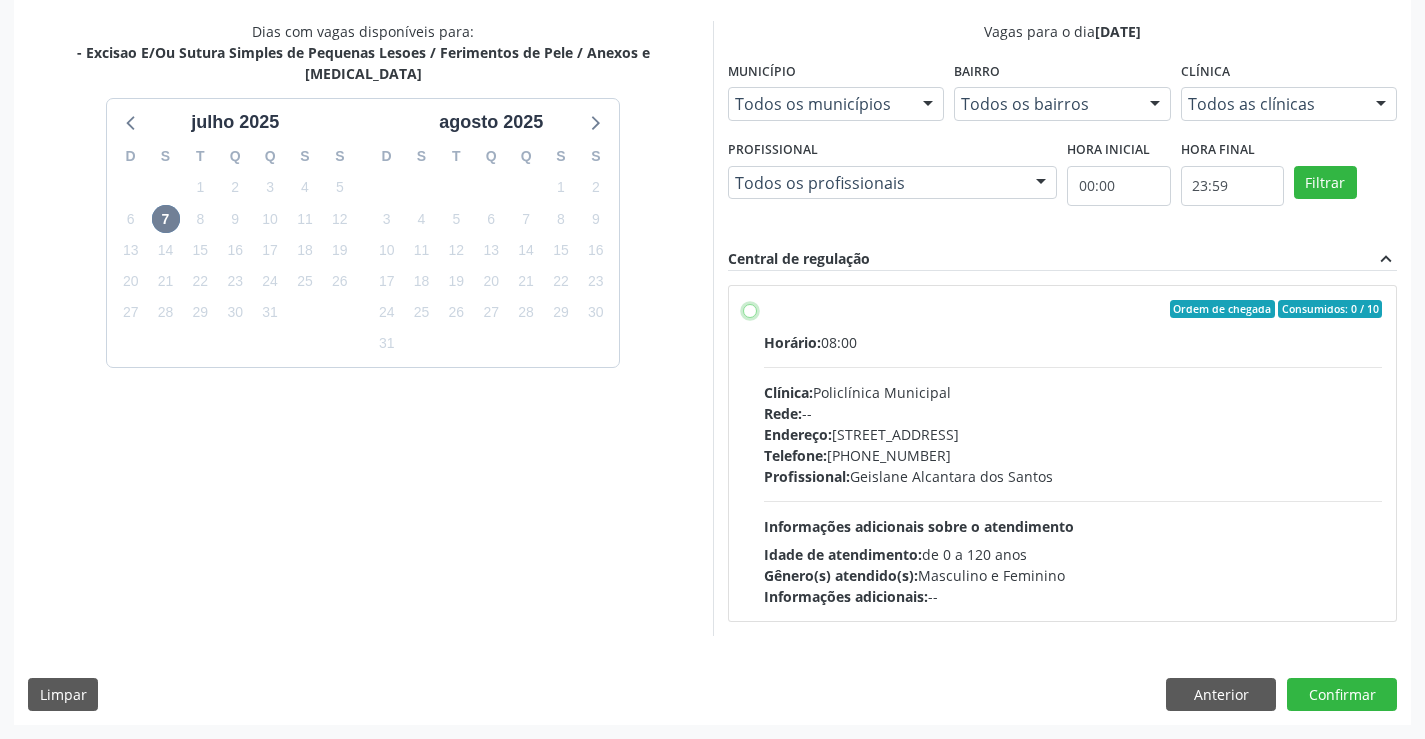 radio on "true" 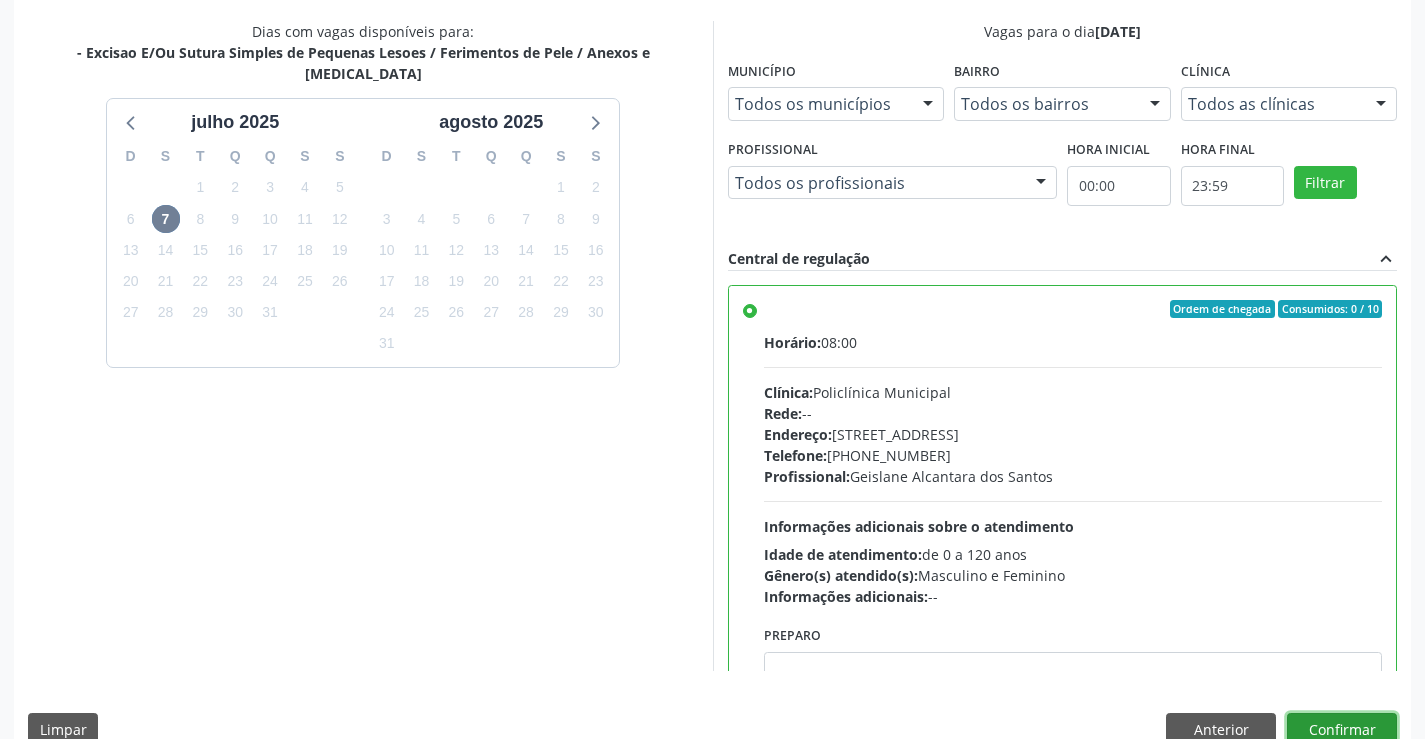 click on "Confirmar" at bounding box center (1342, 730) 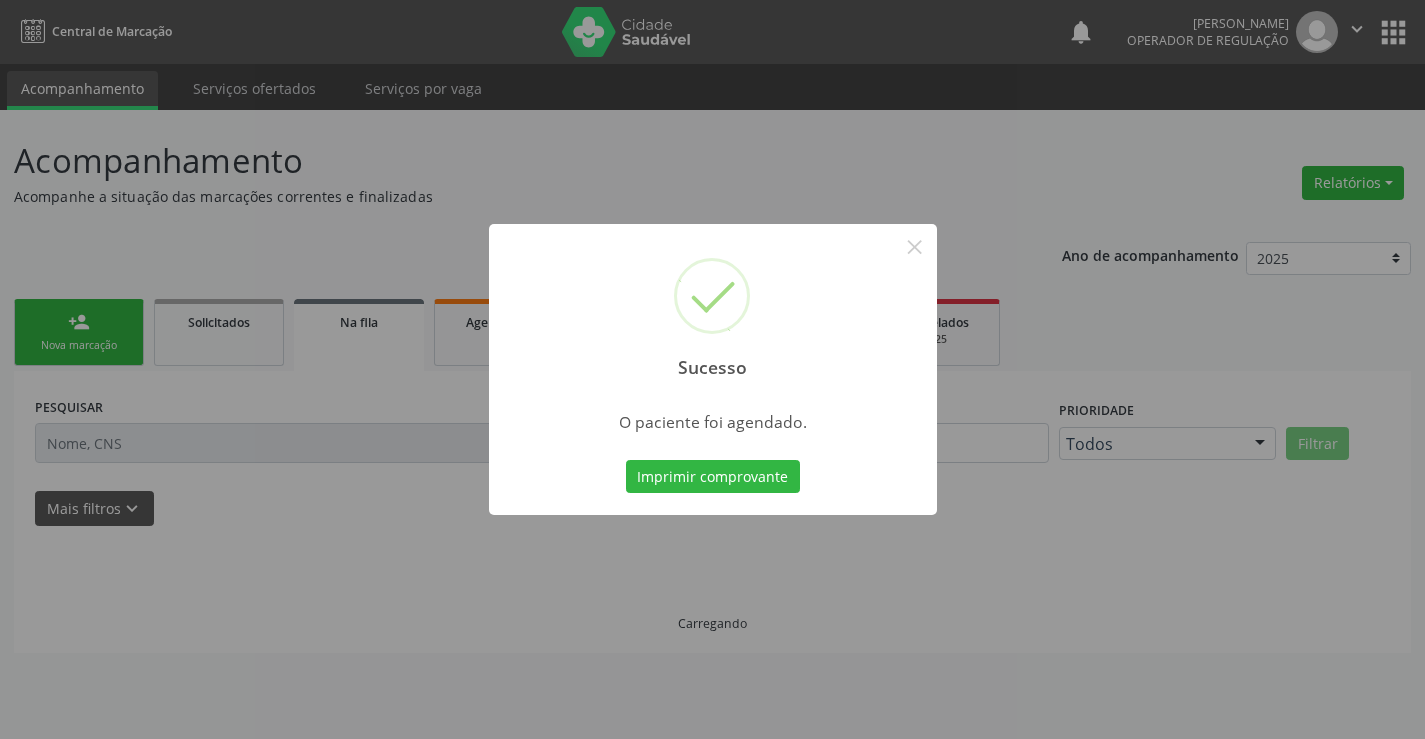 scroll, scrollTop: 0, scrollLeft: 0, axis: both 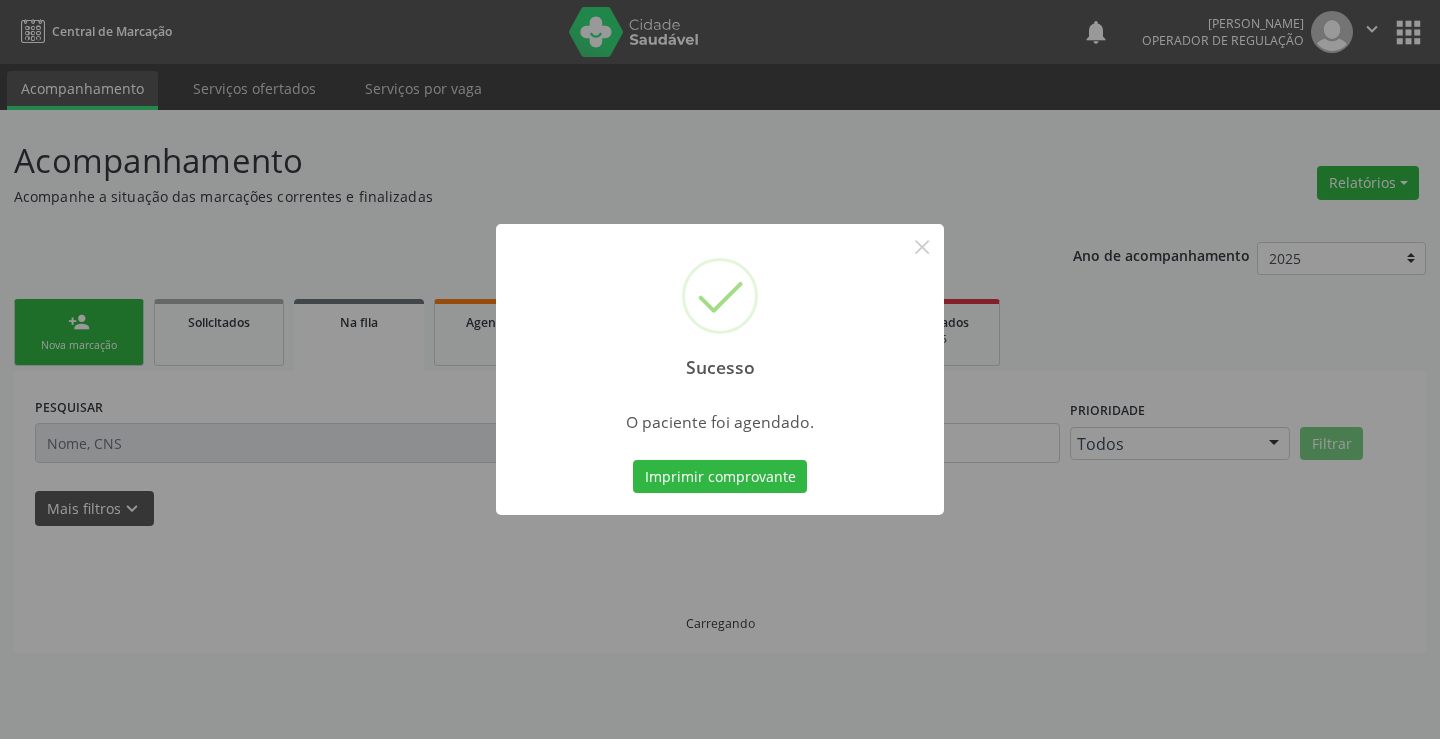 type 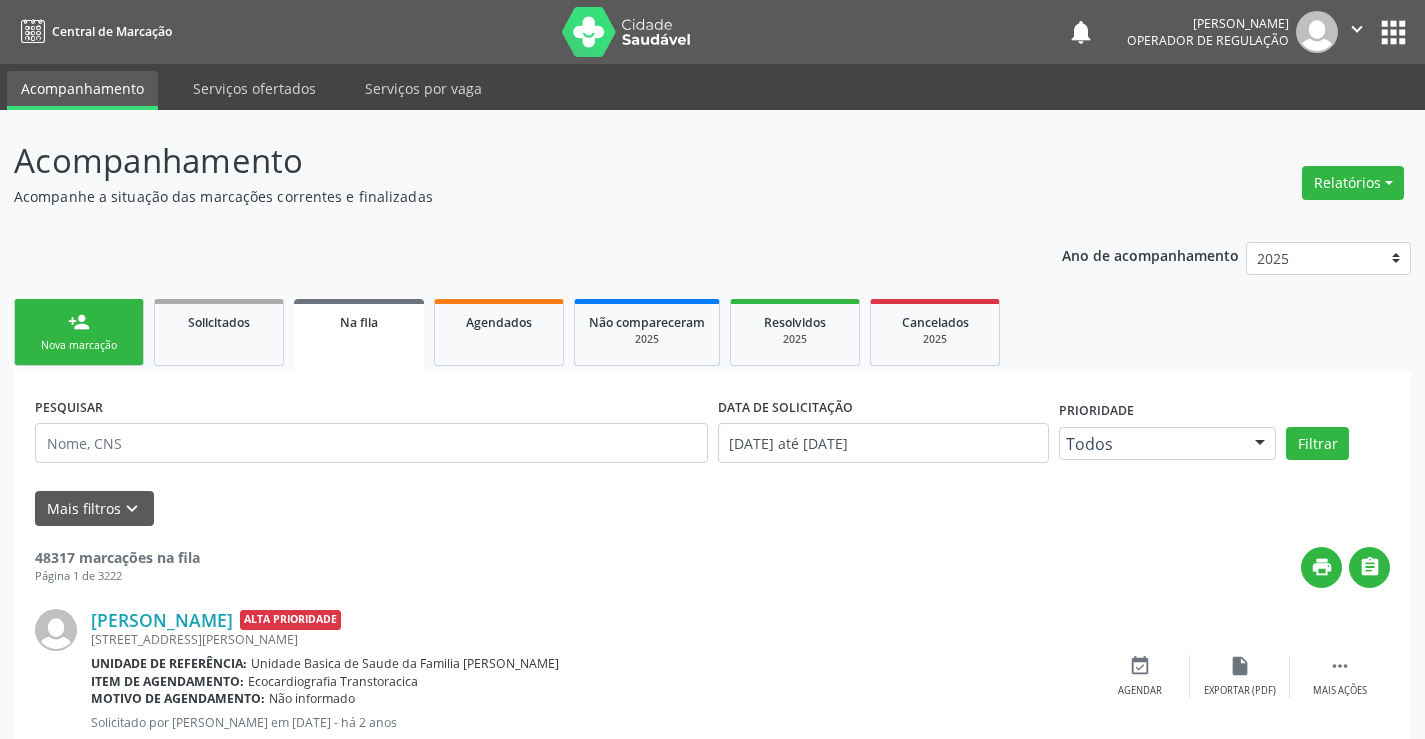click on "person_add
Nova marcação" at bounding box center (79, 332) 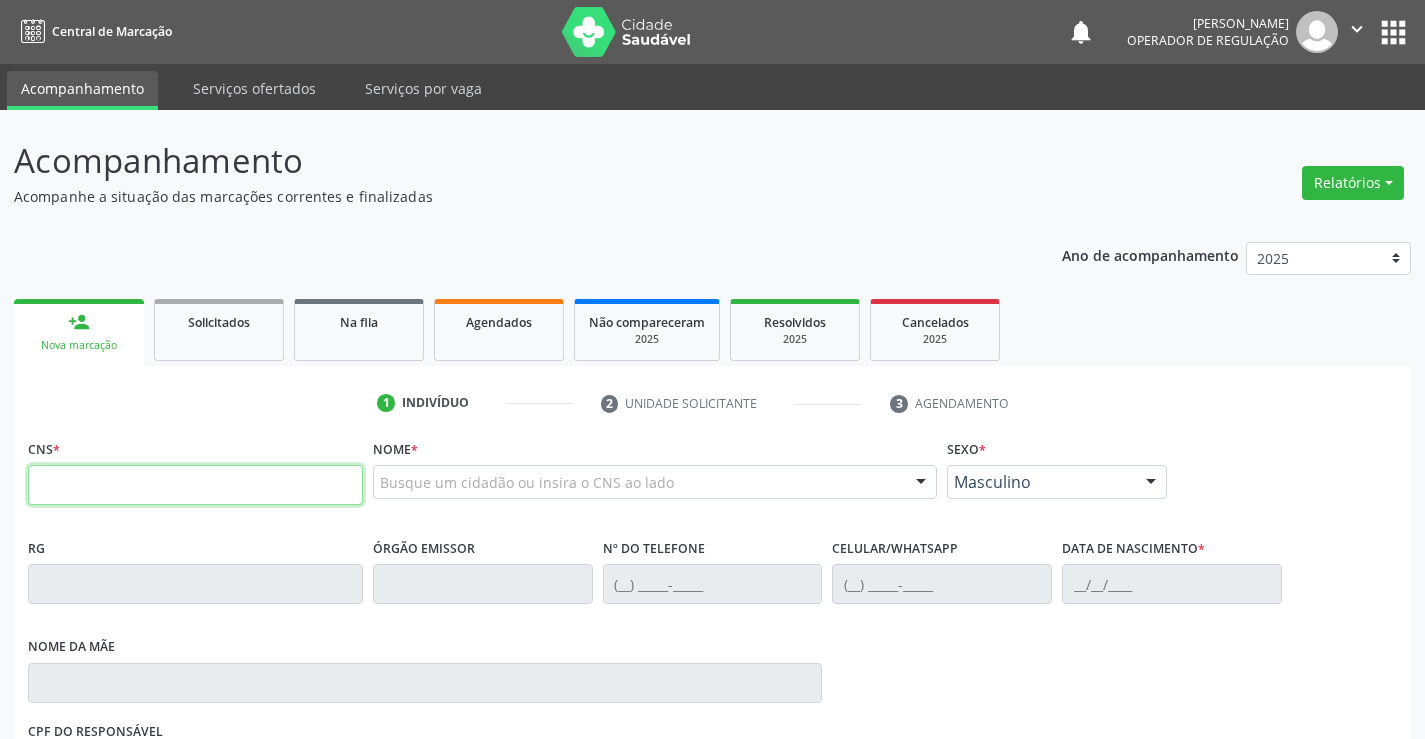 click at bounding box center (195, 485) 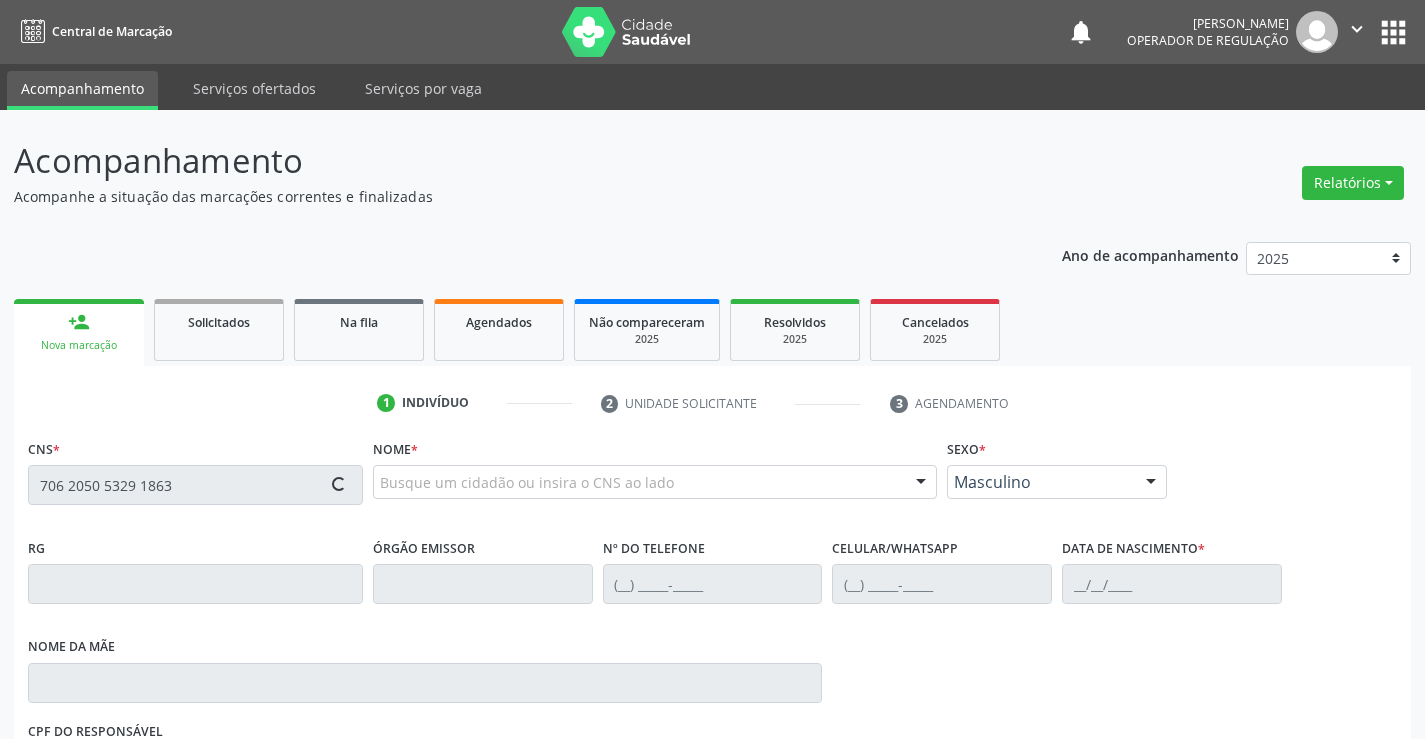 type on "706 2050 5329 1863" 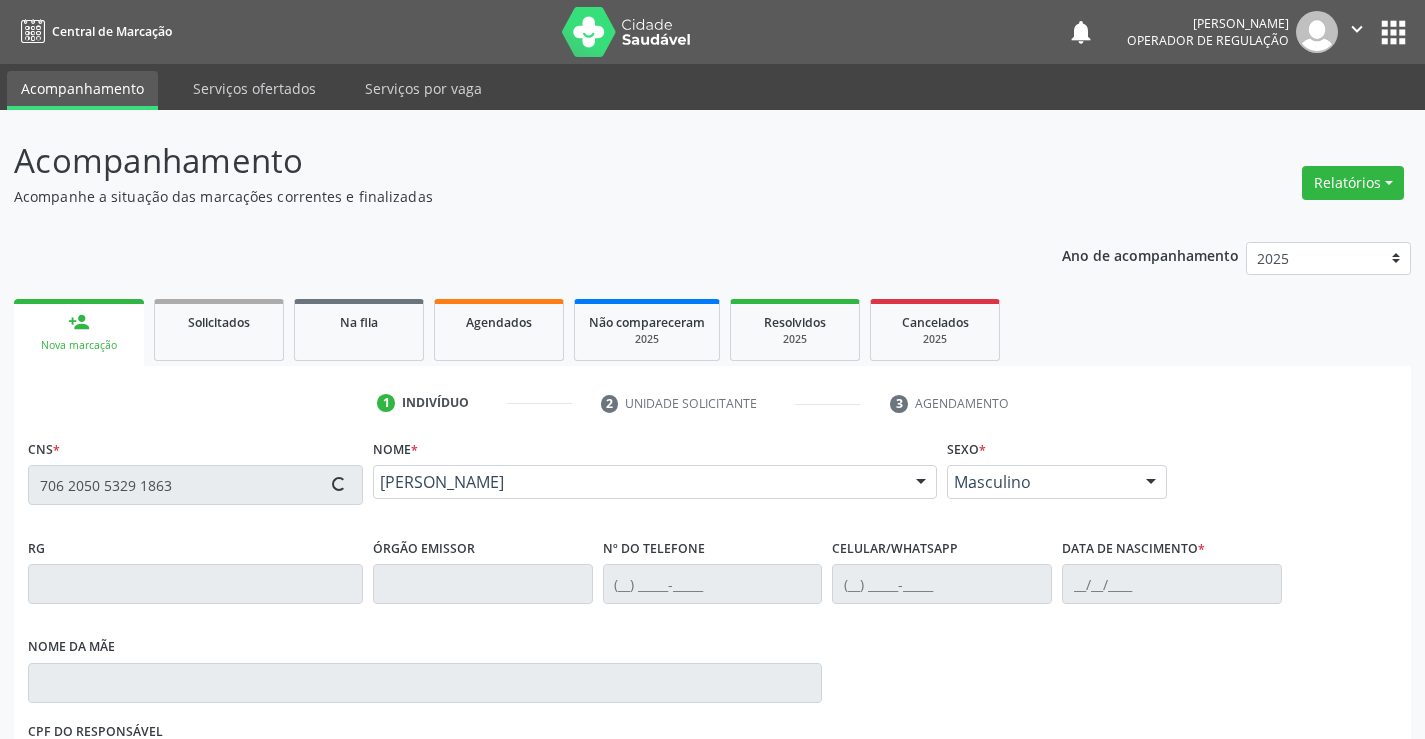 type on "1134841191" 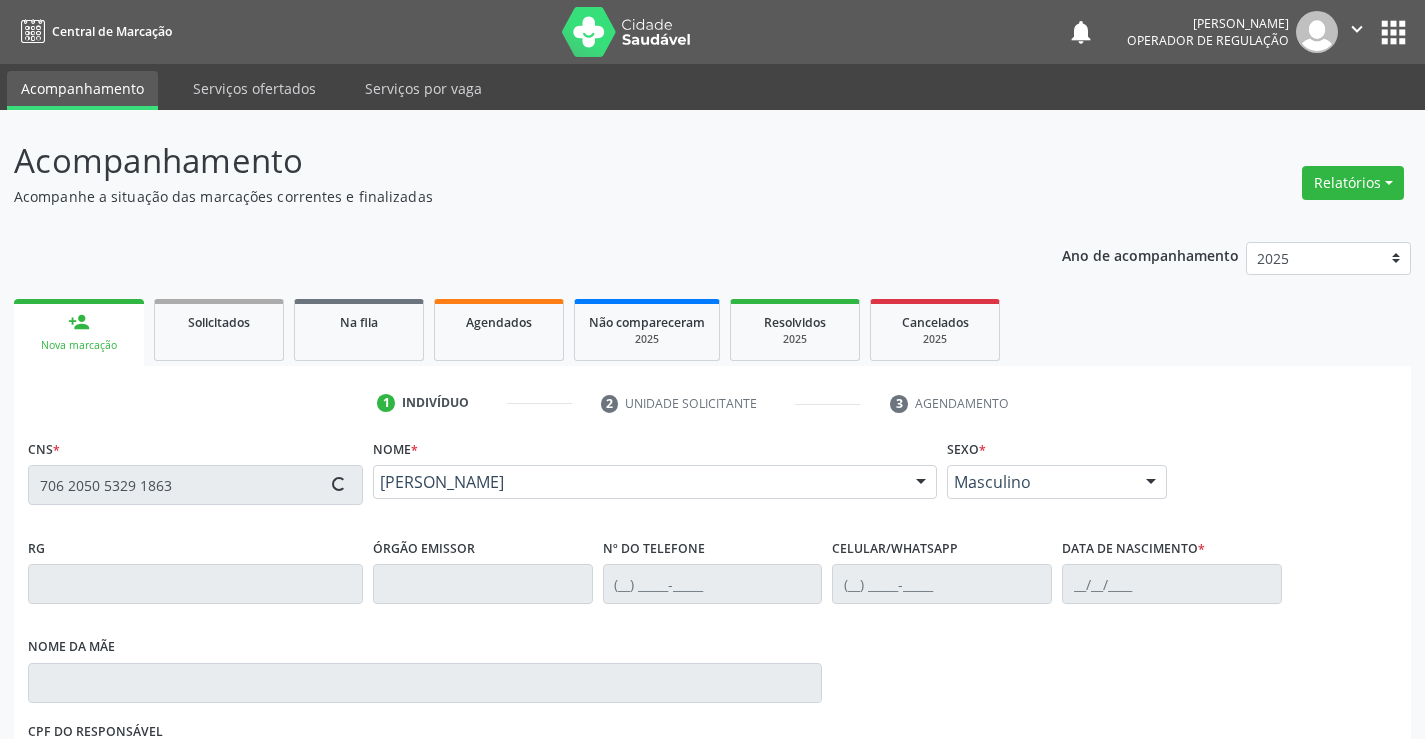 type on "[PHONE_NUMBER]" 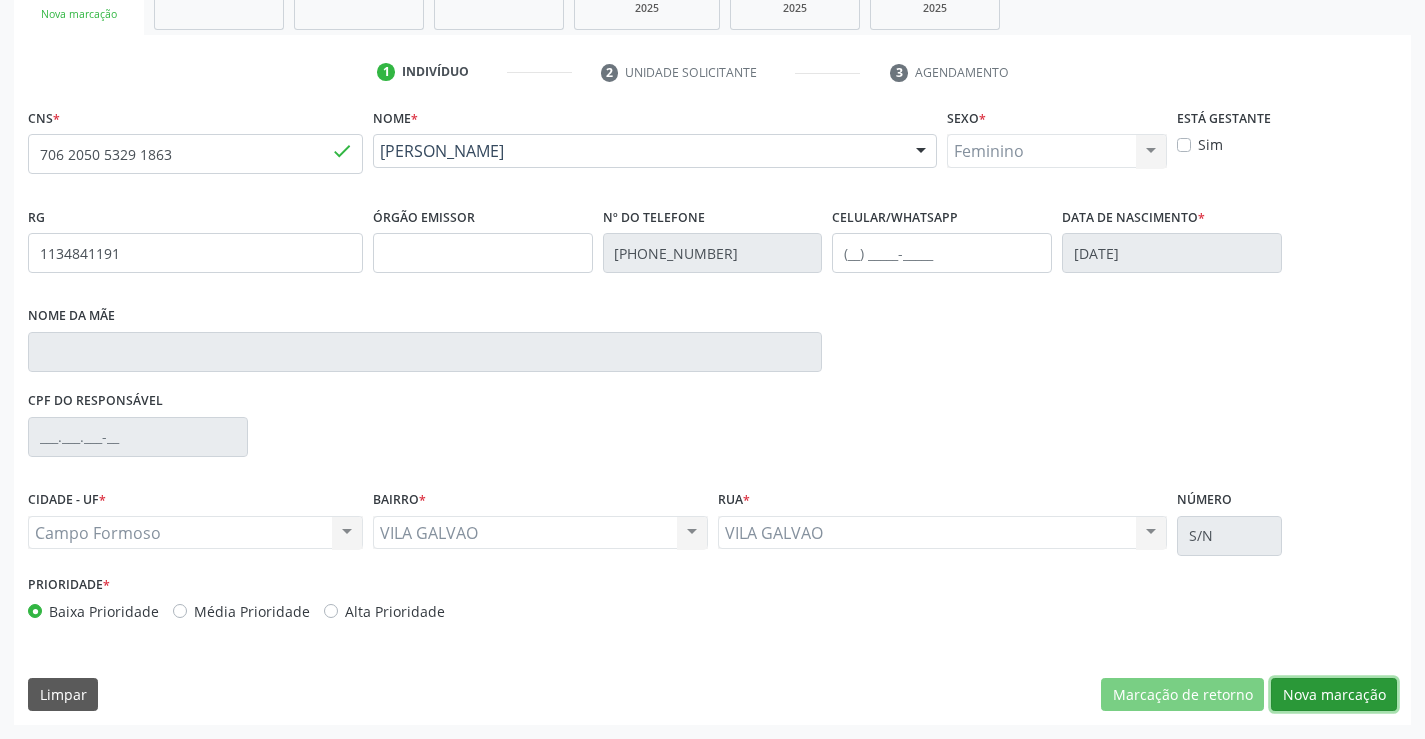 click on "Nova marcação" at bounding box center [1334, 695] 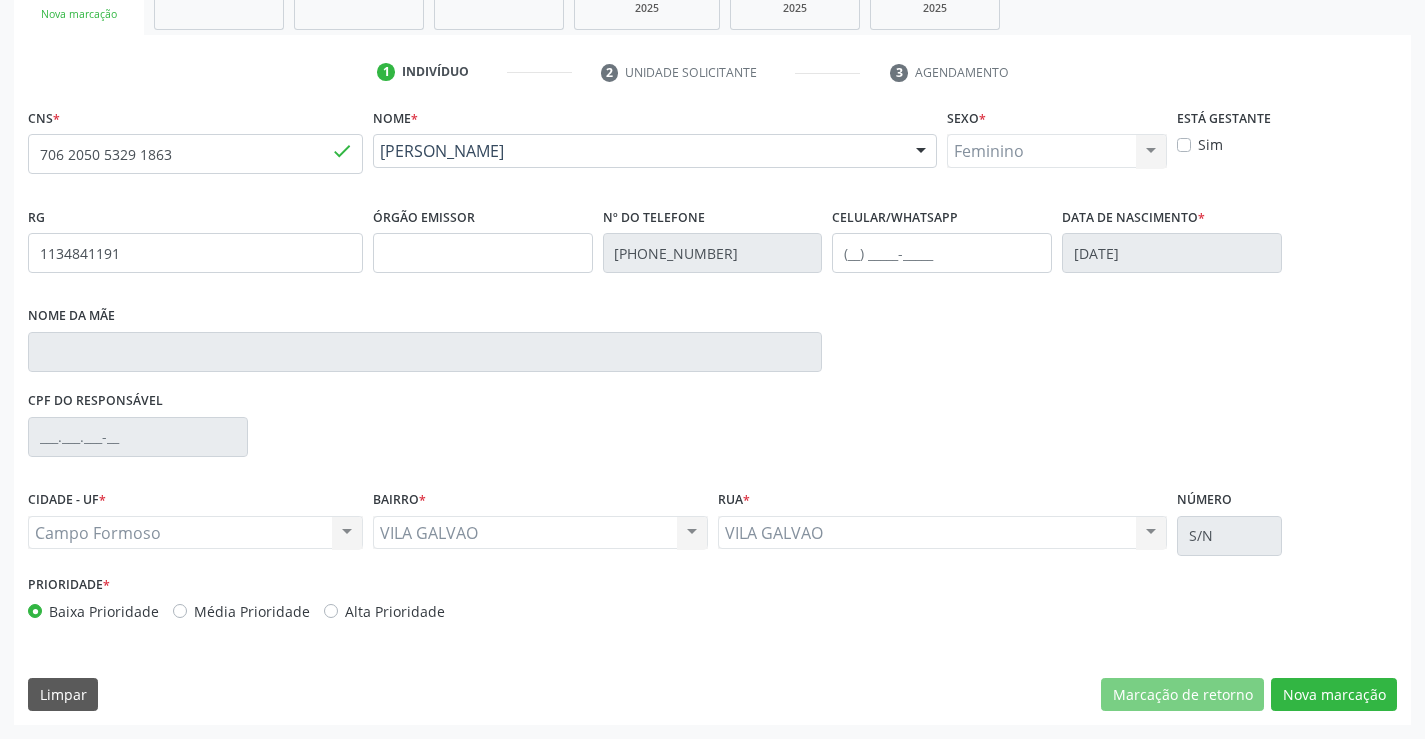 scroll, scrollTop: 167, scrollLeft: 0, axis: vertical 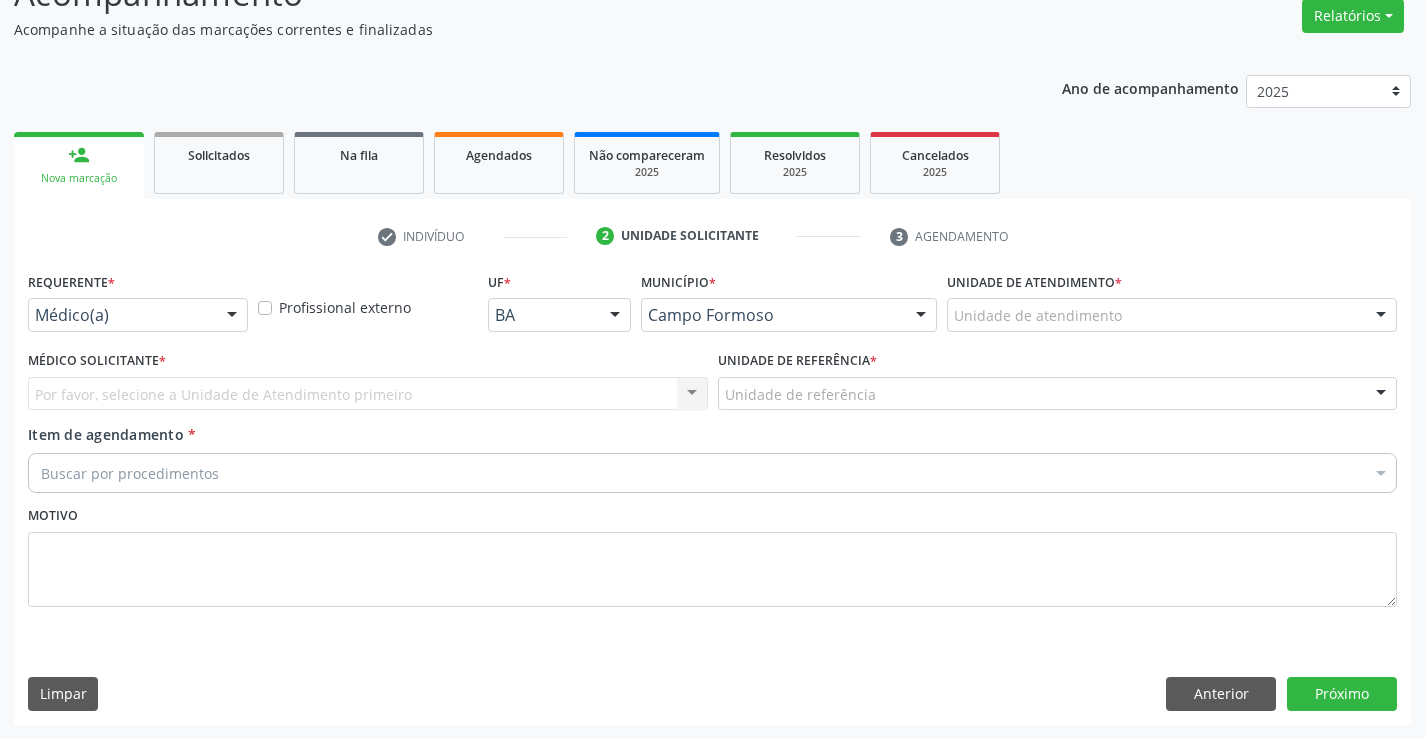 click on "Médico(a)" at bounding box center (138, 315) 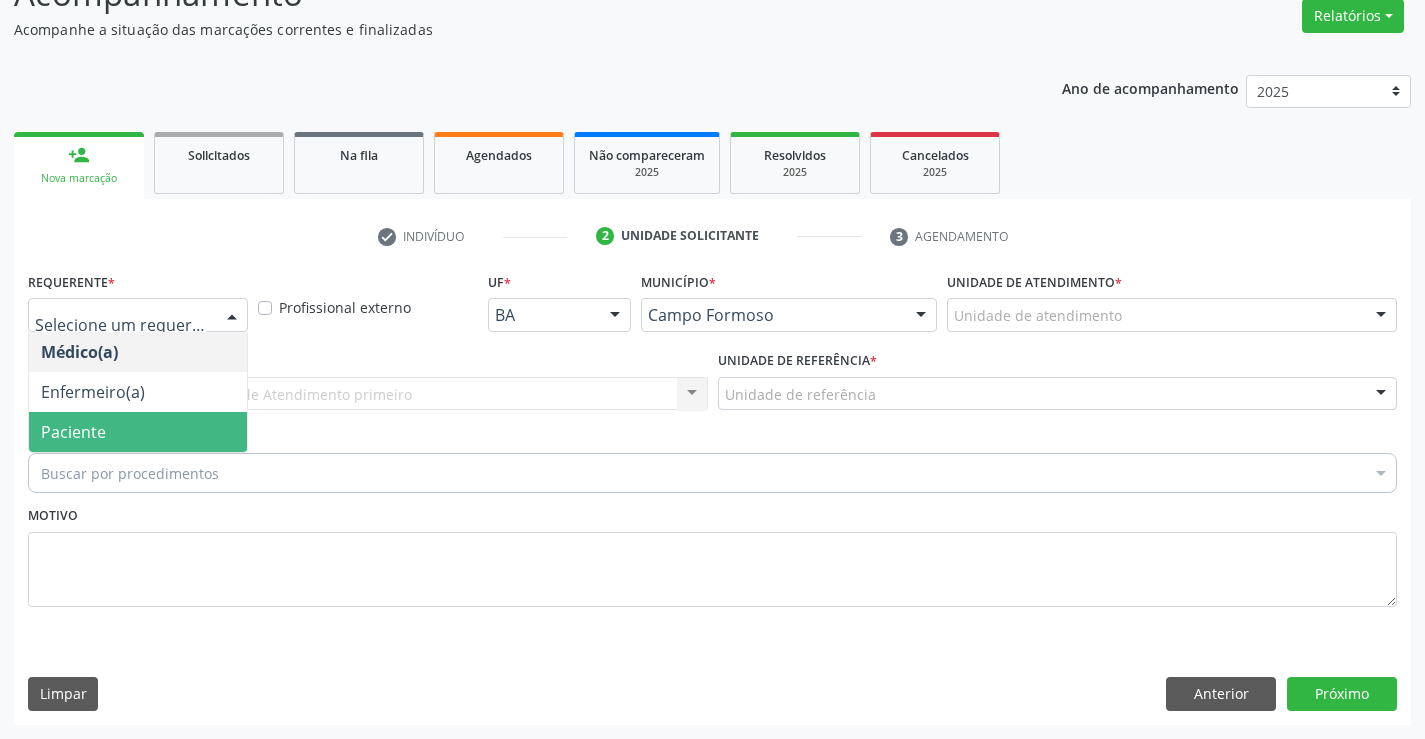 click on "Paciente" at bounding box center [138, 432] 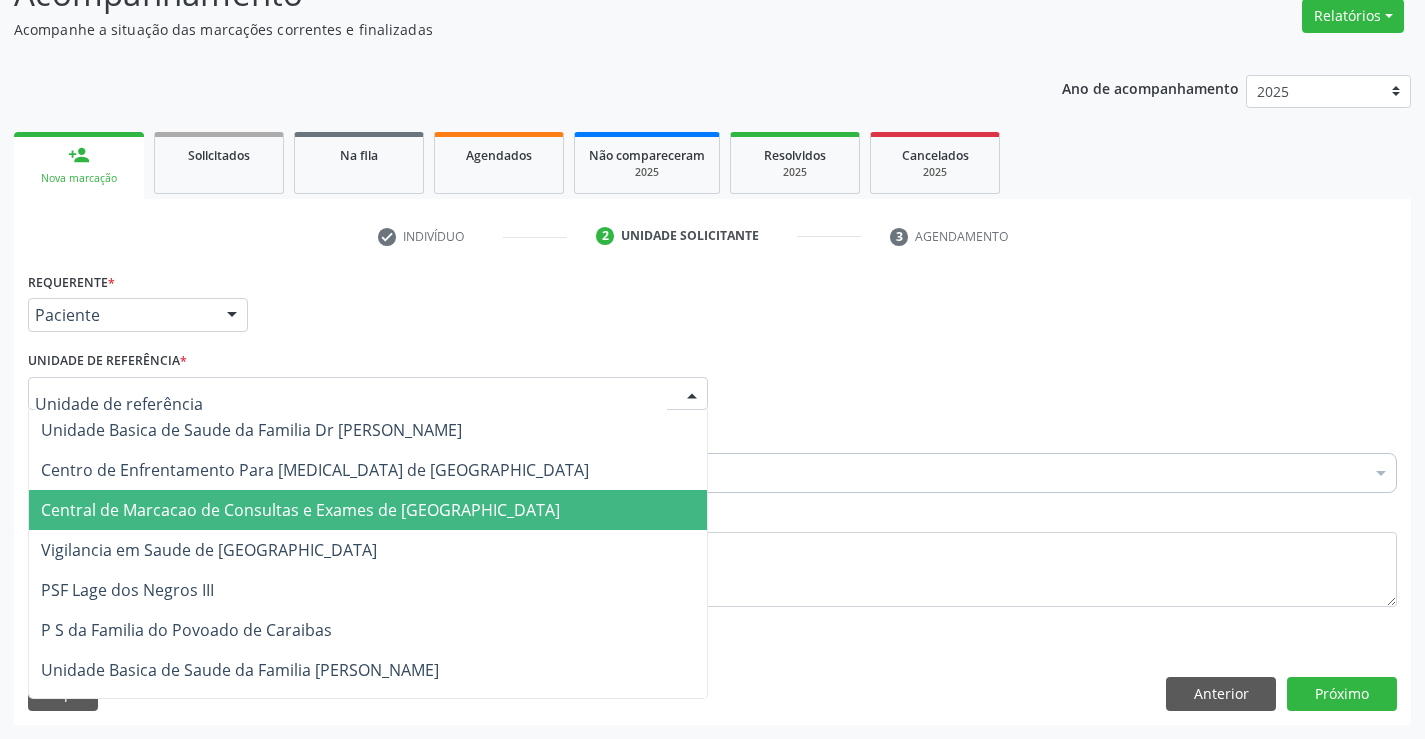click on "Central de Marcacao de Consultas e Exames de [GEOGRAPHIC_DATA]" at bounding box center [300, 510] 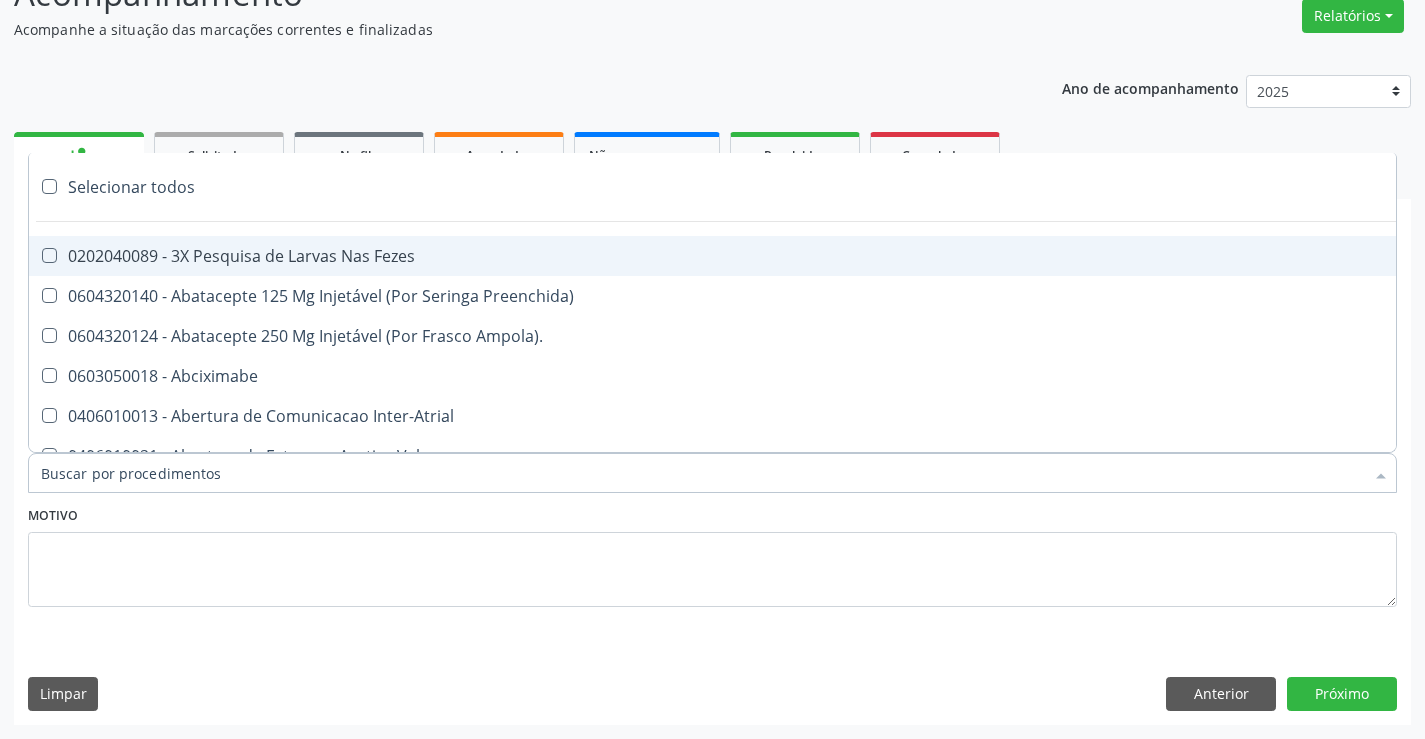 paste on "EXCI" 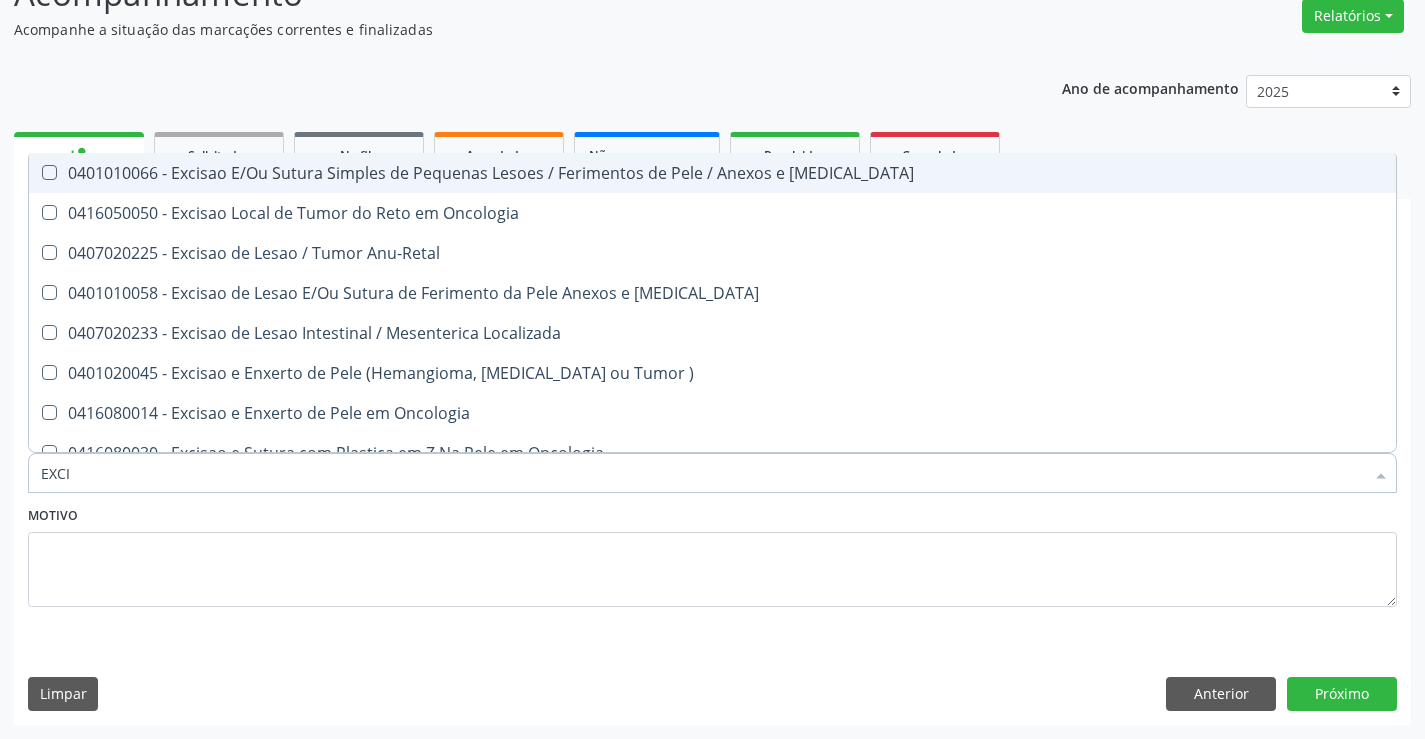 click on "0401010066 - Excisao E/Ou Sutura Simples de Pequenas Lesoes / Ferimentos de Pele / Anexos e [MEDICAL_DATA]" at bounding box center (712, 173) 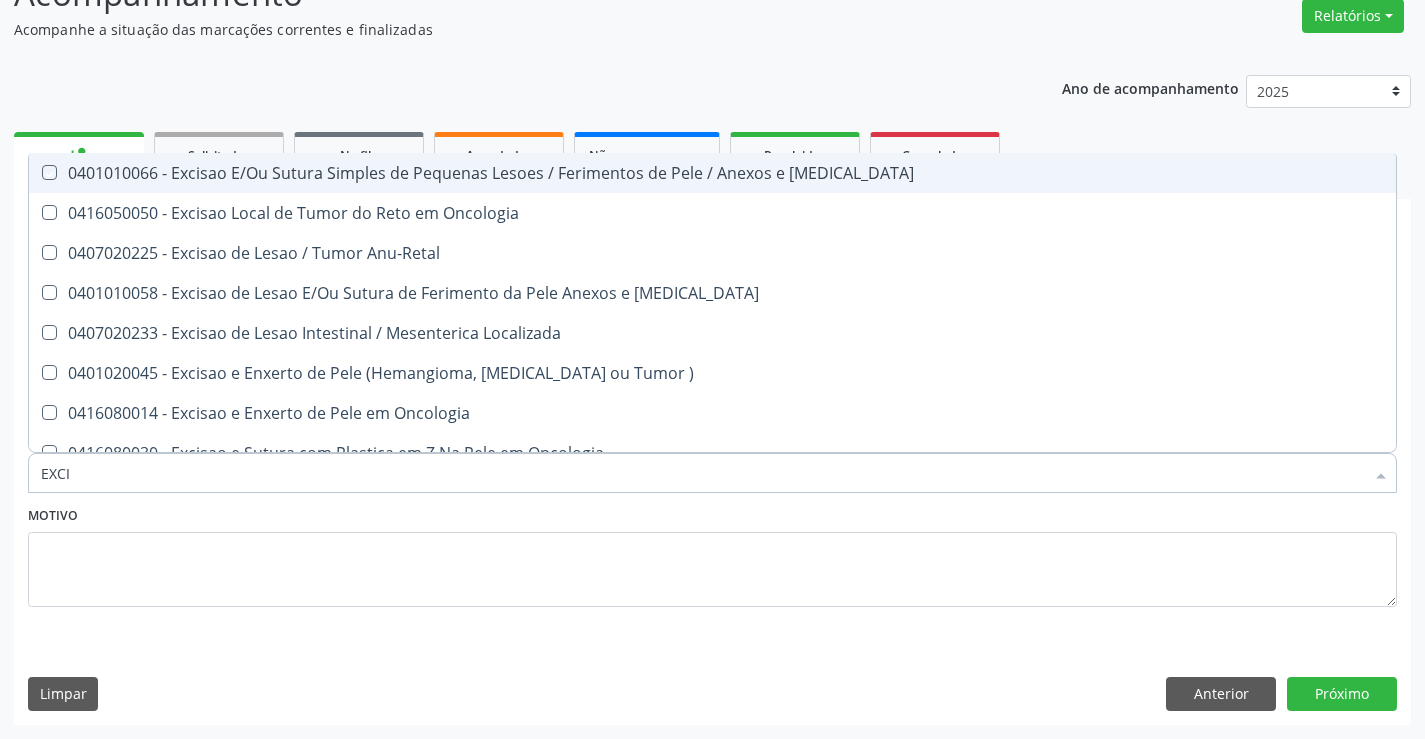 checkbox on "true" 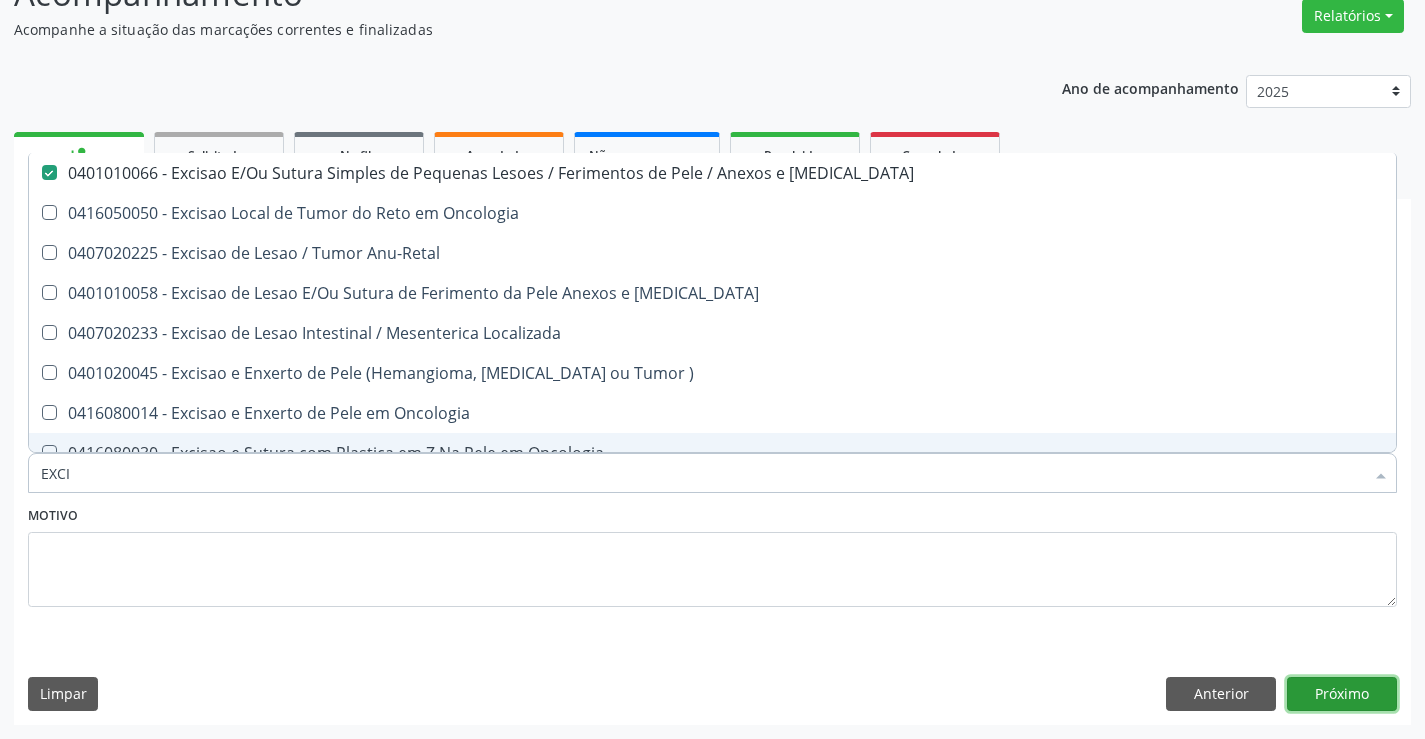 click on "Próximo" at bounding box center (1342, 694) 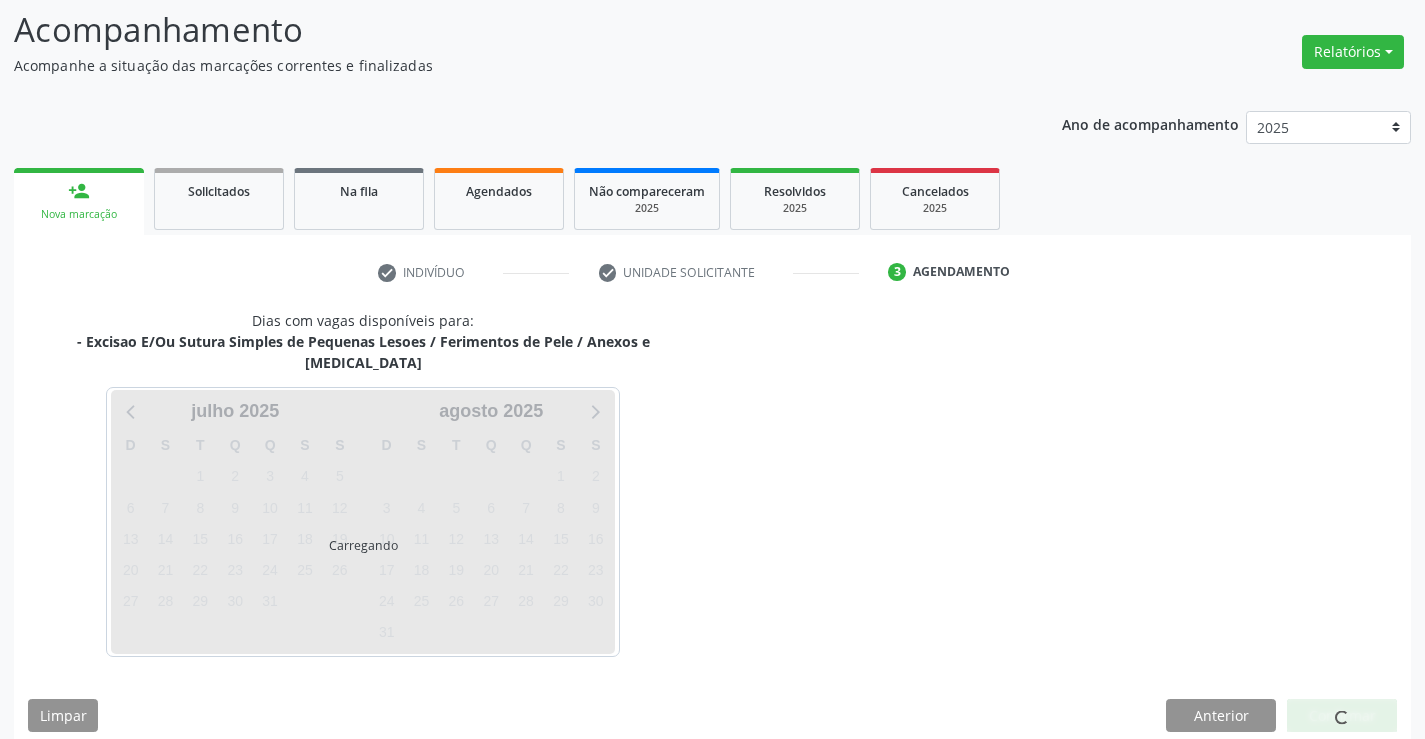 scroll, scrollTop: 131, scrollLeft: 0, axis: vertical 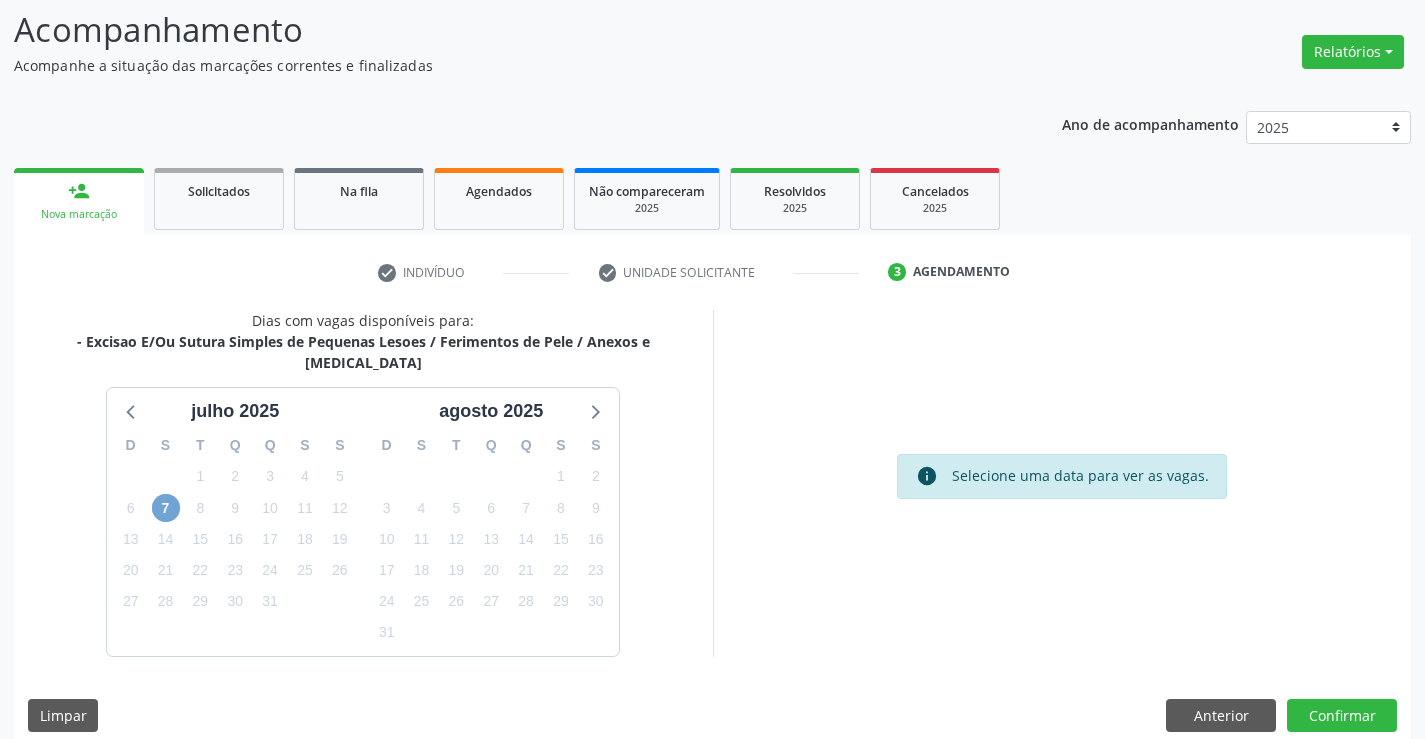 click on "7" at bounding box center [166, 508] 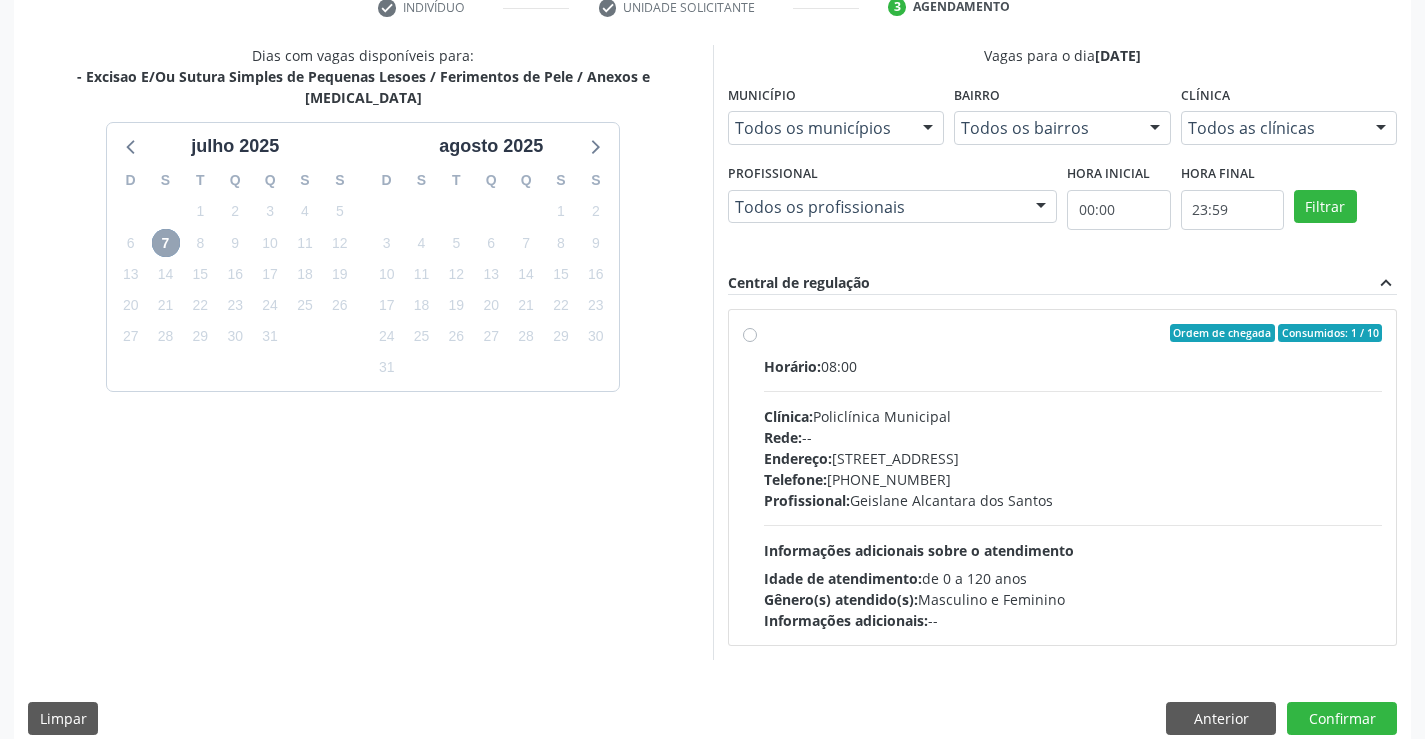 scroll, scrollTop: 420, scrollLeft: 0, axis: vertical 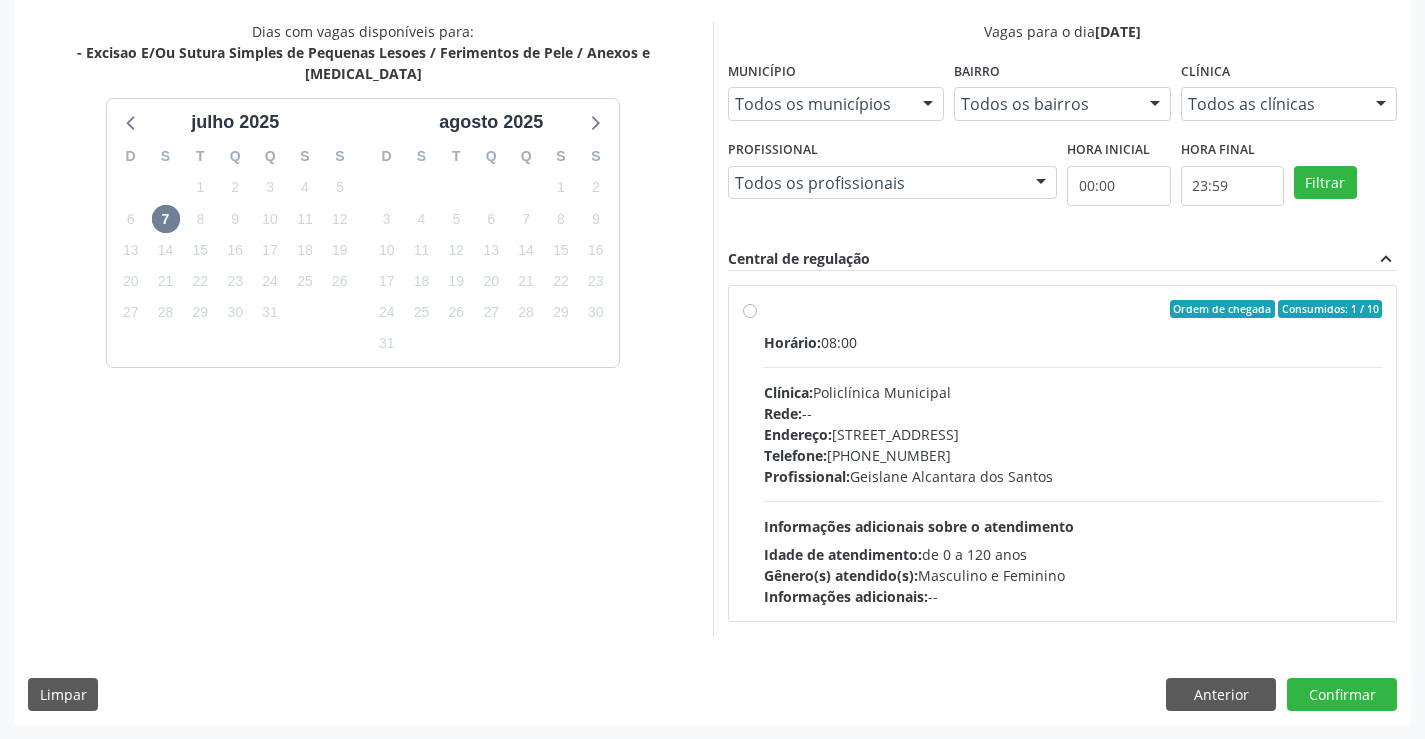 click on "Horário:   08:00
Clínica:  Policlínica Municipal
Rede:
--
[GEOGRAPHIC_DATA]:   [STREET_ADDRESS]
Telefone:   [PHONE_NUMBER]
Profissional:
Geislane Alcantara dos Santos
Informações adicionais sobre o atendimento
Idade de atendimento:
de 0 a 120 anos
Gênero(s) atendido(s):
Masculino e Feminino
Informações adicionais:
--" at bounding box center (1073, 469) 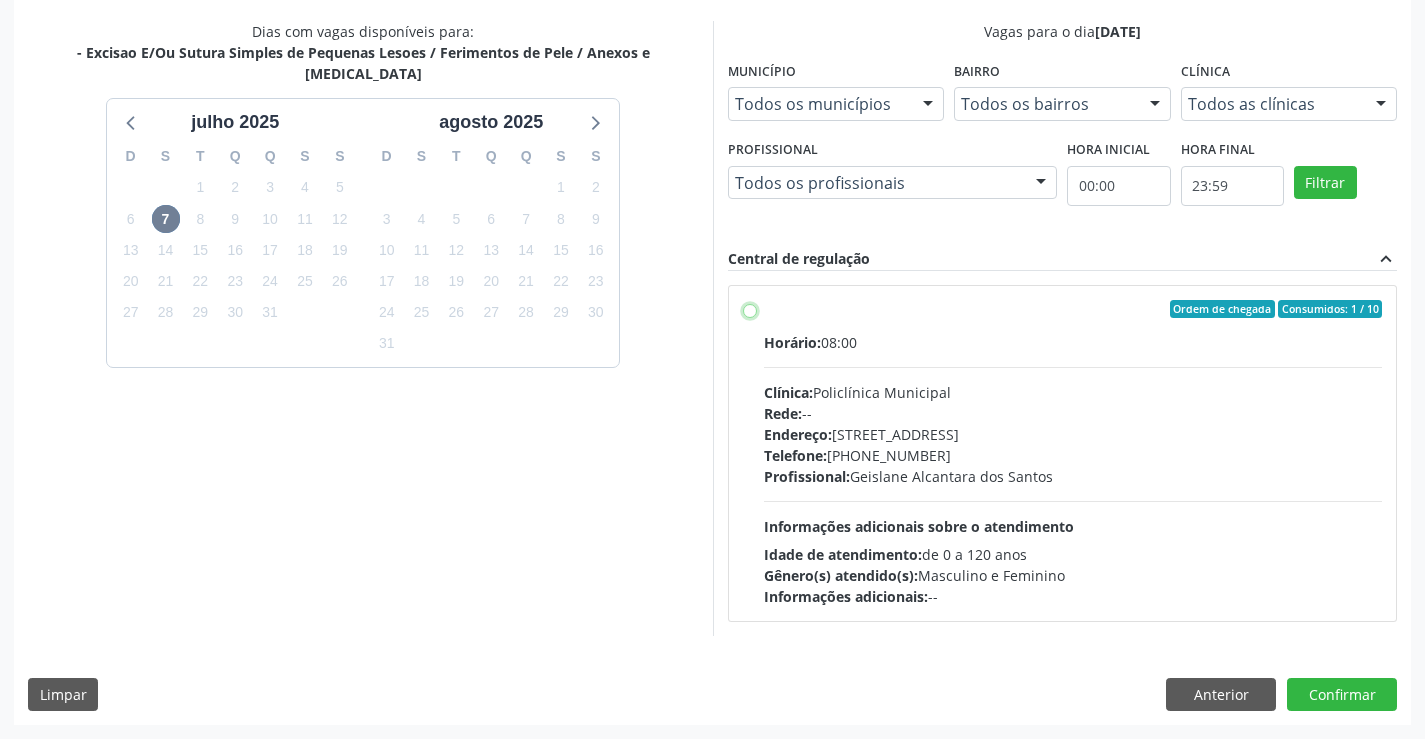 radio on "true" 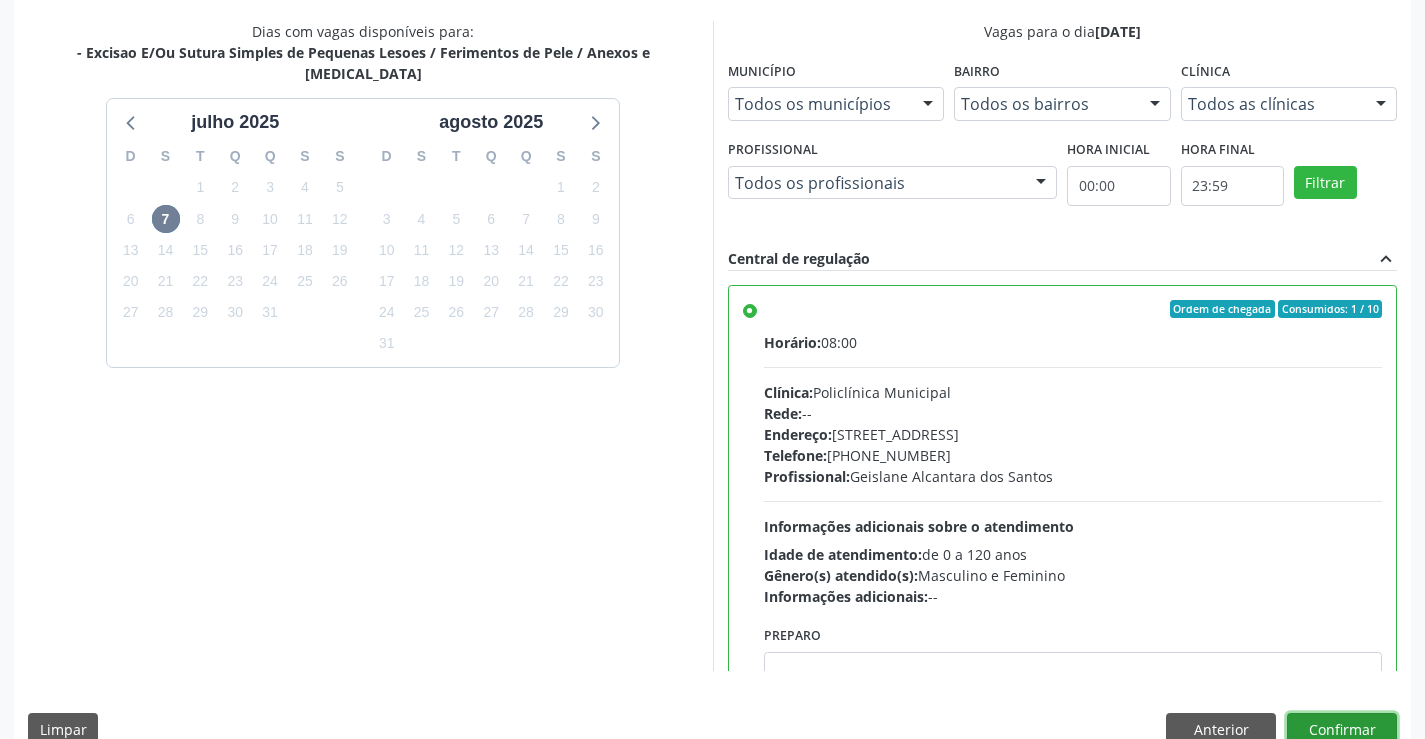 click on "Confirmar" at bounding box center (1342, 730) 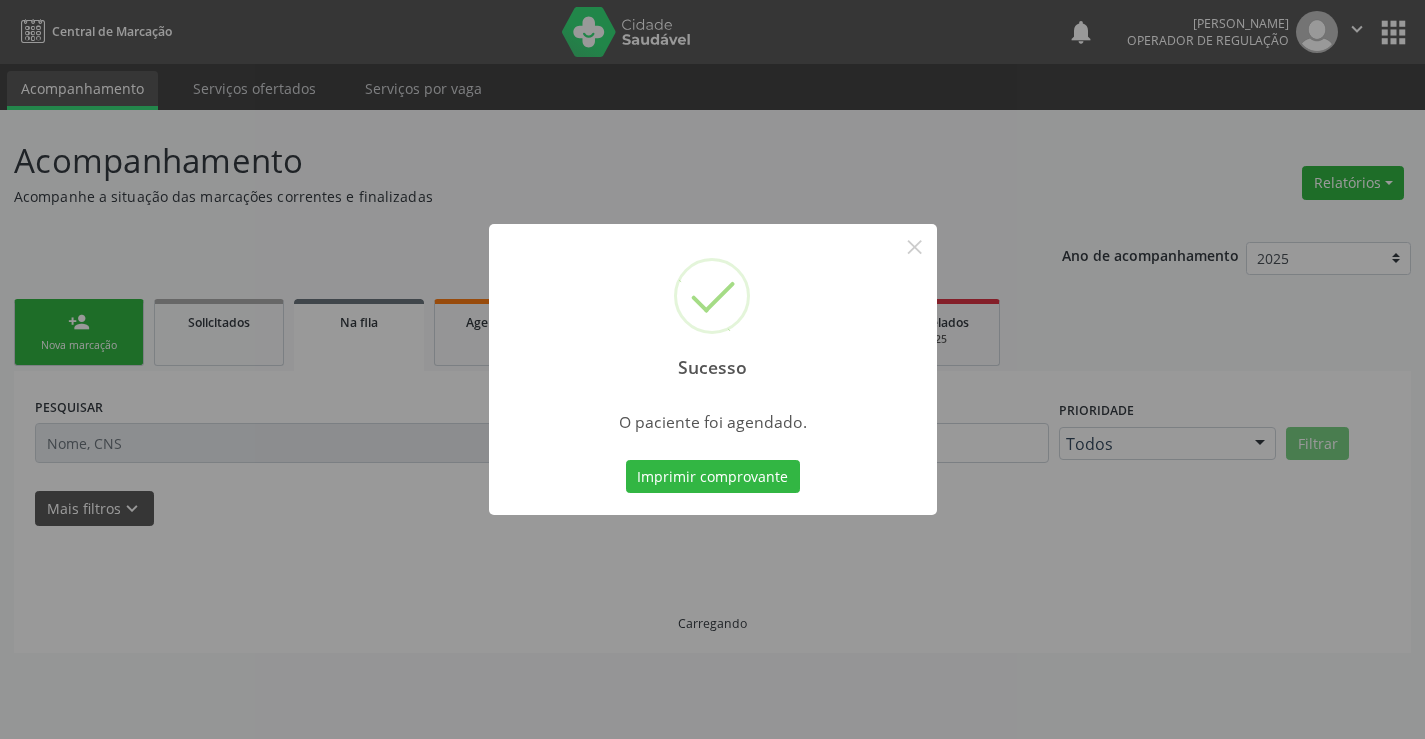 scroll, scrollTop: 0, scrollLeft: 0, axis: both 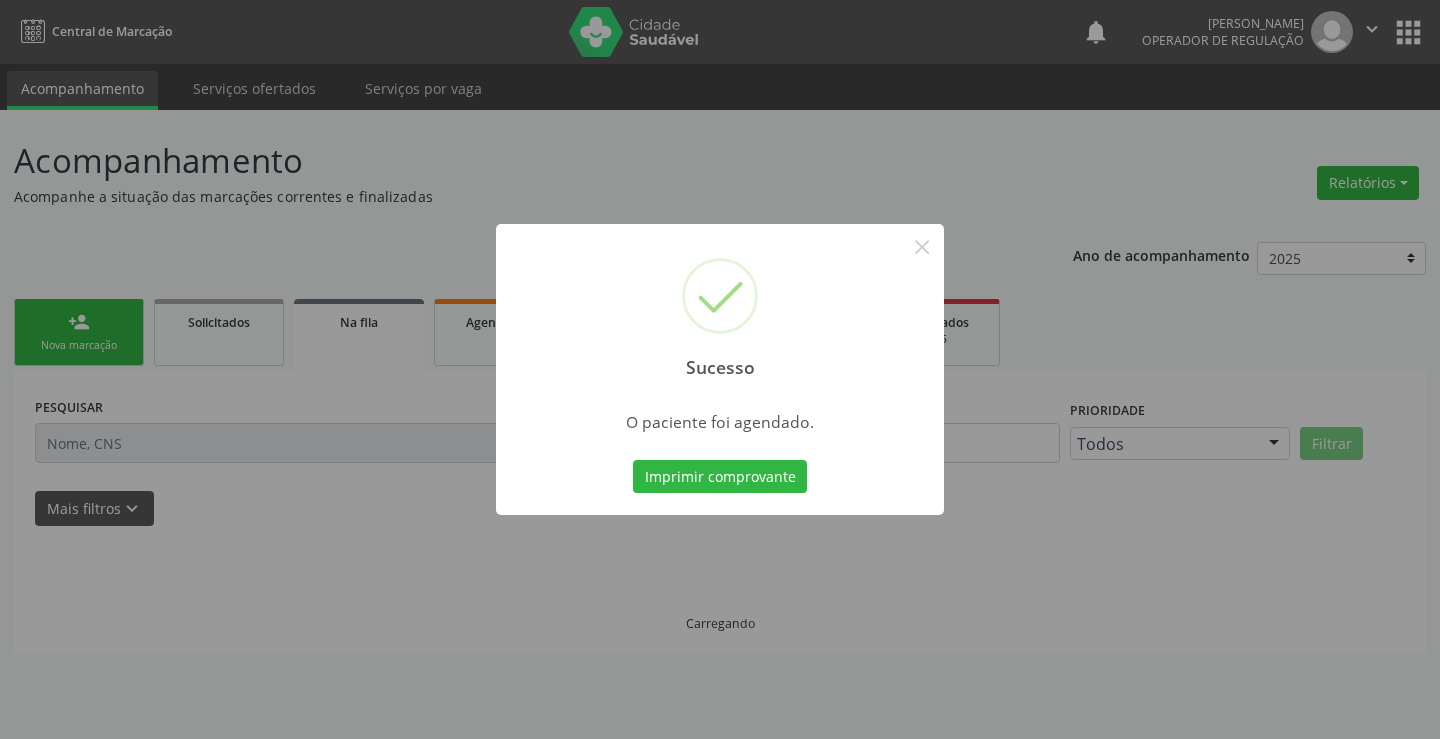 type 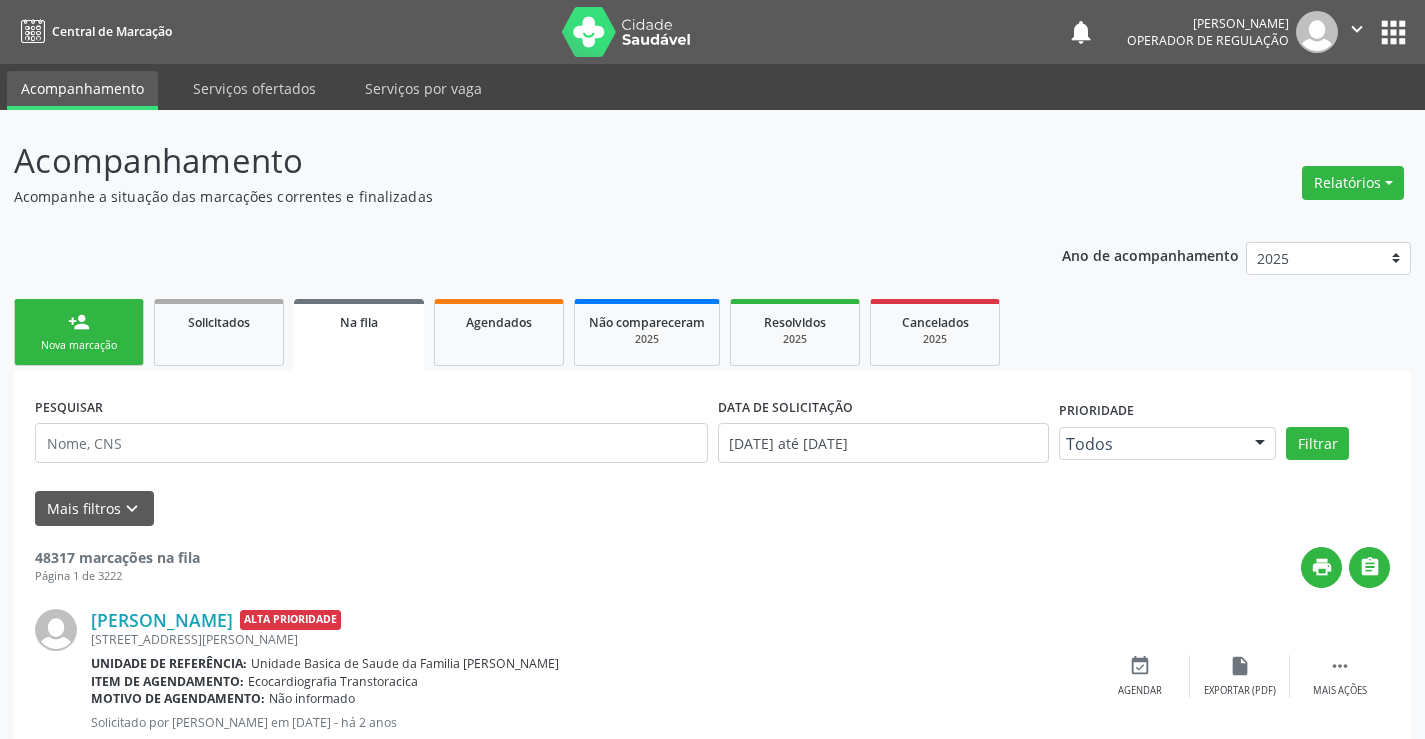click on "person_add" at bounding box center [79, 322] 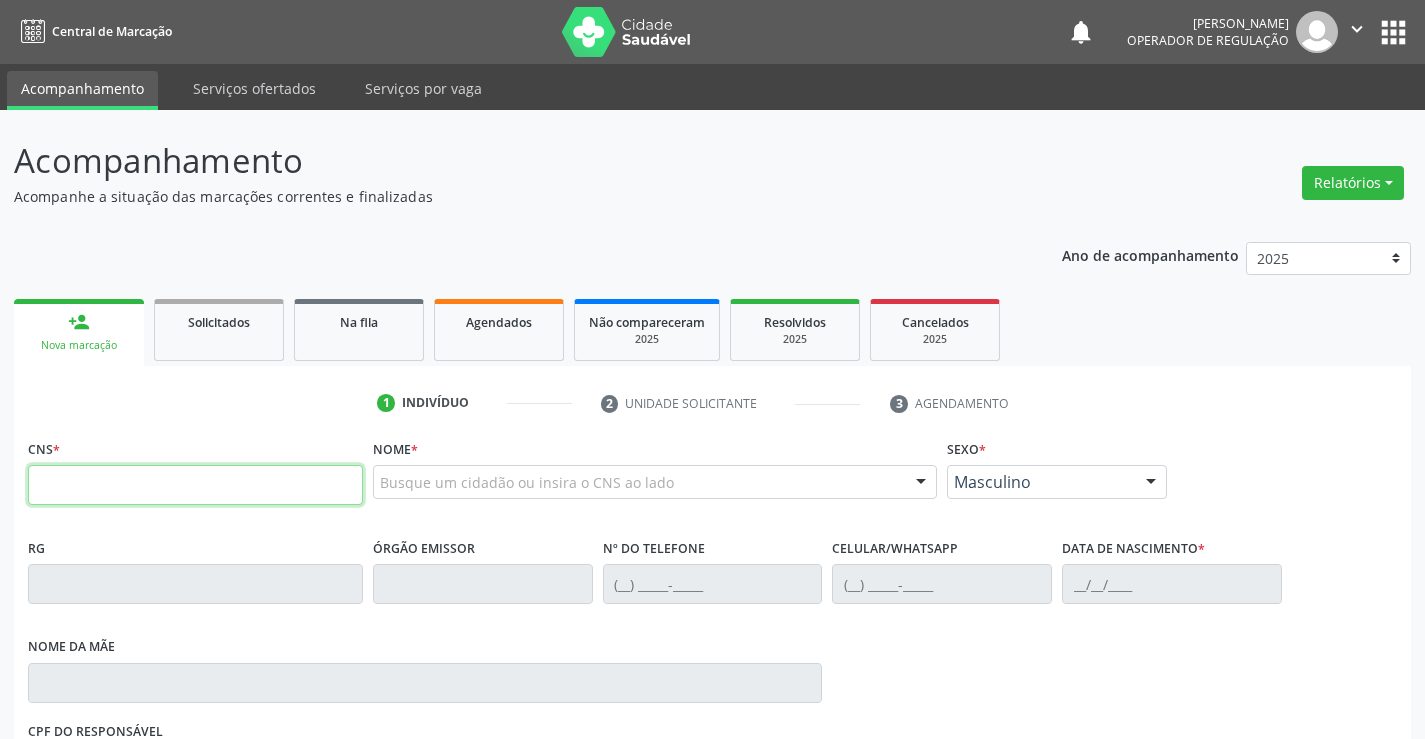 click at bounding box center (195, 485) 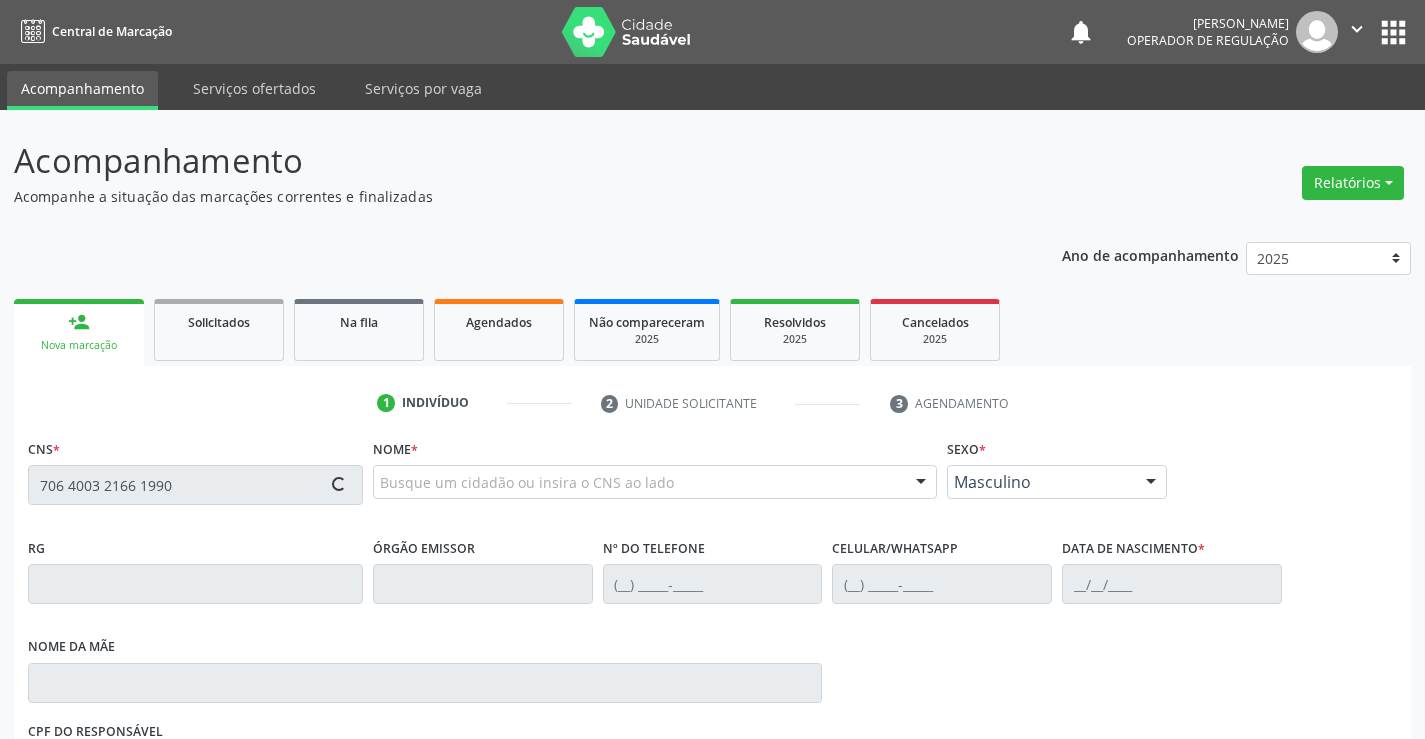 type on "706 4003 2166 1990" 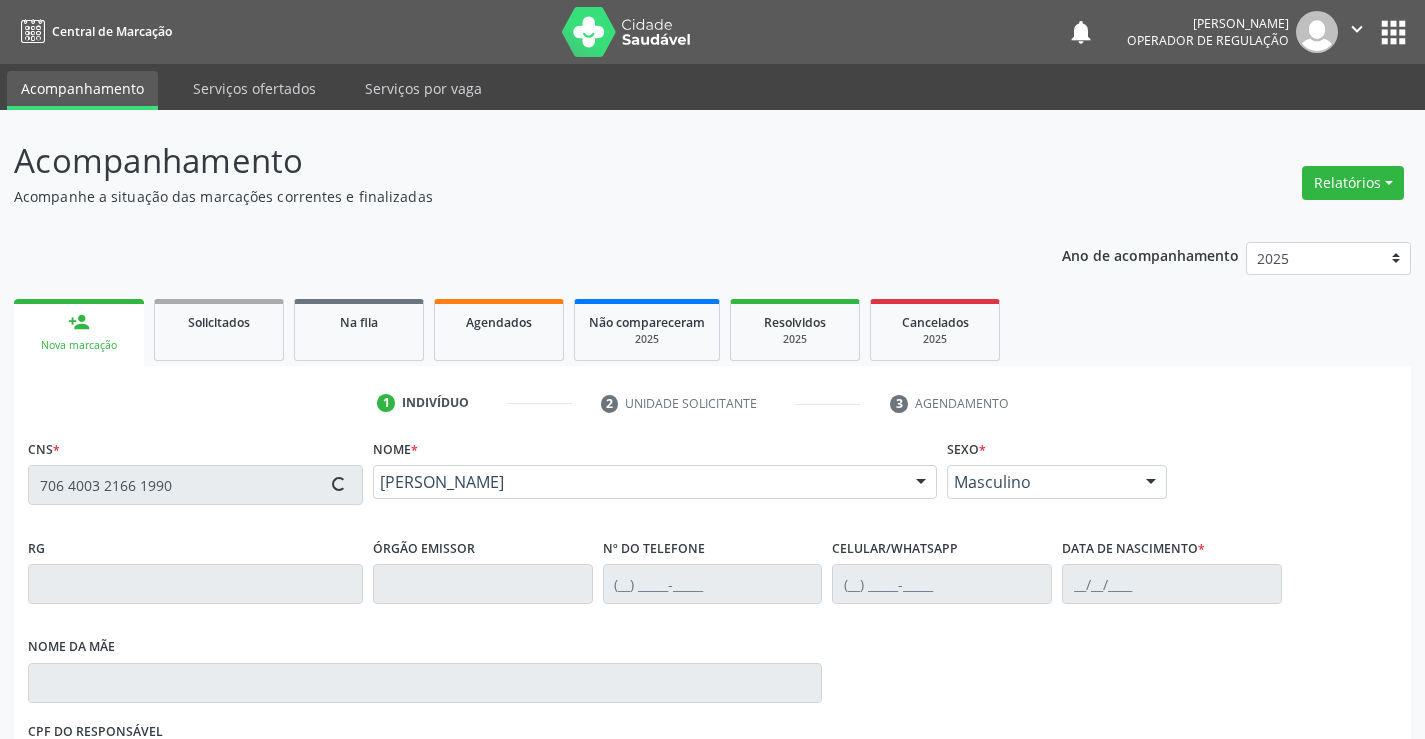type on "0486600513" 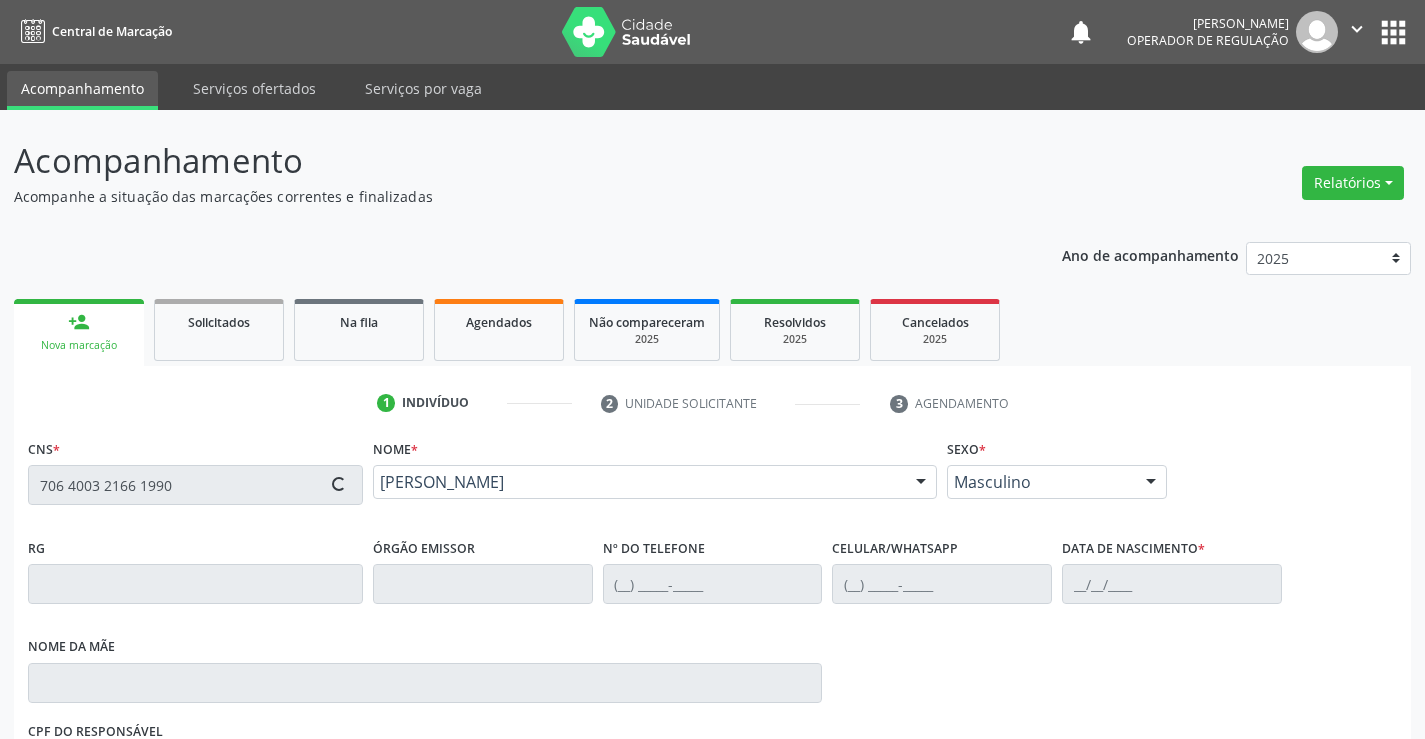 type on "[PHONE_NUMBER]" 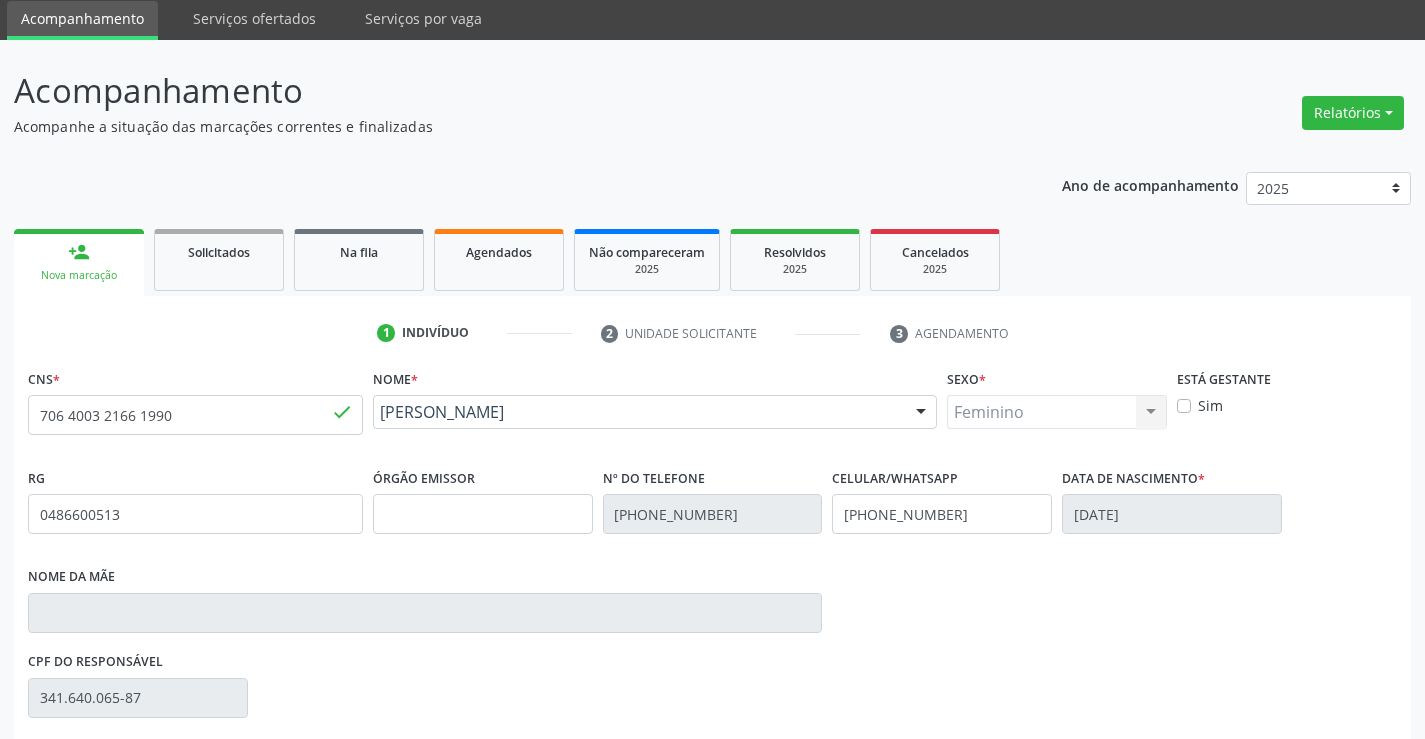 scroll, scrollTop: 331, scrollLeft: 0, axis: vertical 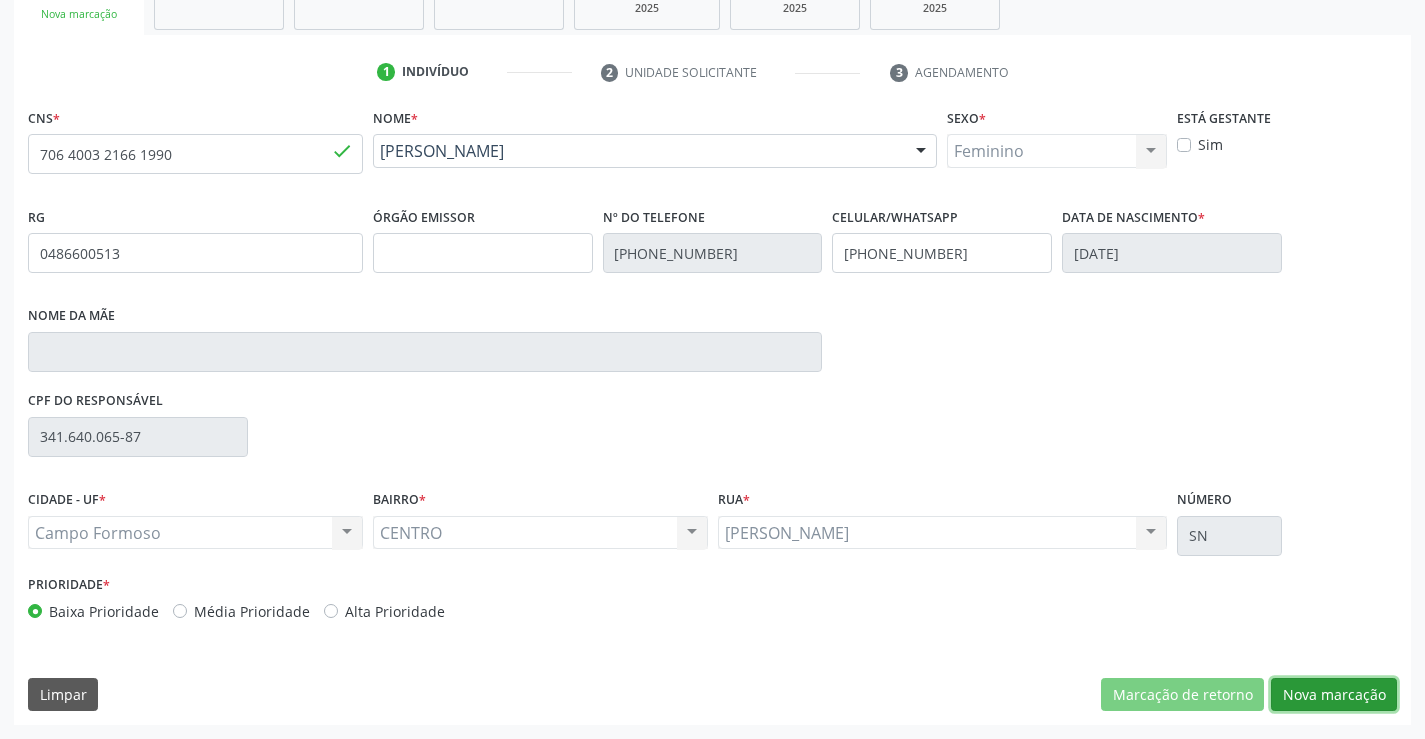 click on "Nova marcação" at bounding box center (1334, 695) 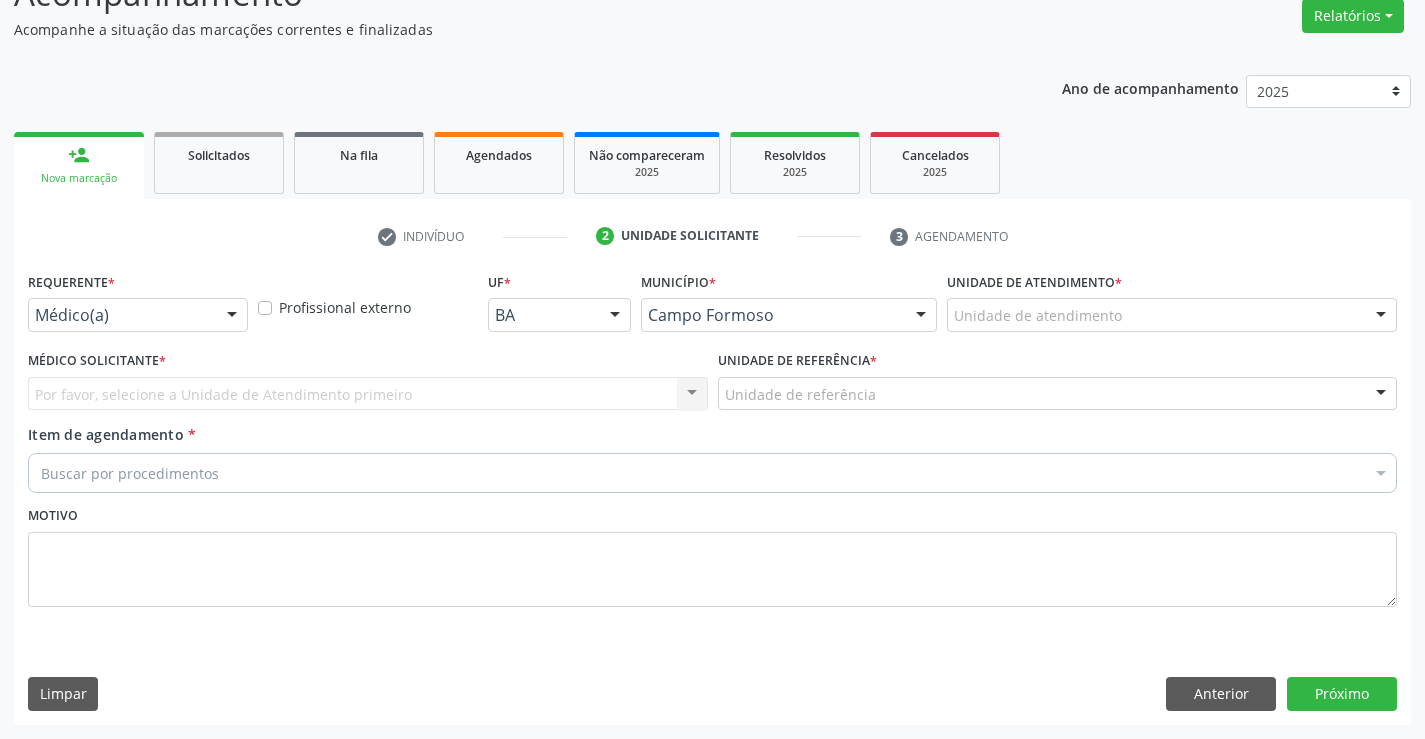 scroll, scrollTop: 167, scrollLeft: 0, axis: vertical 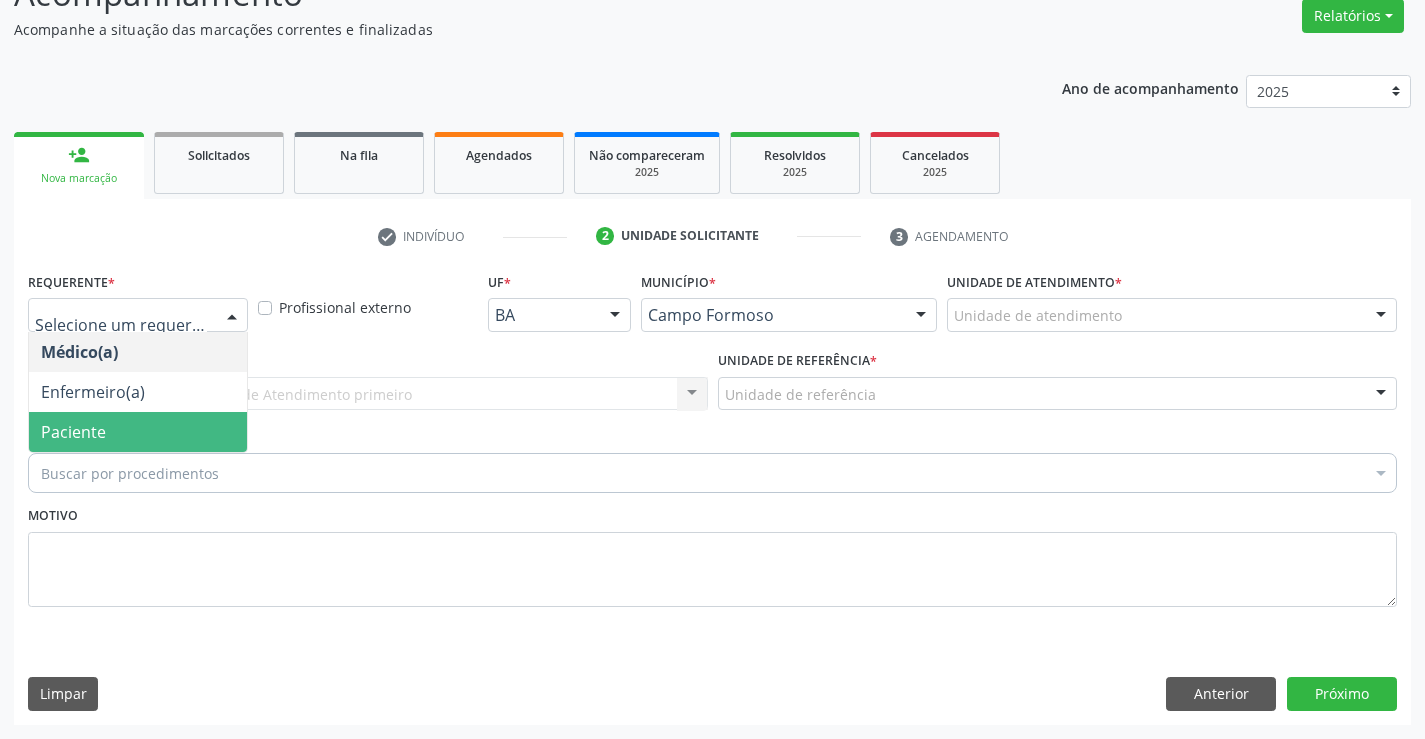 click on "Paciente" at bounding box center (73, 432) 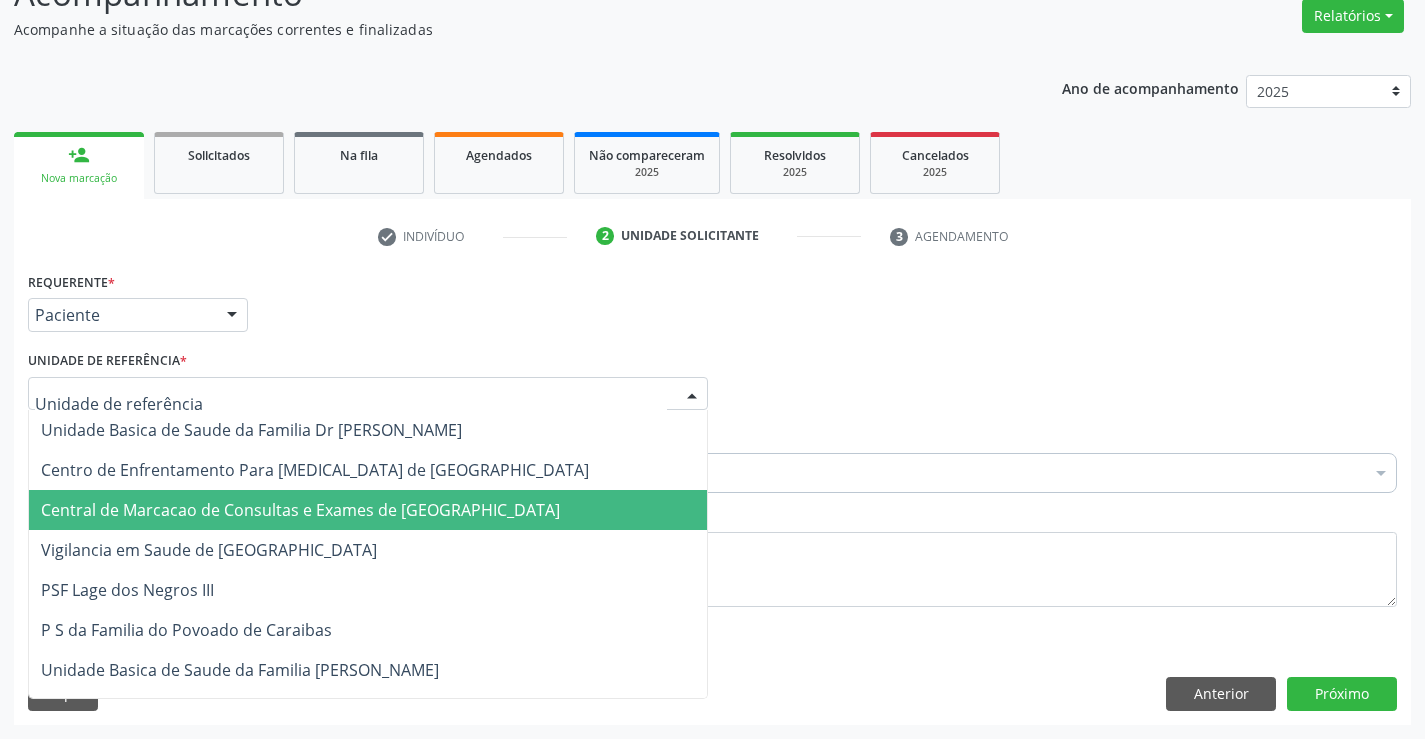 click on "Central de Marcacao de Consultas e Exames de [GEOGRAPHIC_DATA]" at bounding box center (368, 510) 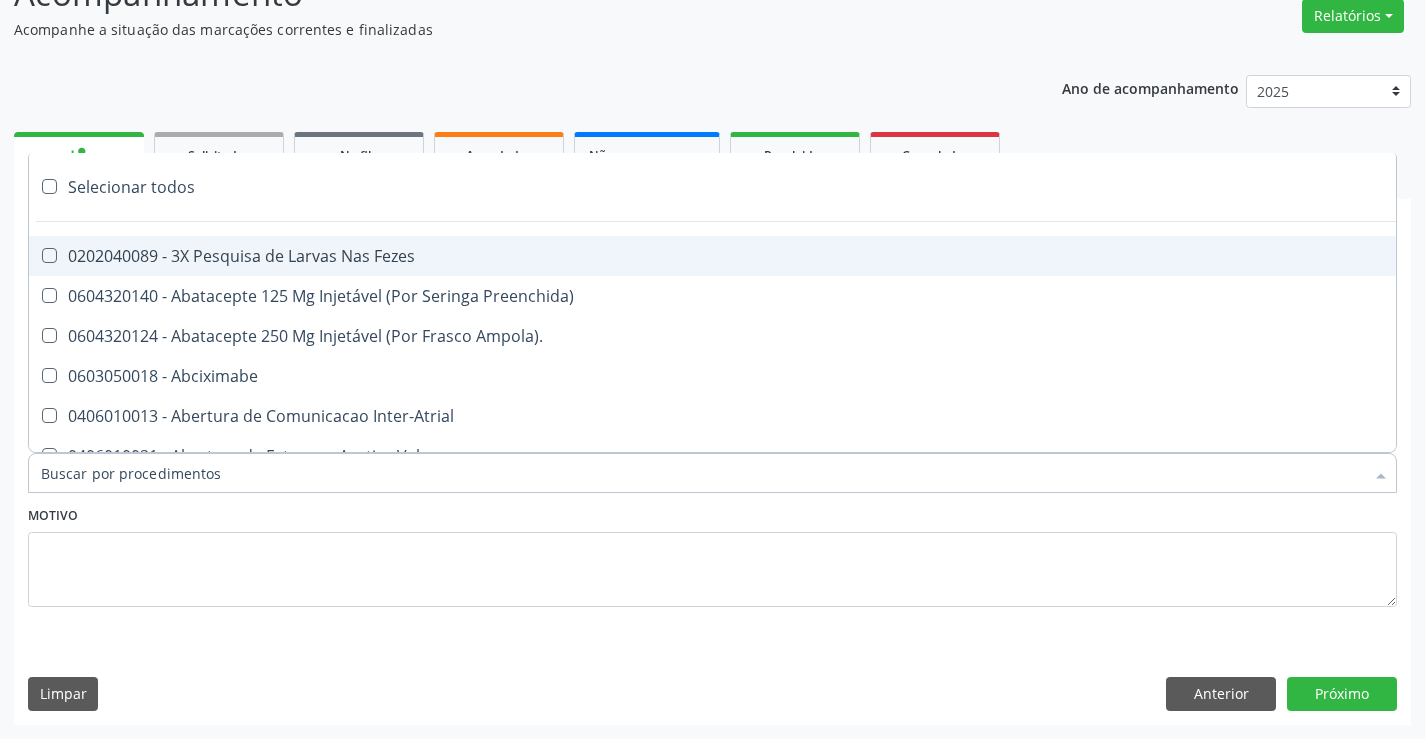 paste on "EXCI" 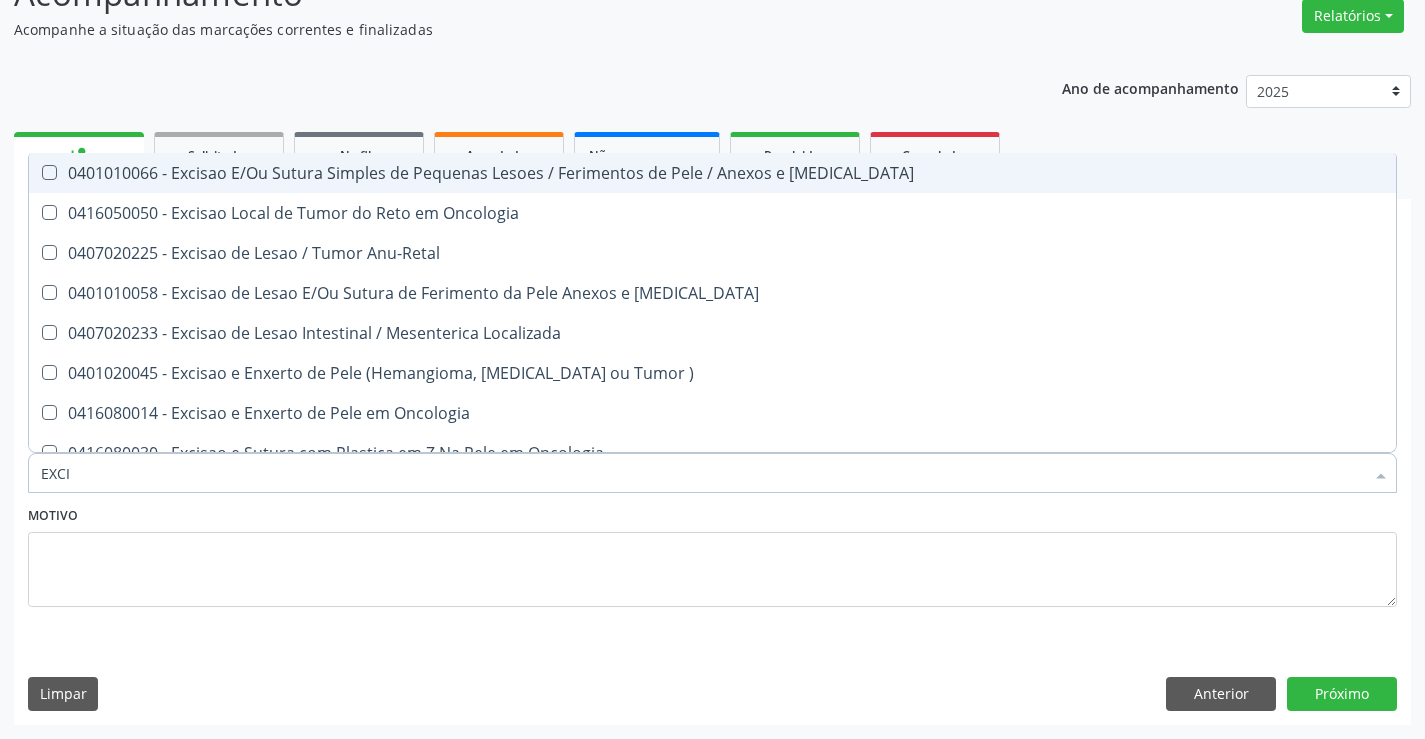 click on "0401010066 - Excisao E/Ou Sutura Simples de Pequenas Lesoes / Ferimentos de Pele / Anexos e [MEDICAL_DATA]" at bounding box center (712, 173) 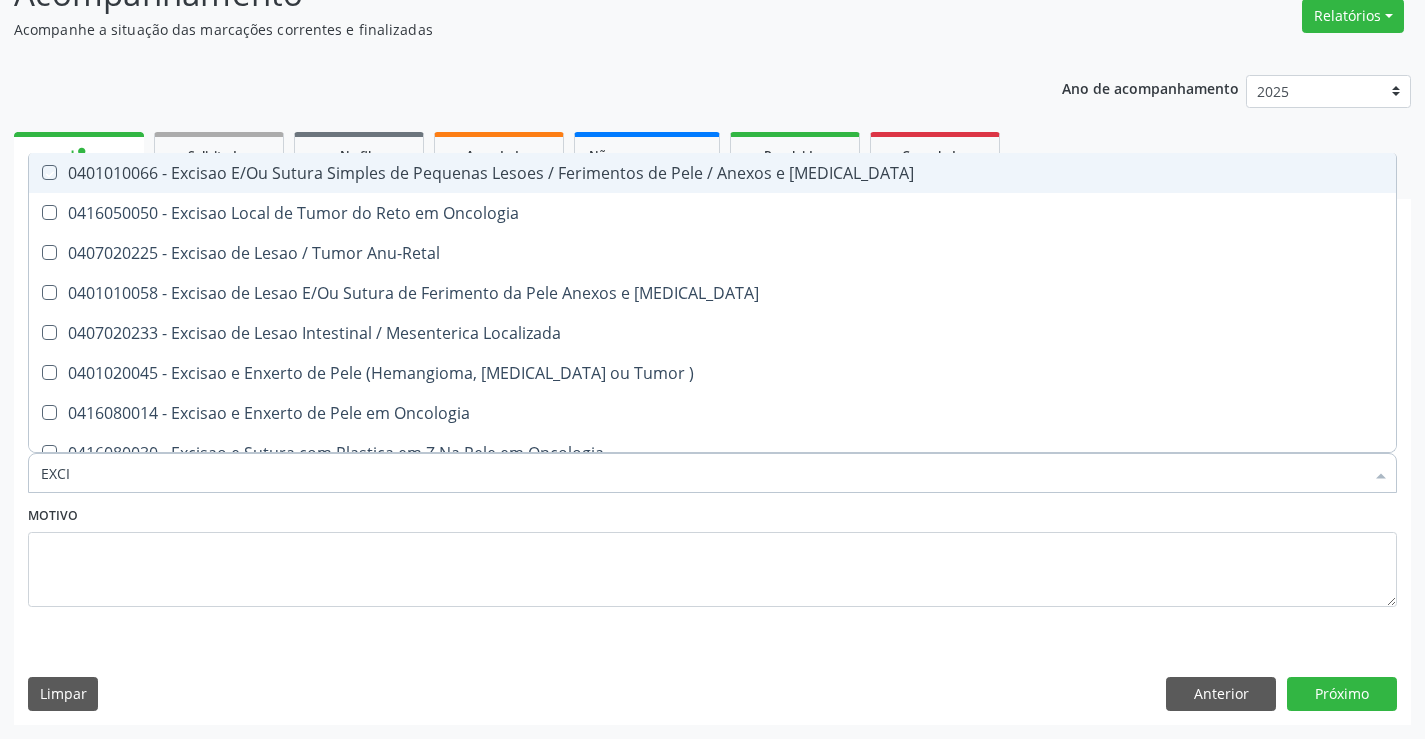 checkbox on "true" 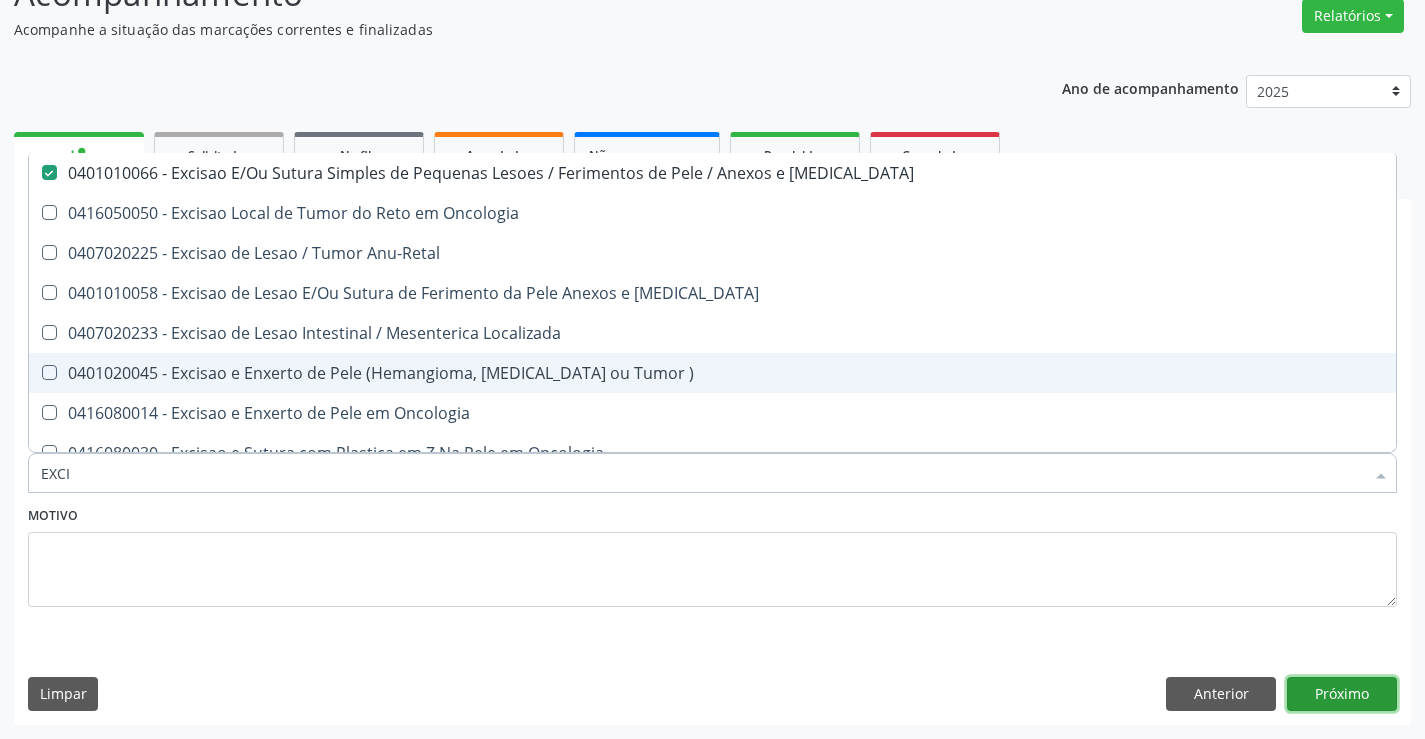 click on "Próximo" at bounding box center (1342, 694) 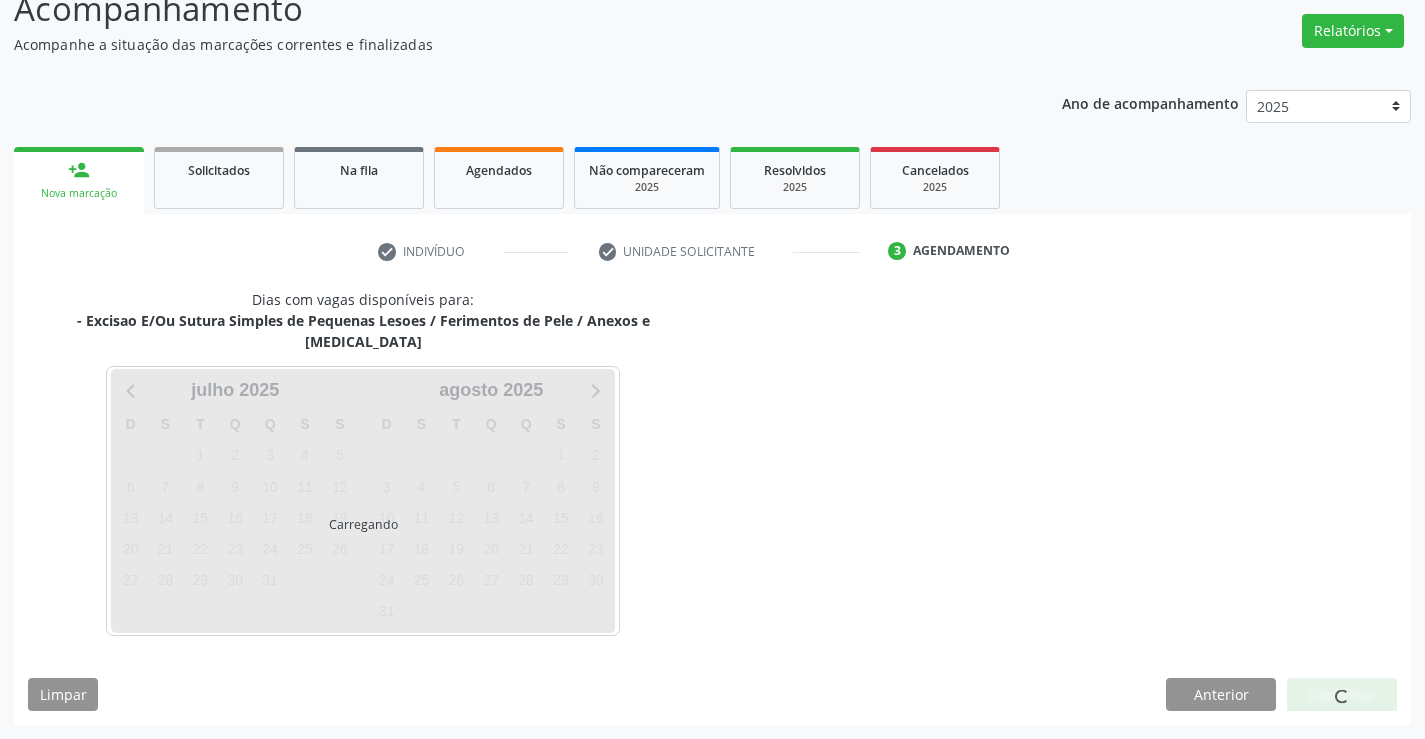 scroll, scrollTop: 131, scrollLeft: 0, axis: vertical 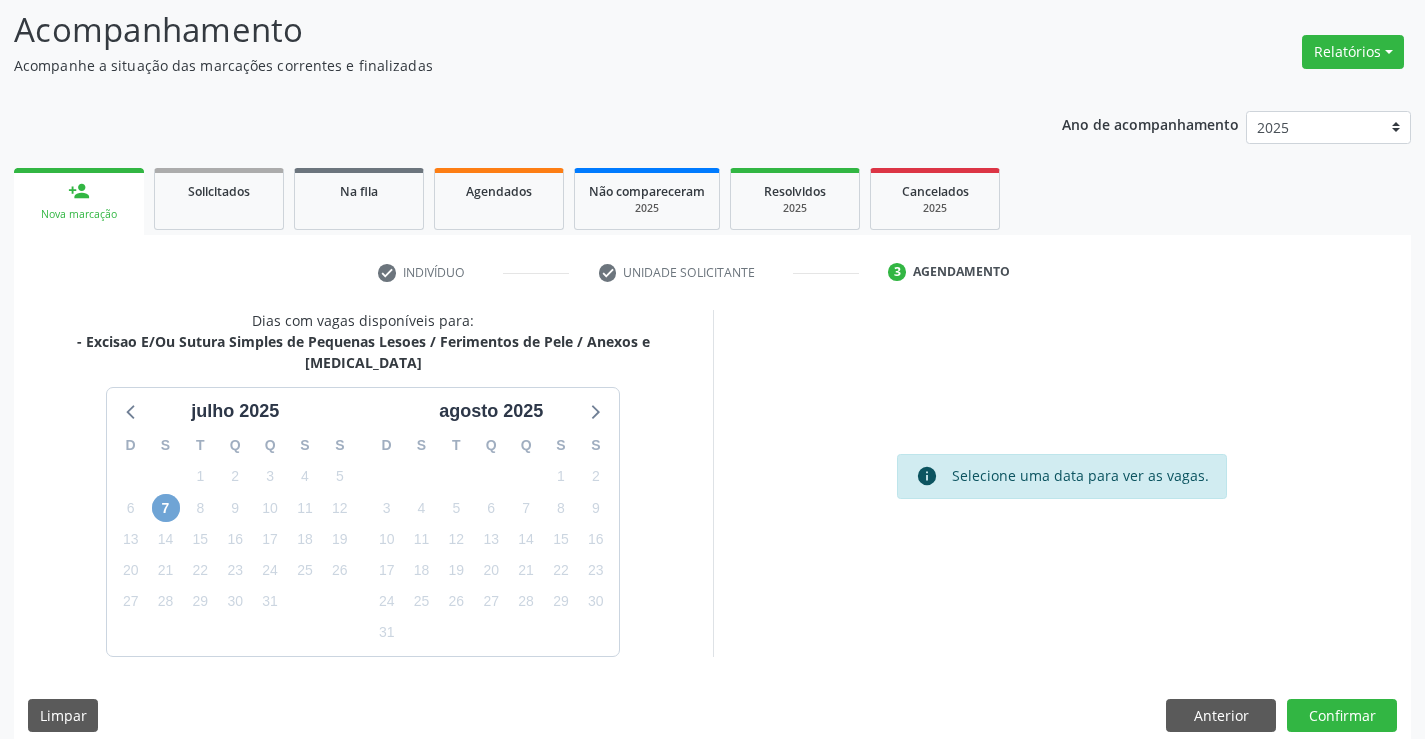 click on "7" at bounding box center (166, 508) 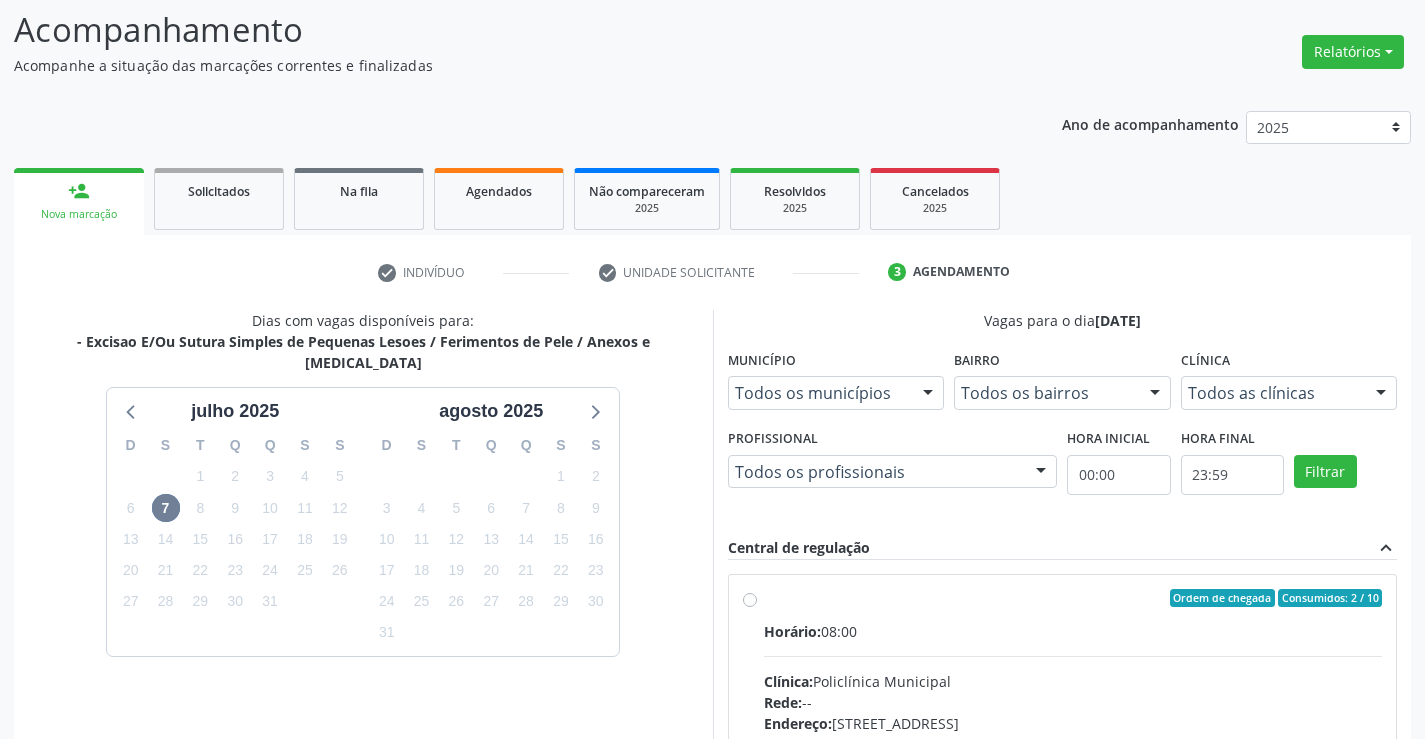 click on "Horário:   08:00
Clínica:  Policlínica Municipal
Rede:
--
[GEOGRAPHIC_DATA]:   [STREET_ADDRESS]
Telefone:   [PHONE_NUMBER]
Profissional:
Geislane Alcantara dos Santos
Informações adicionais sobre o atendimento
Idade de atendimento:
de 0 a 120 anos
Gênero(s) atendido(s):
Masculino e Feminino
Informações adicionais:
--" at bounding box center [1073, 758] 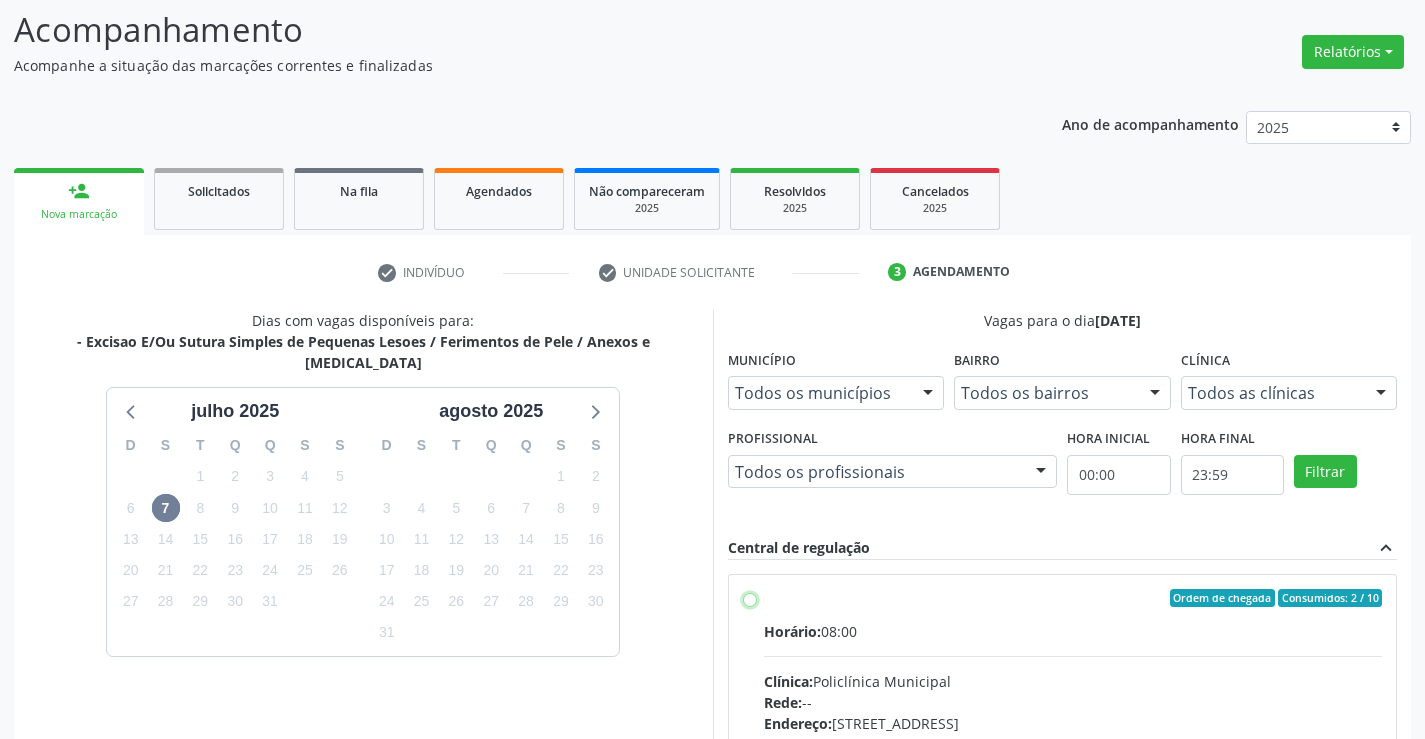 click on "Ordem de chegada
Consumidos: 2 / 10
Horário:   08:00
Clínica:  Policlínica Municipal
Rede:
--
[GEOGRAPHIC_DATA]:   [STREET_ADDRESS]
Telefone:   [PHONE_NUMBER]
Profissional:
Geislane Alcantara dos Santos
Informações adicionais sobre o atendimento
Idade de atendimento:
de 0 a 120 anos
Gênero(s) atendido(s):
Masculino e Feminino
Informações adicionais:
--" at bounding box center (750, 598) 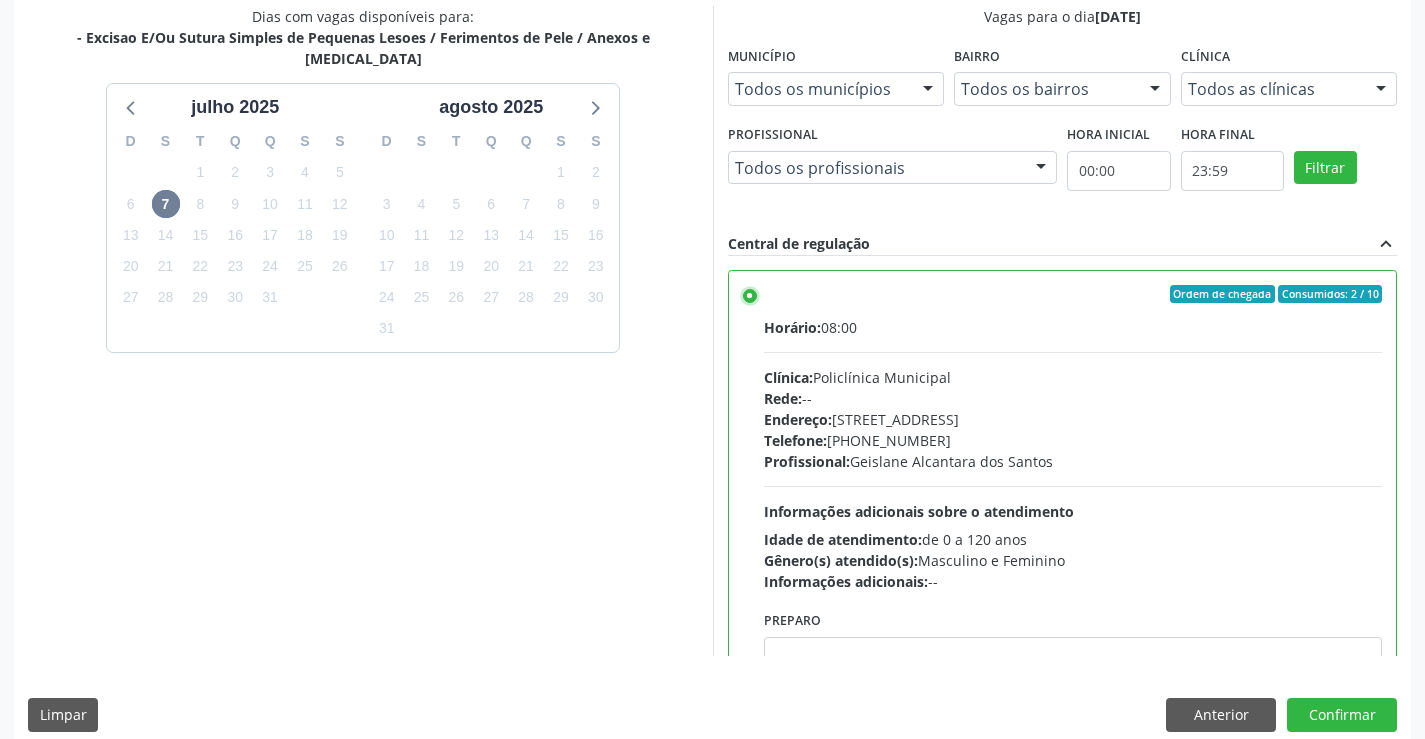 scroll, scrollTop: 456, scrollLeft: 0, axis: vertical 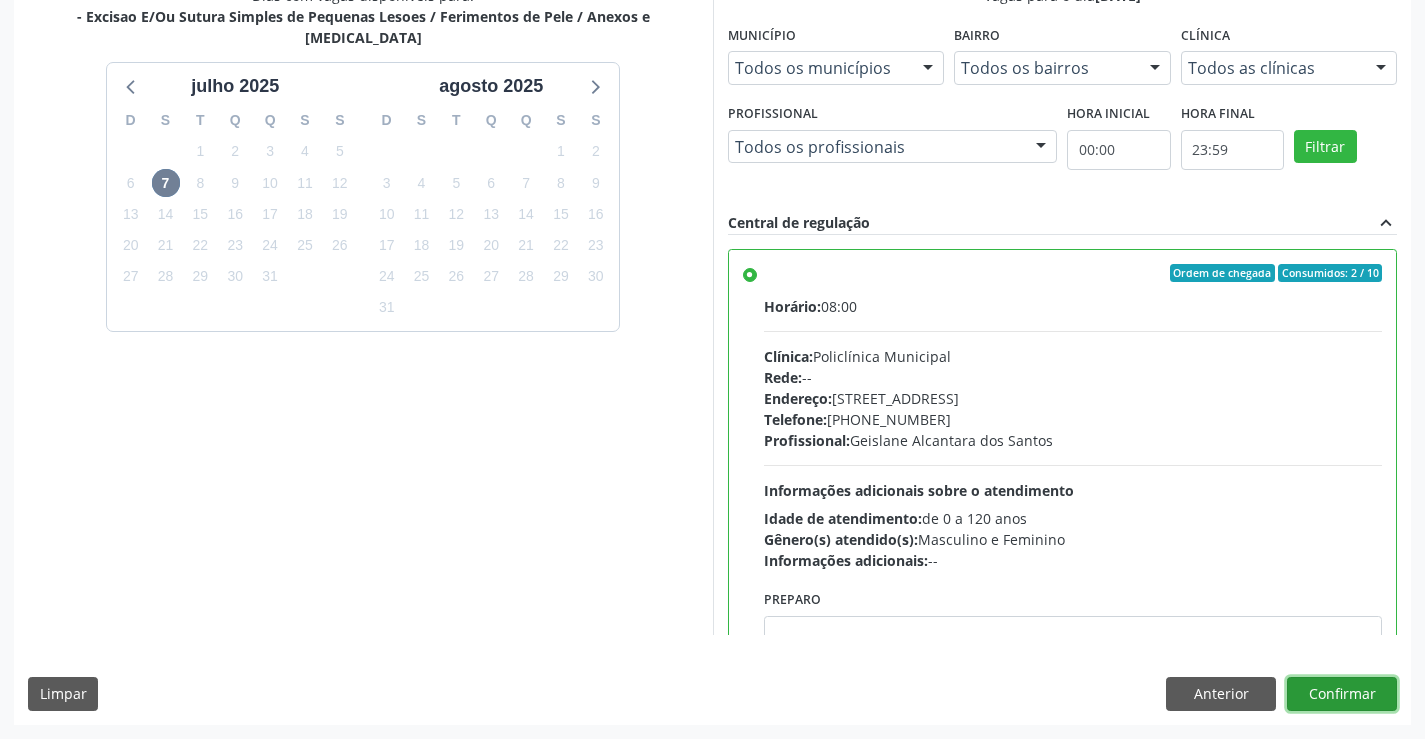 click on "Confirmar" at bounding box center (1342, 694) 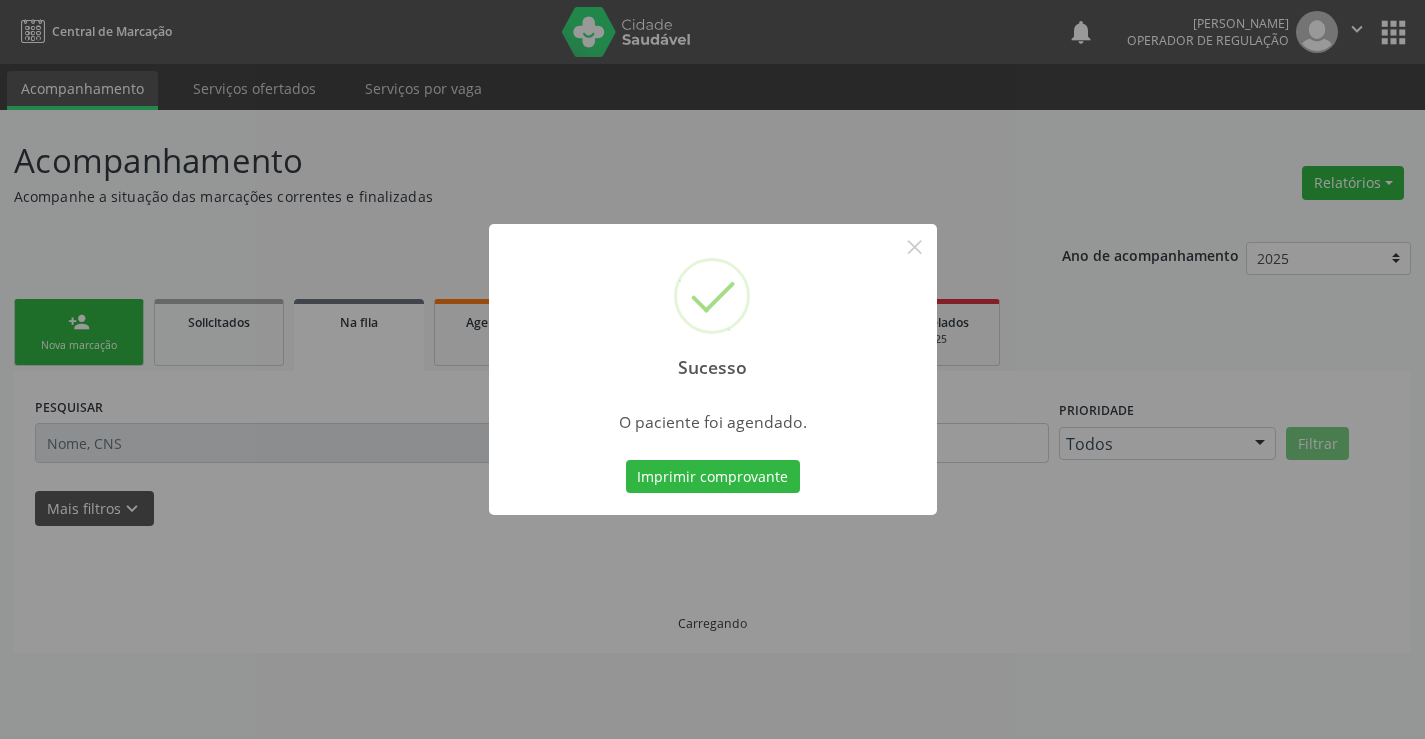 scroll, scrollTop: 0, scrollLeft: 0, axis: both 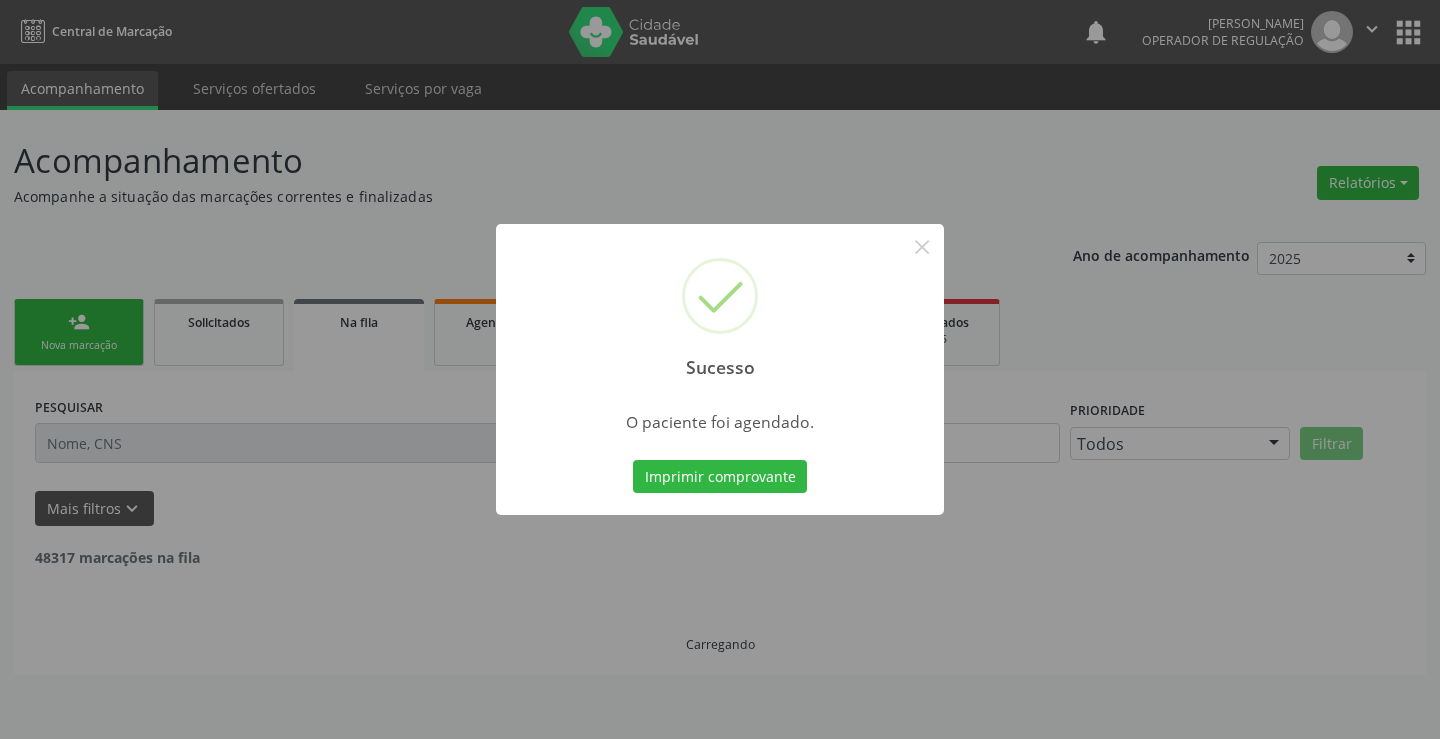 type 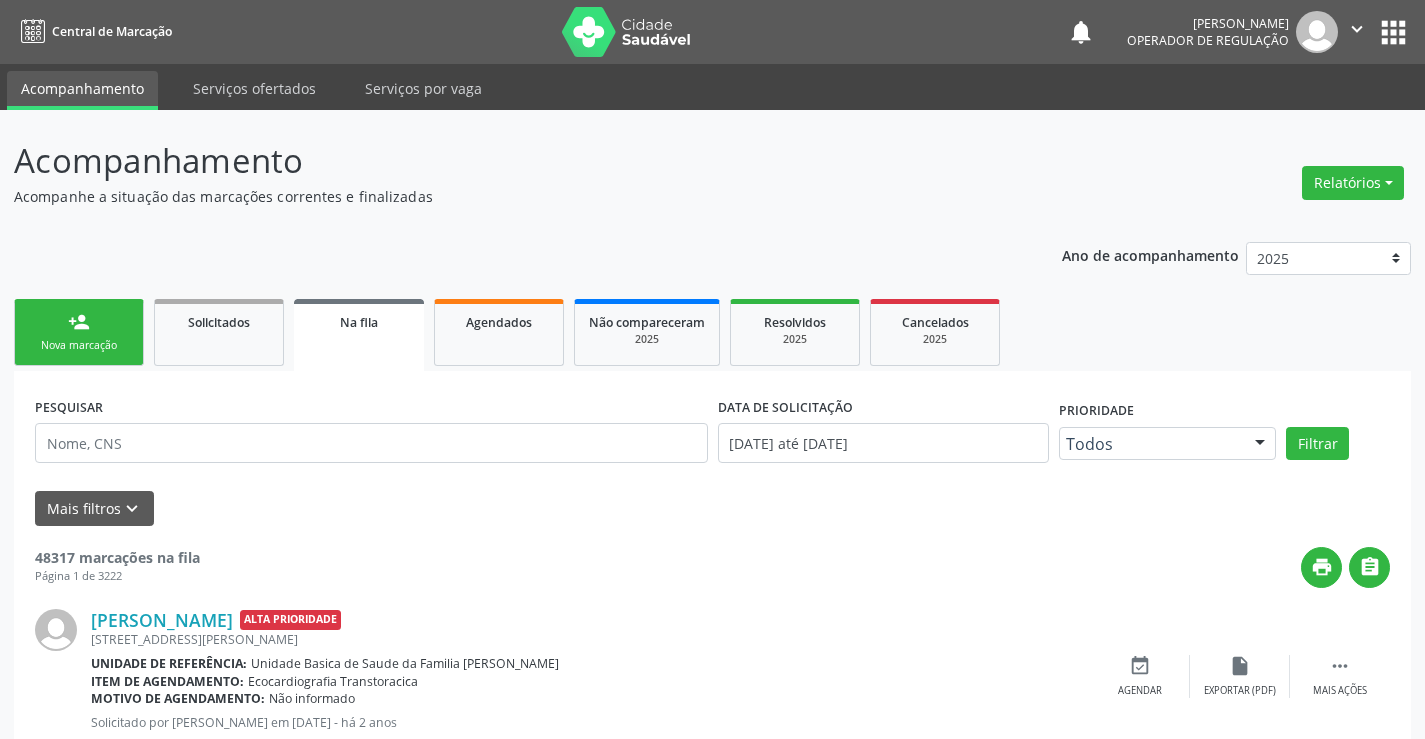 click on "person_add
Nova marcação" at bounding box center [79, 332] 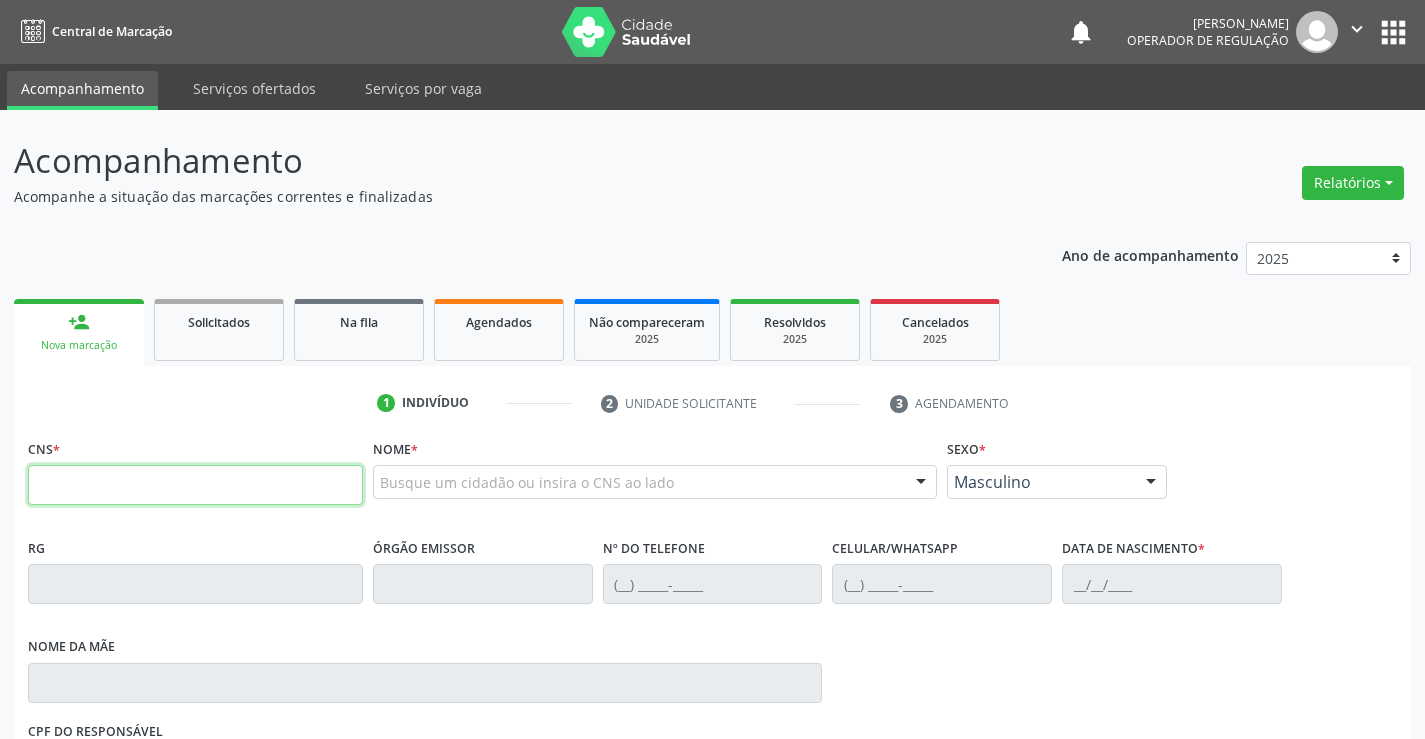 click at bounding box center (195, 485) 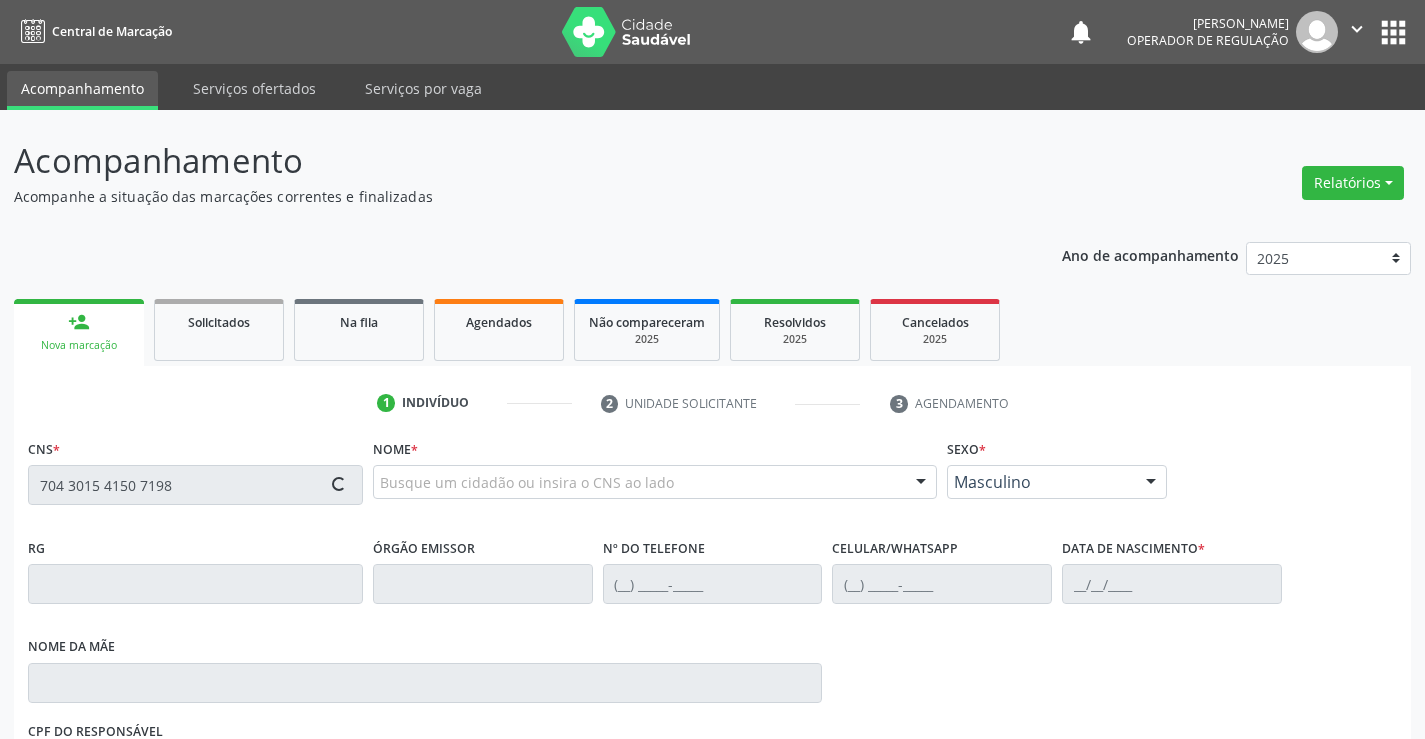 type on "704 3015 4150 7198" 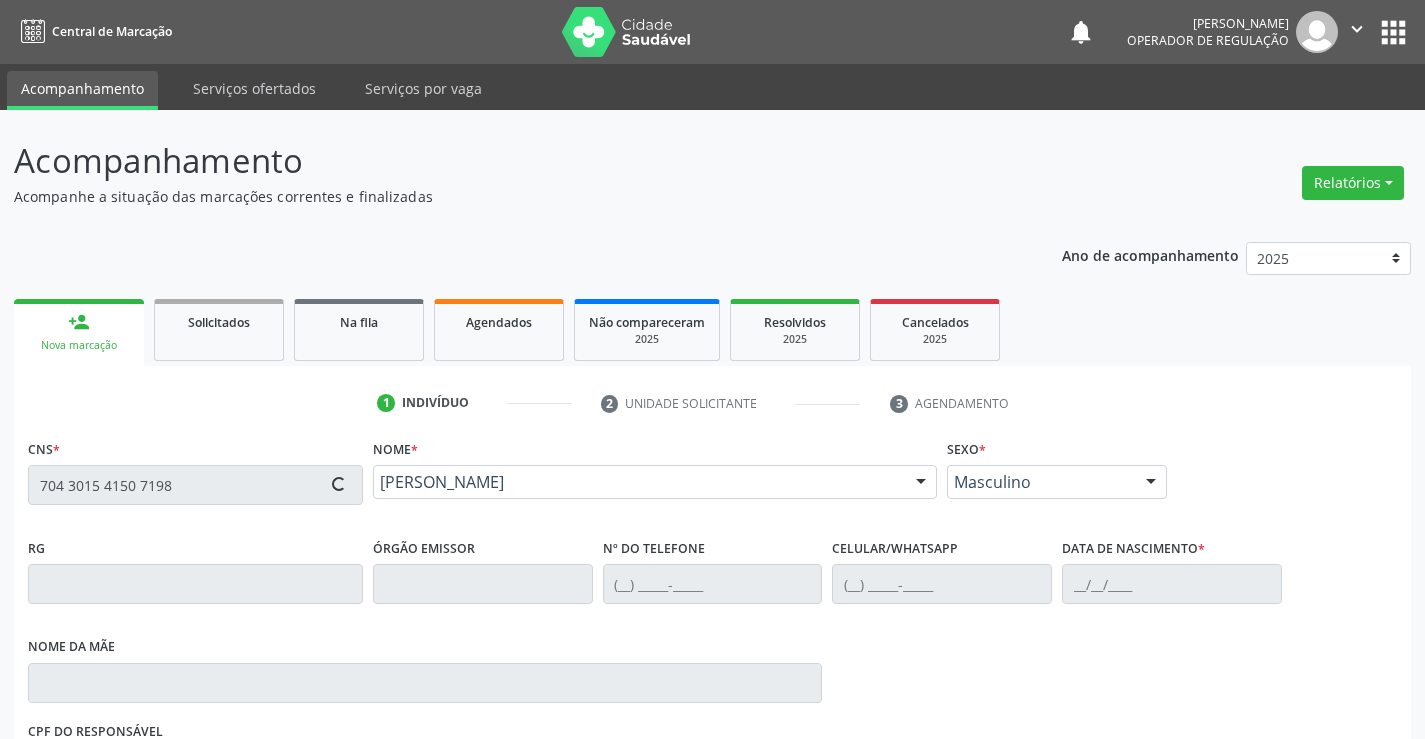 type on "[PHONE_NUMBER]" 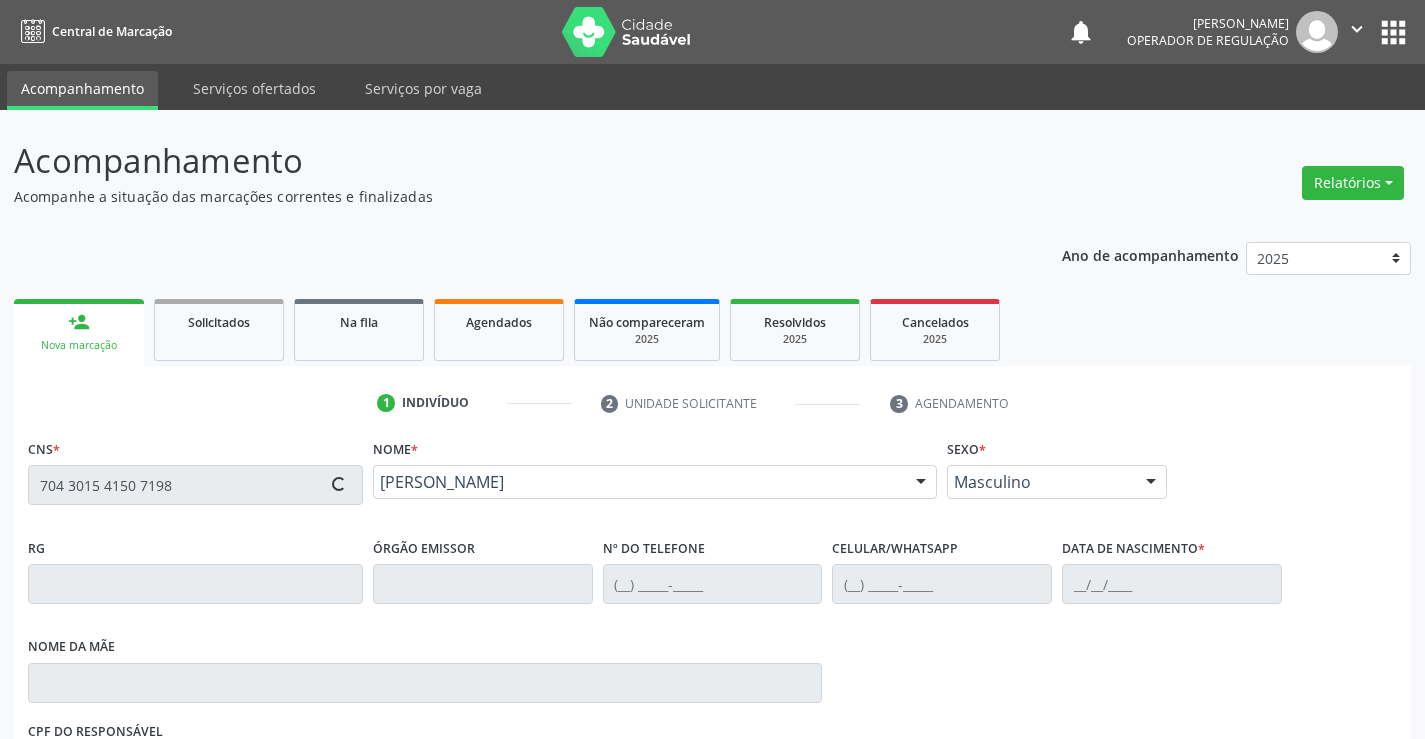 type on "[PHONE_NUMBER]" 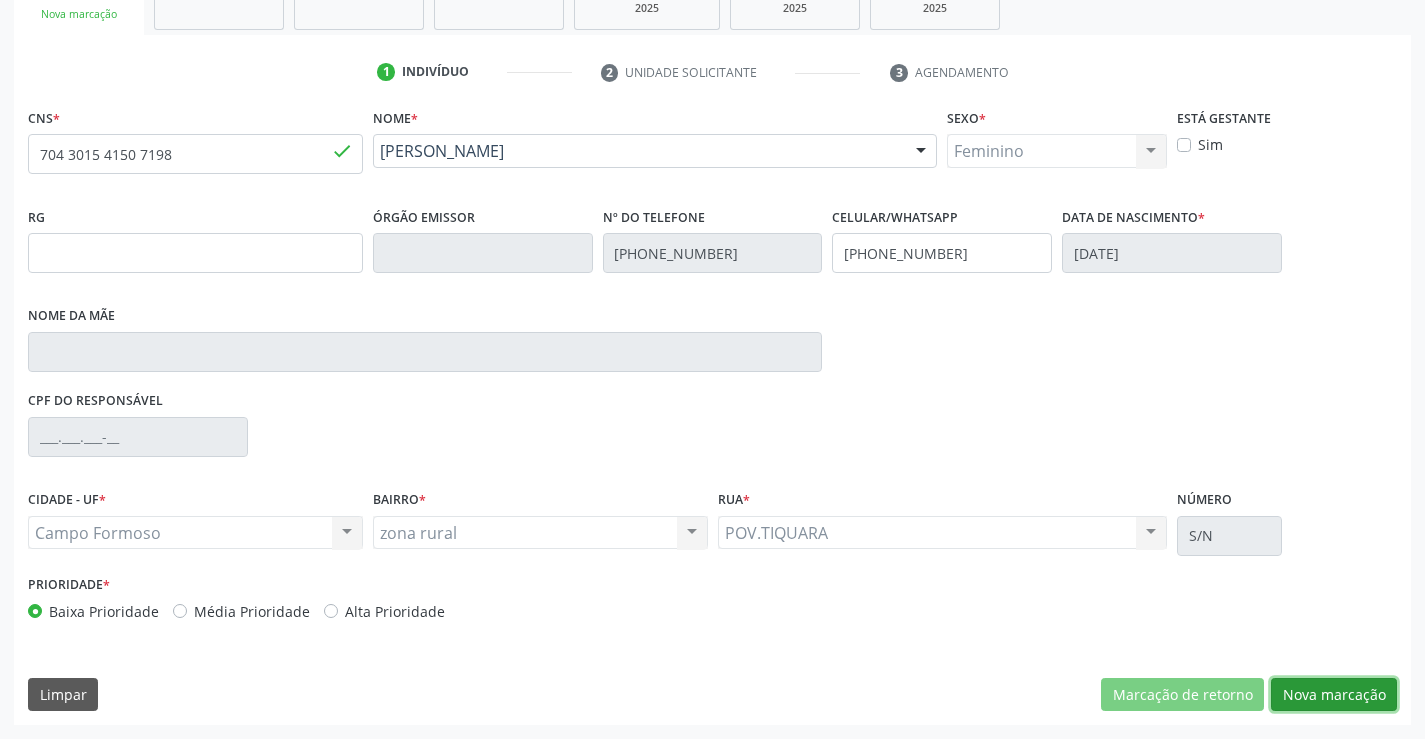 click on "Nova marcação" at bounding box center (1334, 695) 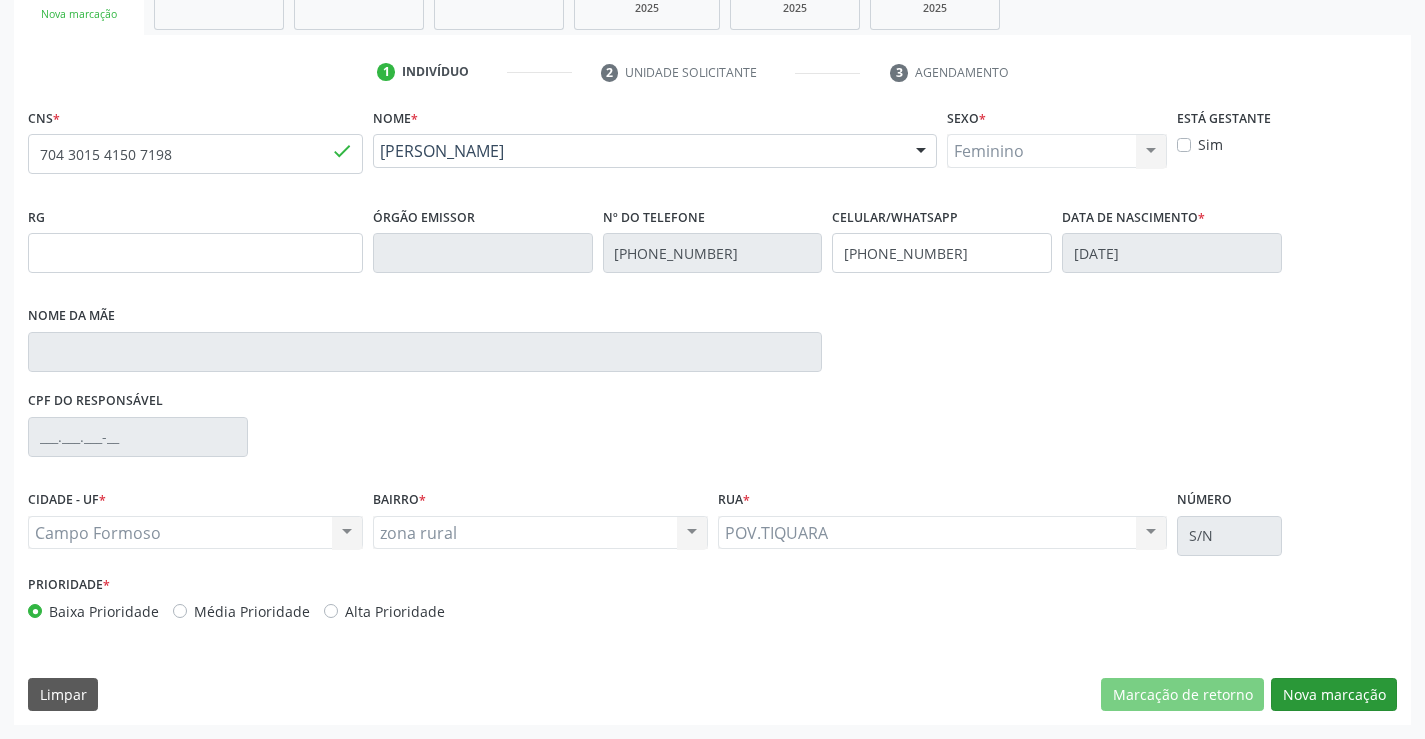 scroll, scrollTop: 167, scrollLeft: 0, axis: vertical 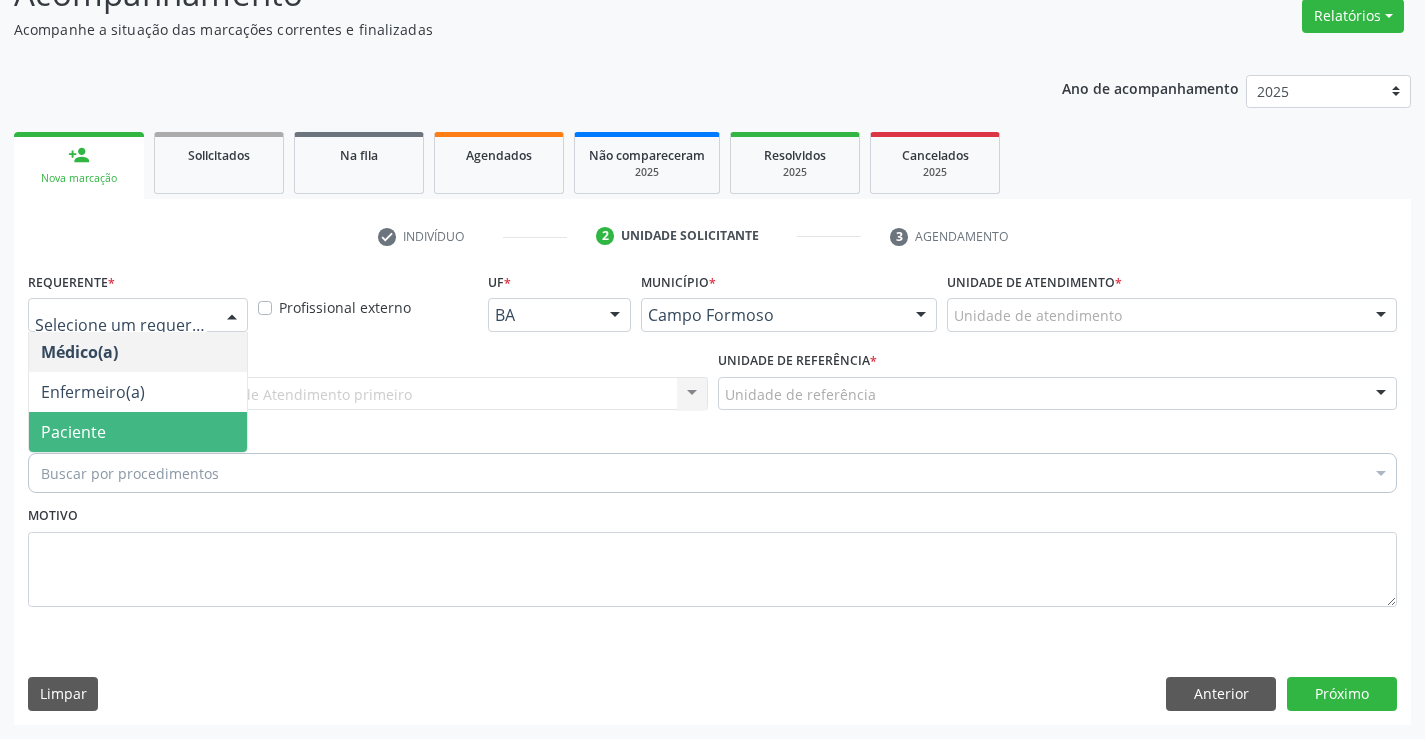 click on "Paciente" at bounding box center [73, 432] 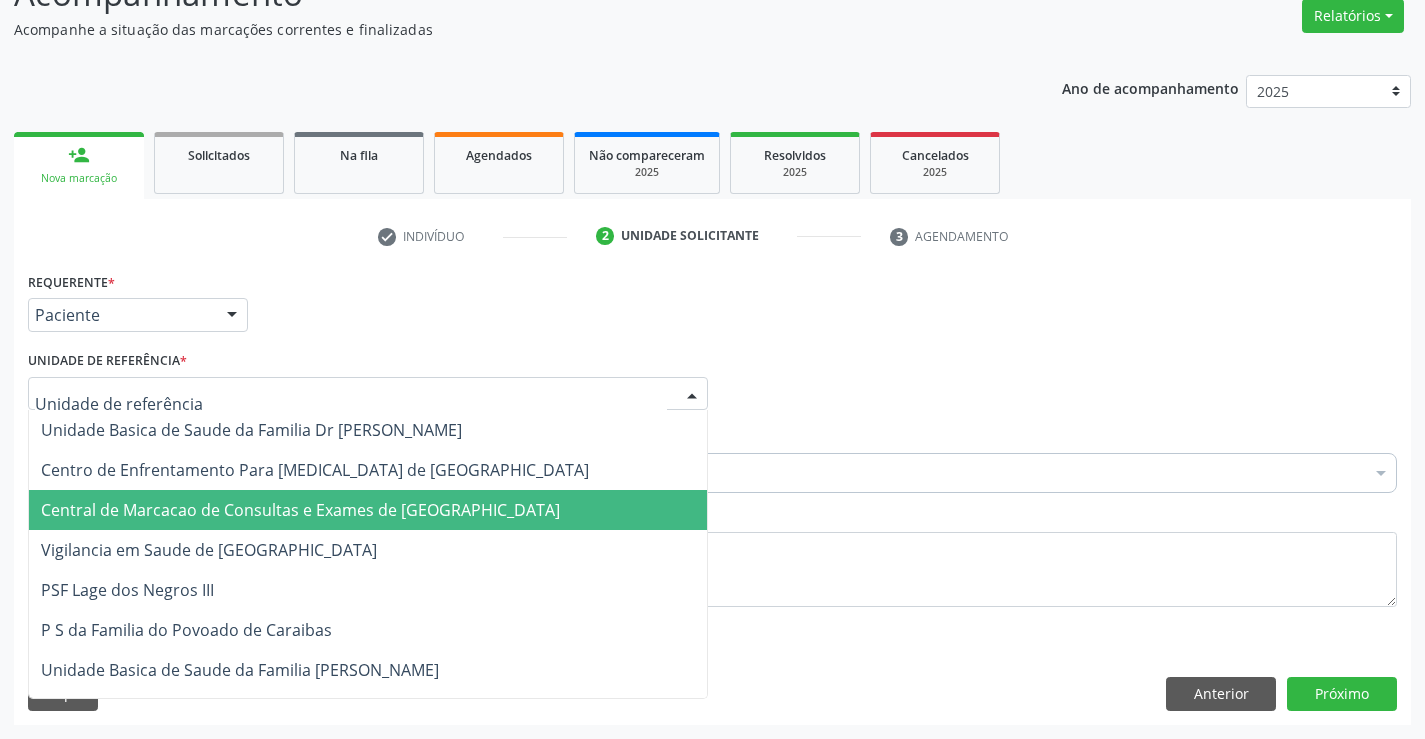 click on "Central de Marcacao de Consultas e Exames de [GEOGRAPHIC_DATA]" at bounding box center (300, 510) 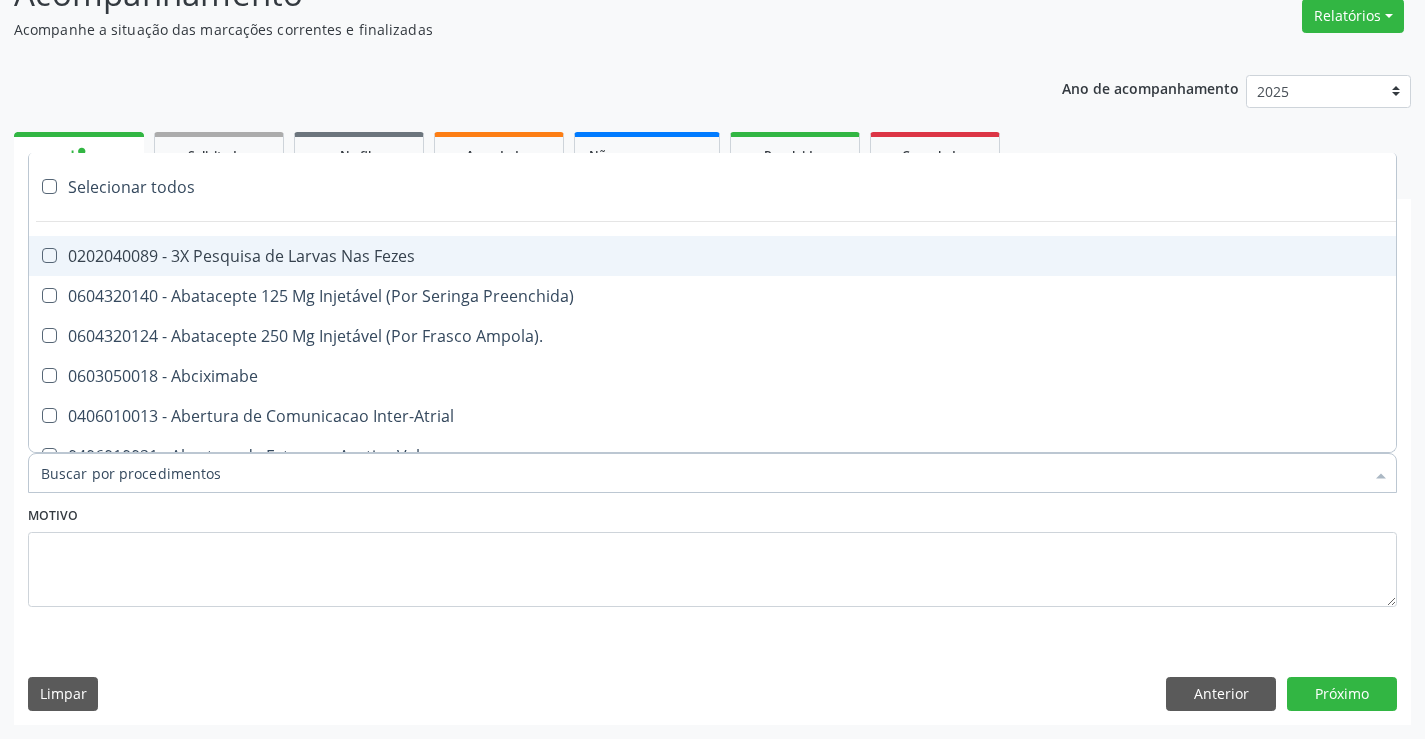 paste on "EXCI" 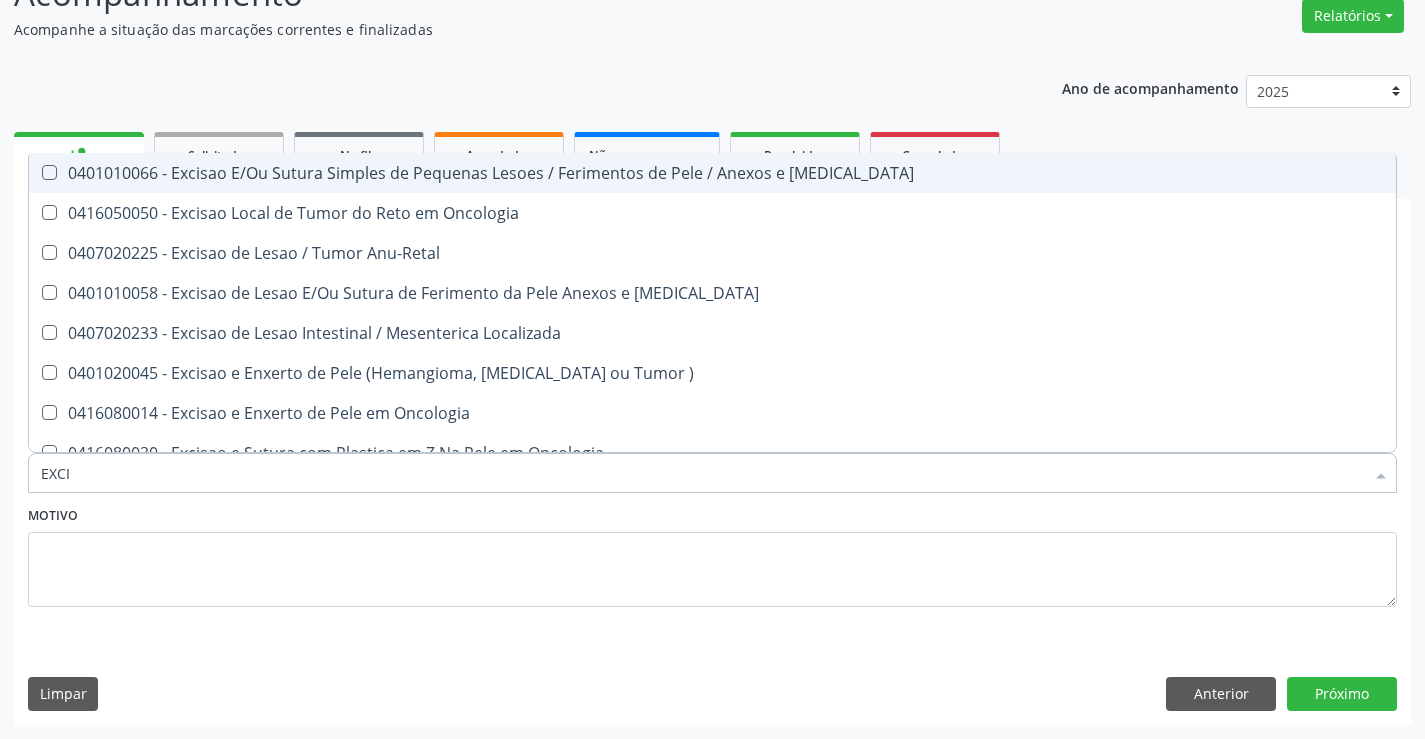 click on "0401010066 - Excisao E/Ou Sutura Simples de Pequenas Lesoes / Ferimentos de Pele / Anexos e [MEDICAL_DATA]" at bounding box center [712, 173] 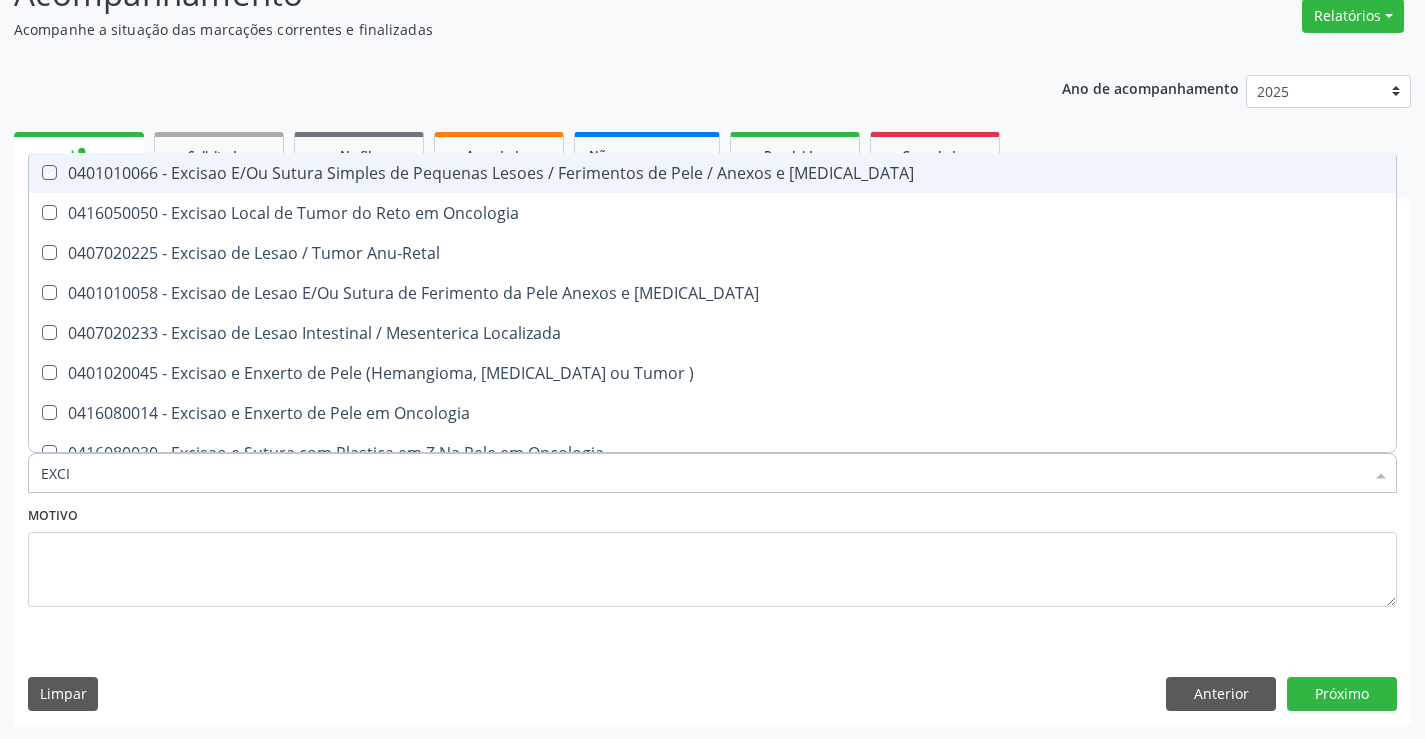 checkbox on "true" 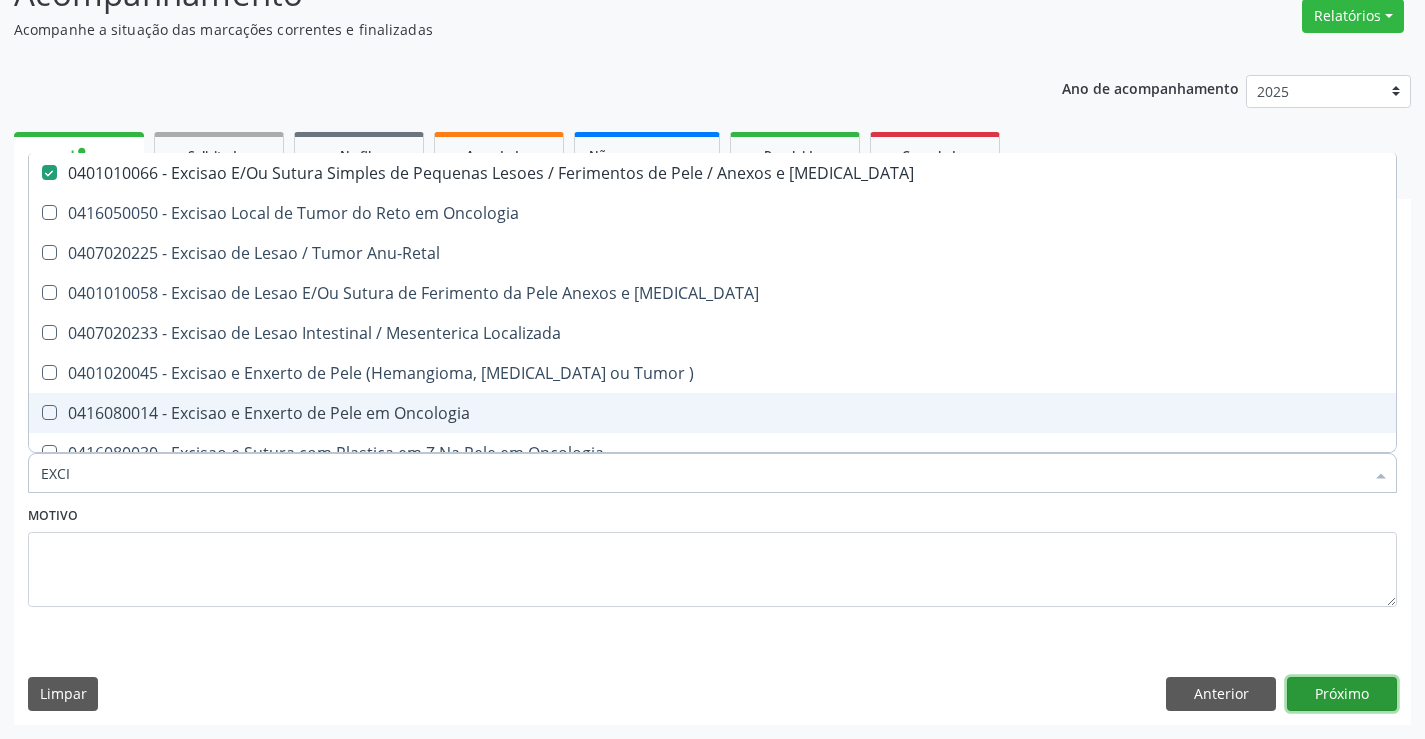 click on "Próximo" at bounding box center (1342, 694) 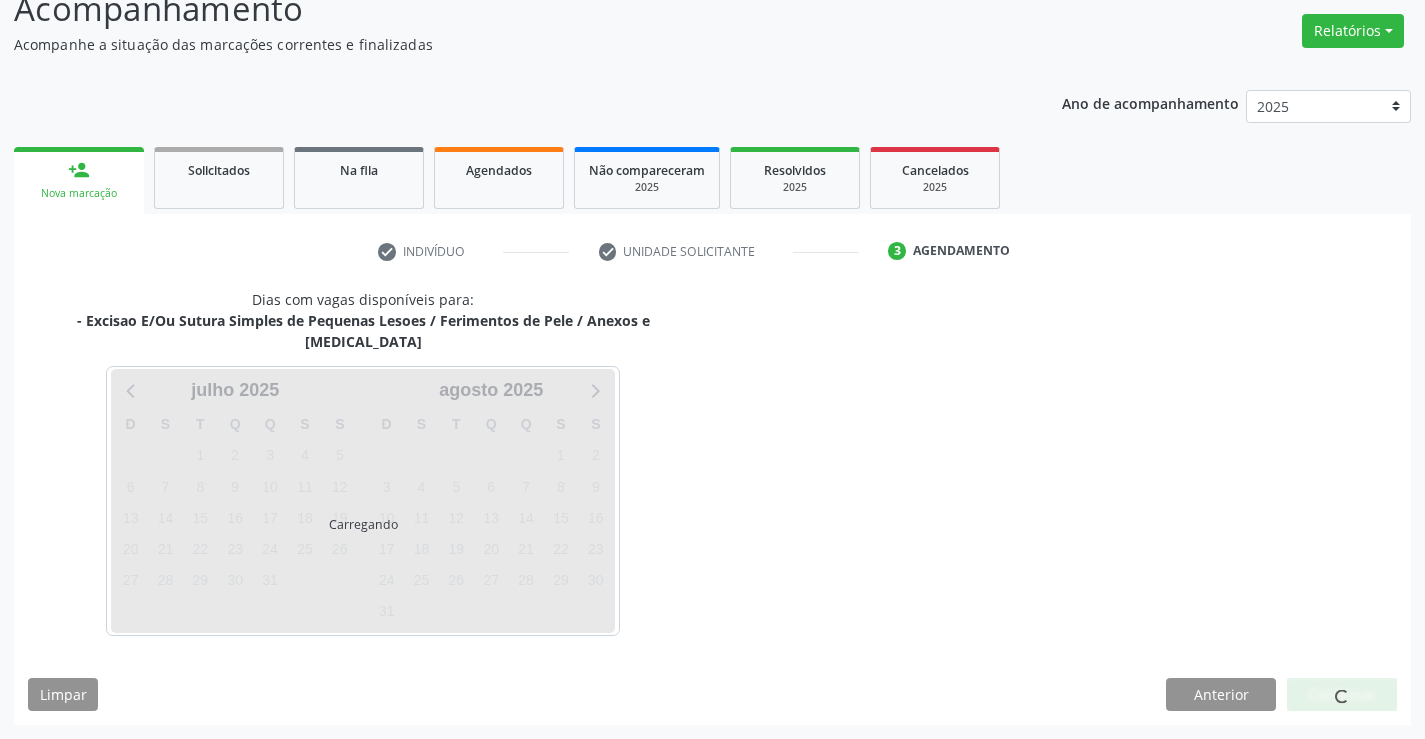 scroll, scrollTop: 131, scrollLeft: 0, axis: vertical 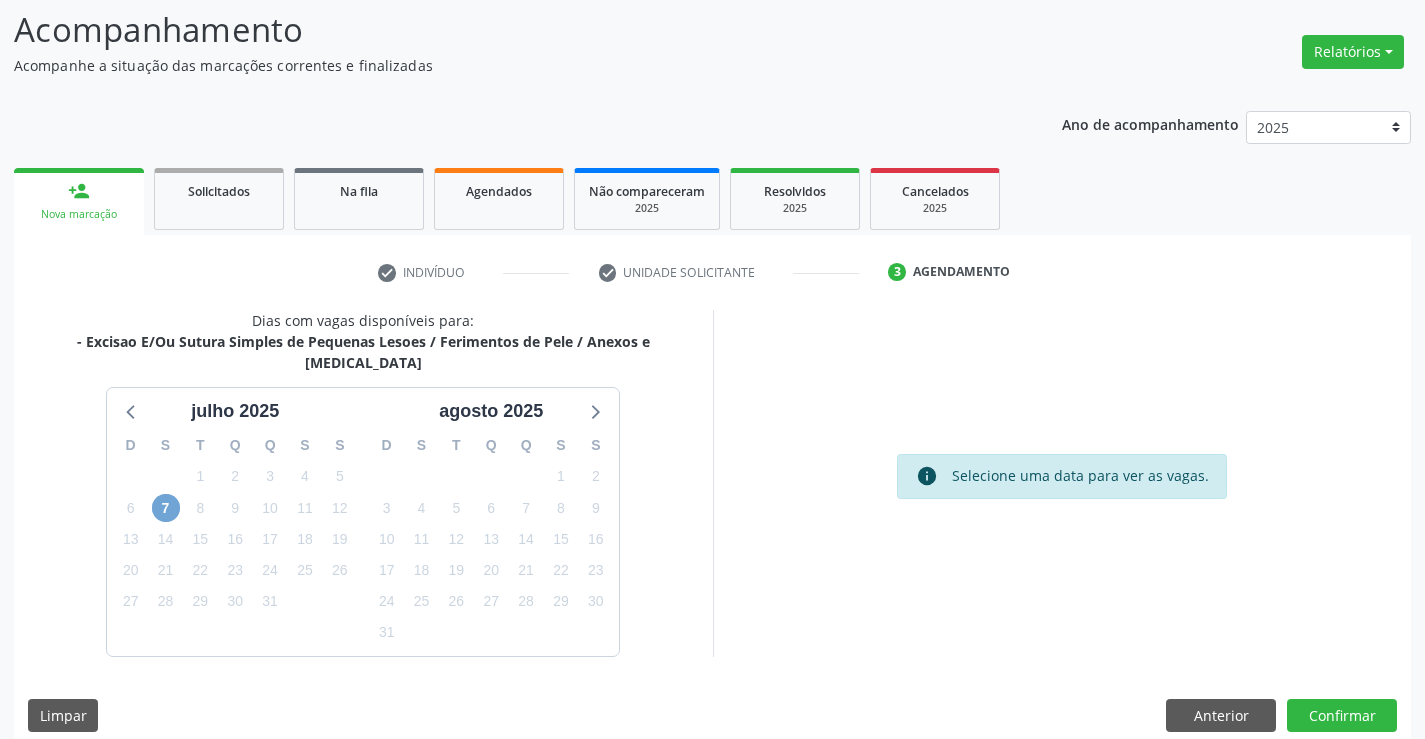 click on "7" at bounding box center [166, 508] 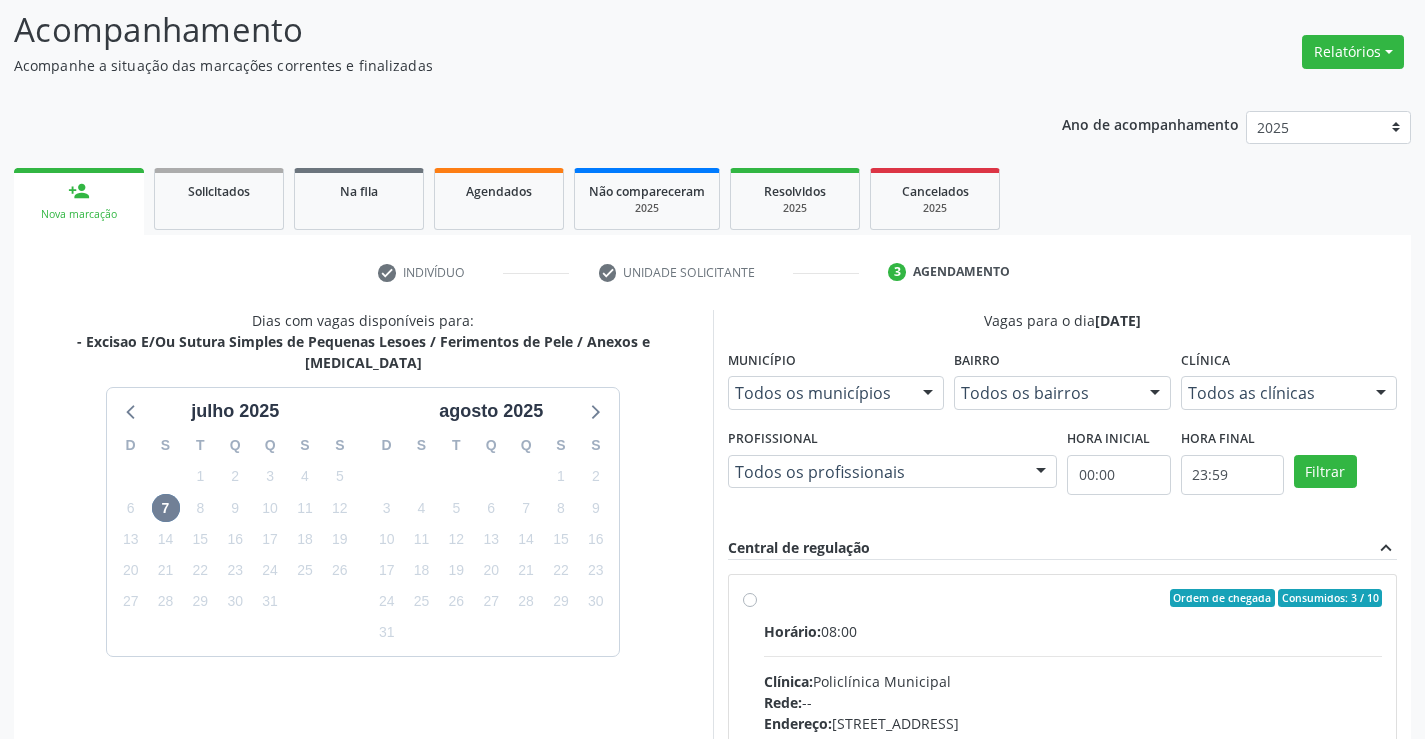 click on "Horário:   08:00" at bounding box center (1073, 631) 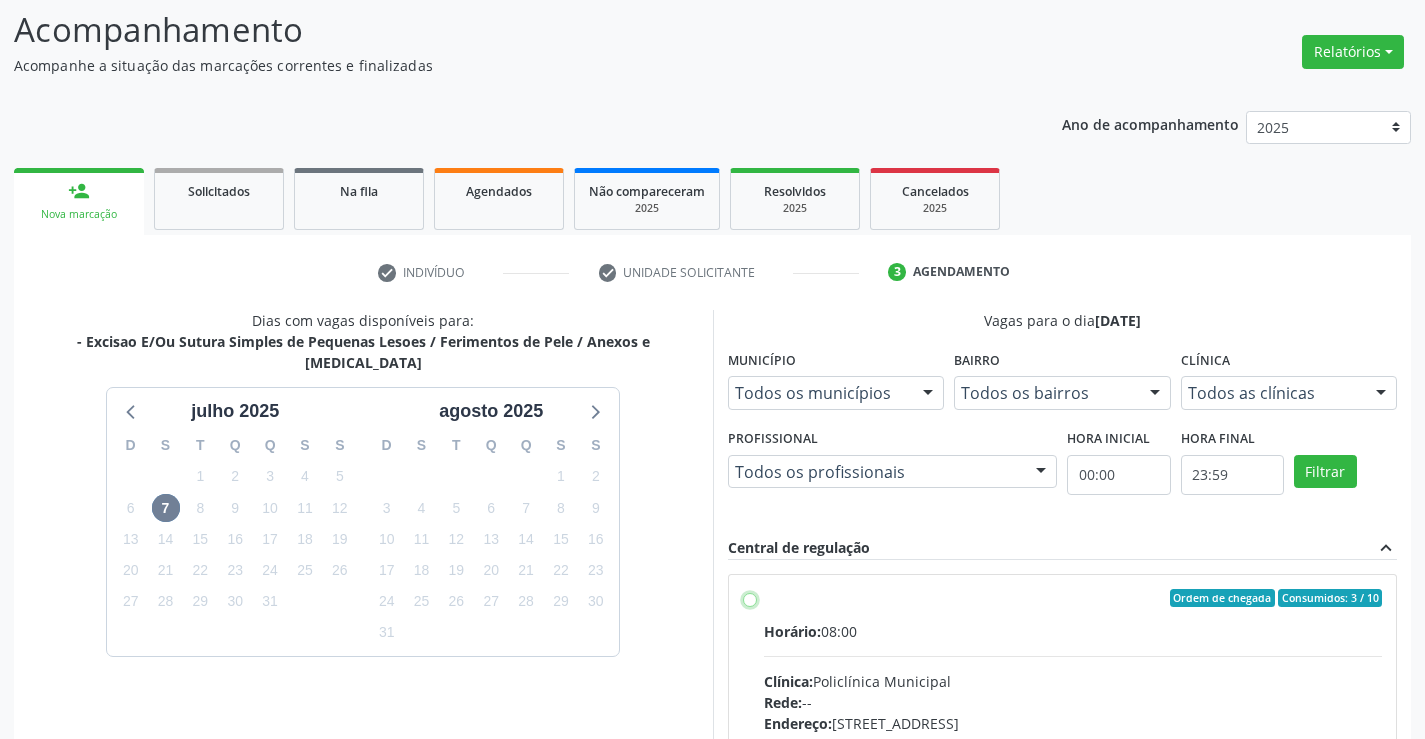 click on "Ordem de chegada
Consumidos: 3 / 10
Horário:   08:00
Clínica:  Policlínica Municipal
Rede:
--
[GEOGRAPHIC_DATA]:   [STREET_ADDRESS]
Telefone:   [PHONE_NUMBER]
Profissional:
Geislane Alcantara dos Santos
Informações adicionais sobre o atendimento
Idade de atendimento:
de 0 a 120 anos
Gênero(s) atendido(s):
Masculino e Feminino
Informações adicionais:
--" at bounding box center [750, 598] 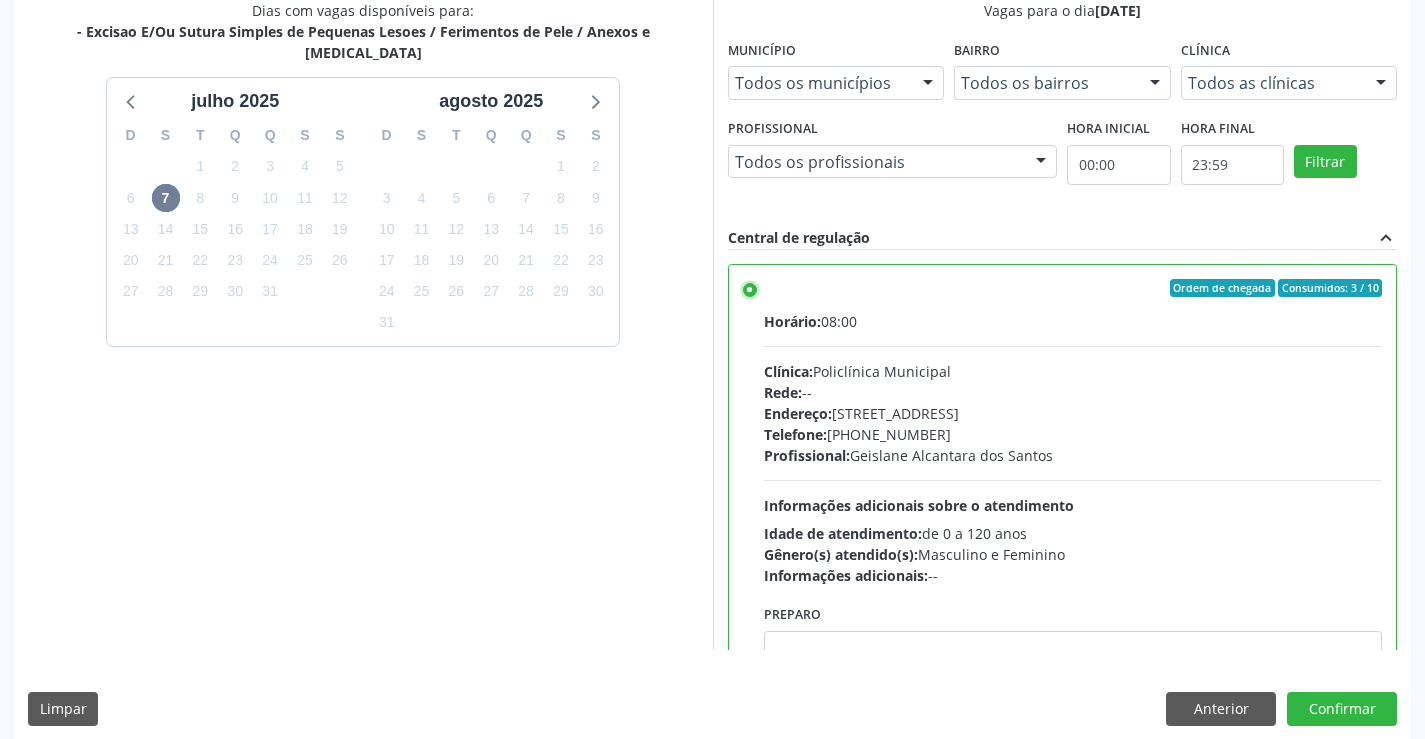 scroll, scrollTop: 456, scrollLeft: 0, axis: vertical 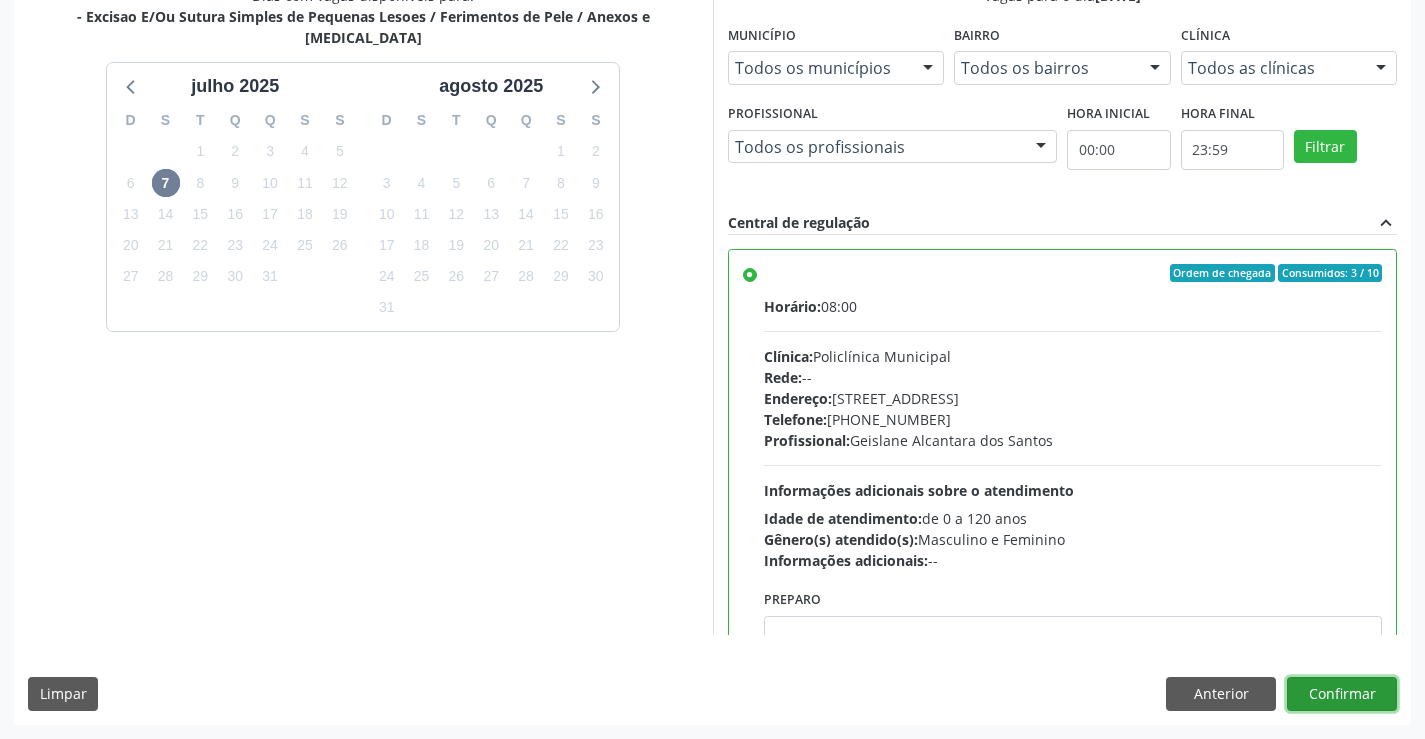 click on "Confirmar" at bounding box center [1342, 694] 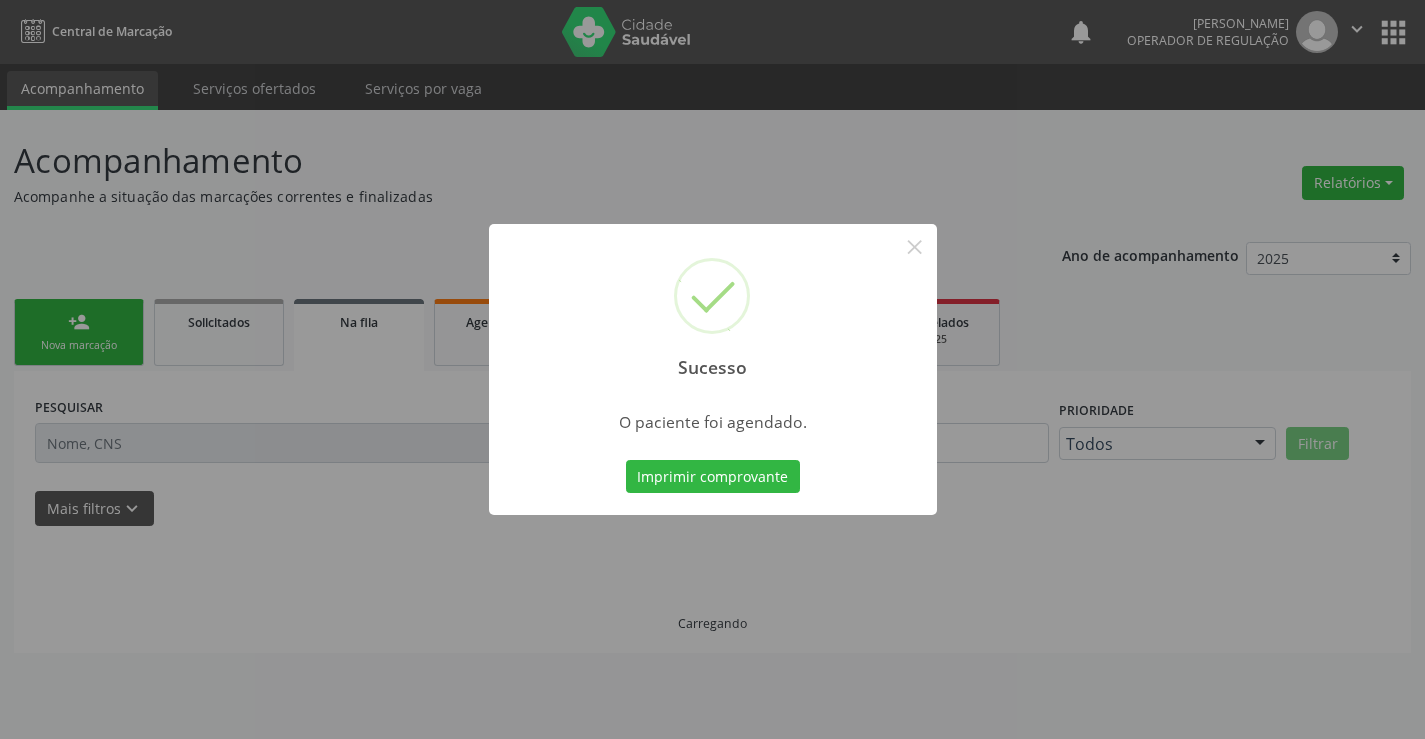 scroll, scrollTop: 0, scrollLeft: 0, axis: both 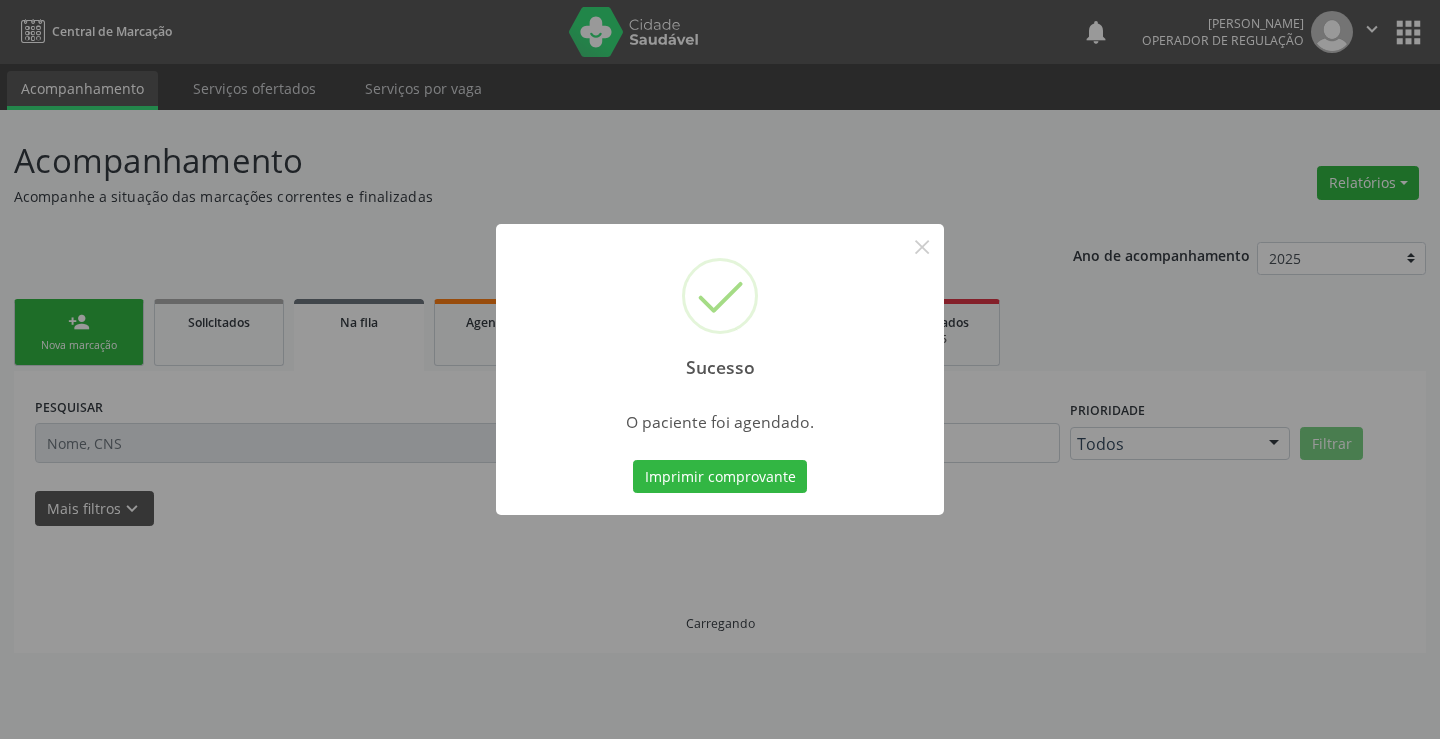 type 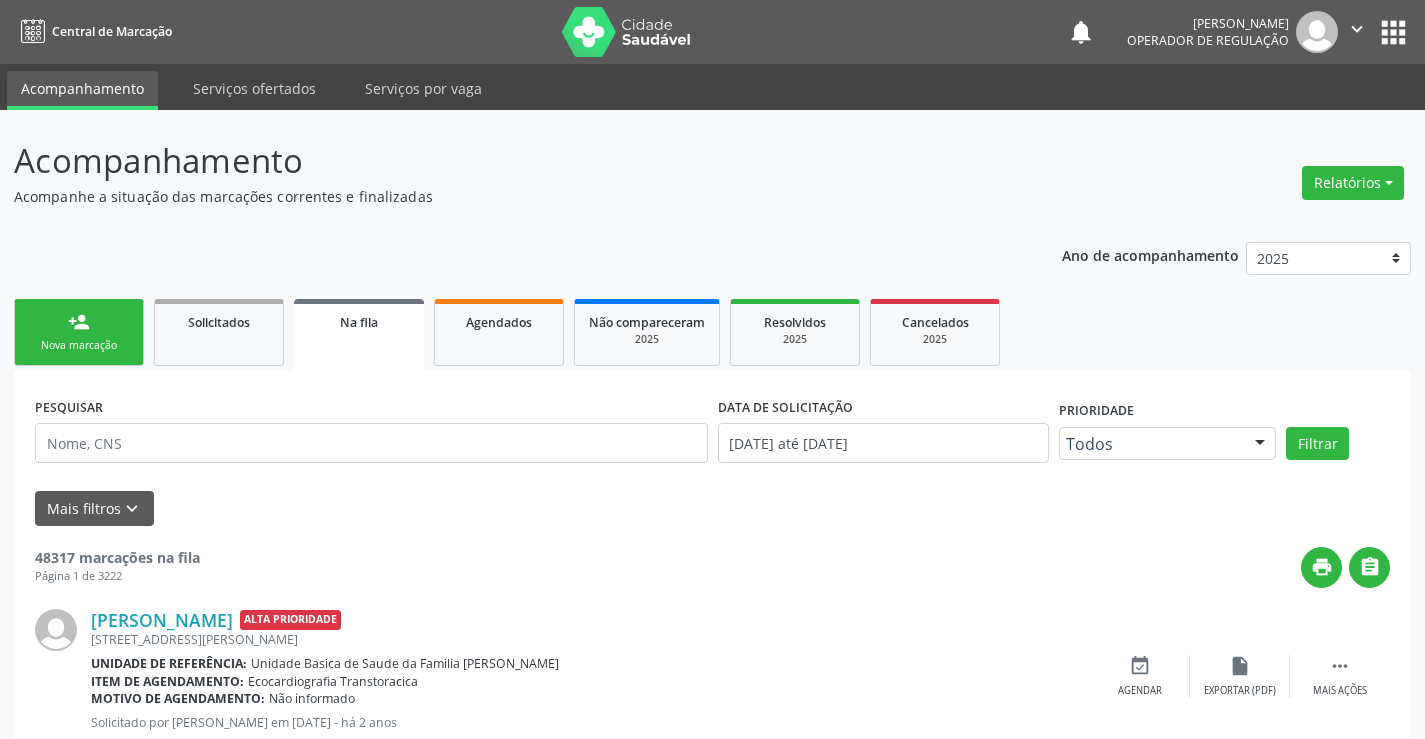 click on "person_add" at bounding box center [79, 322] 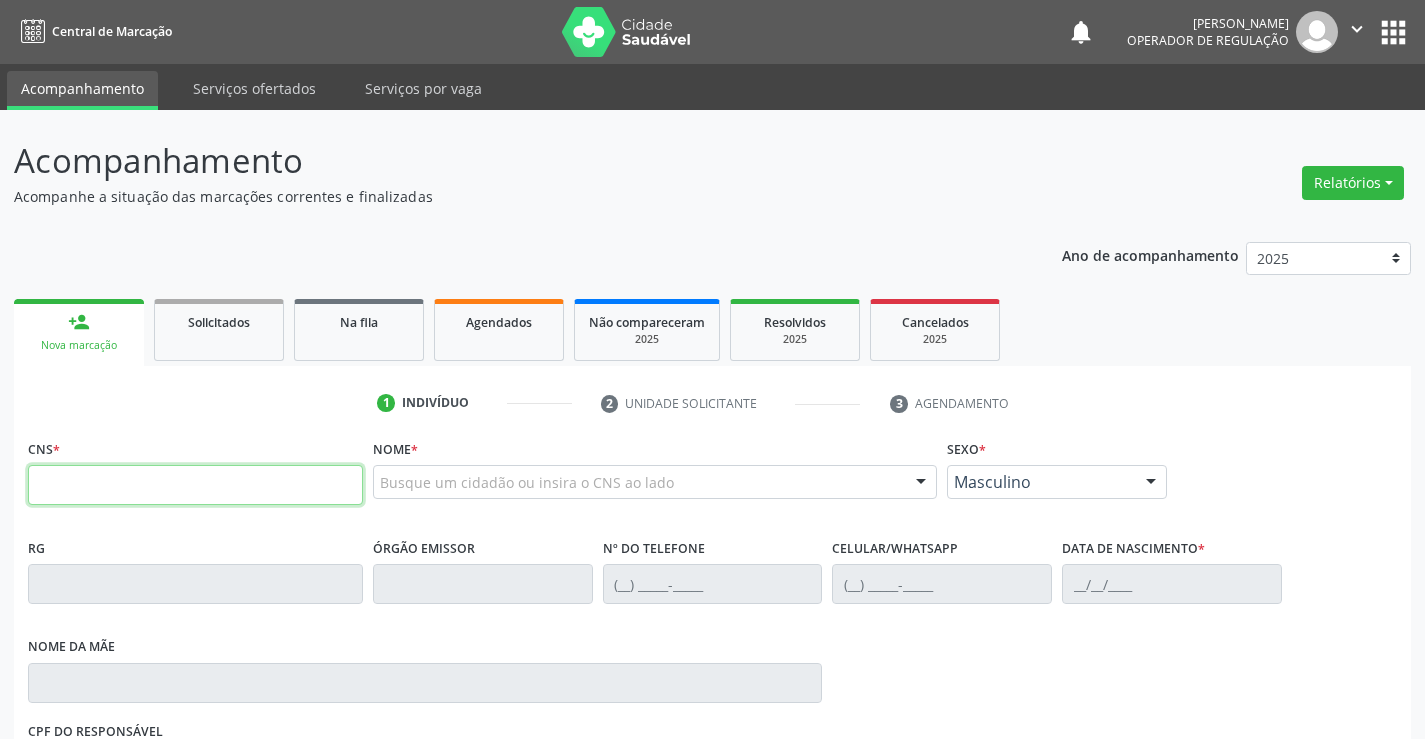 click at bounding box center (195, 485) 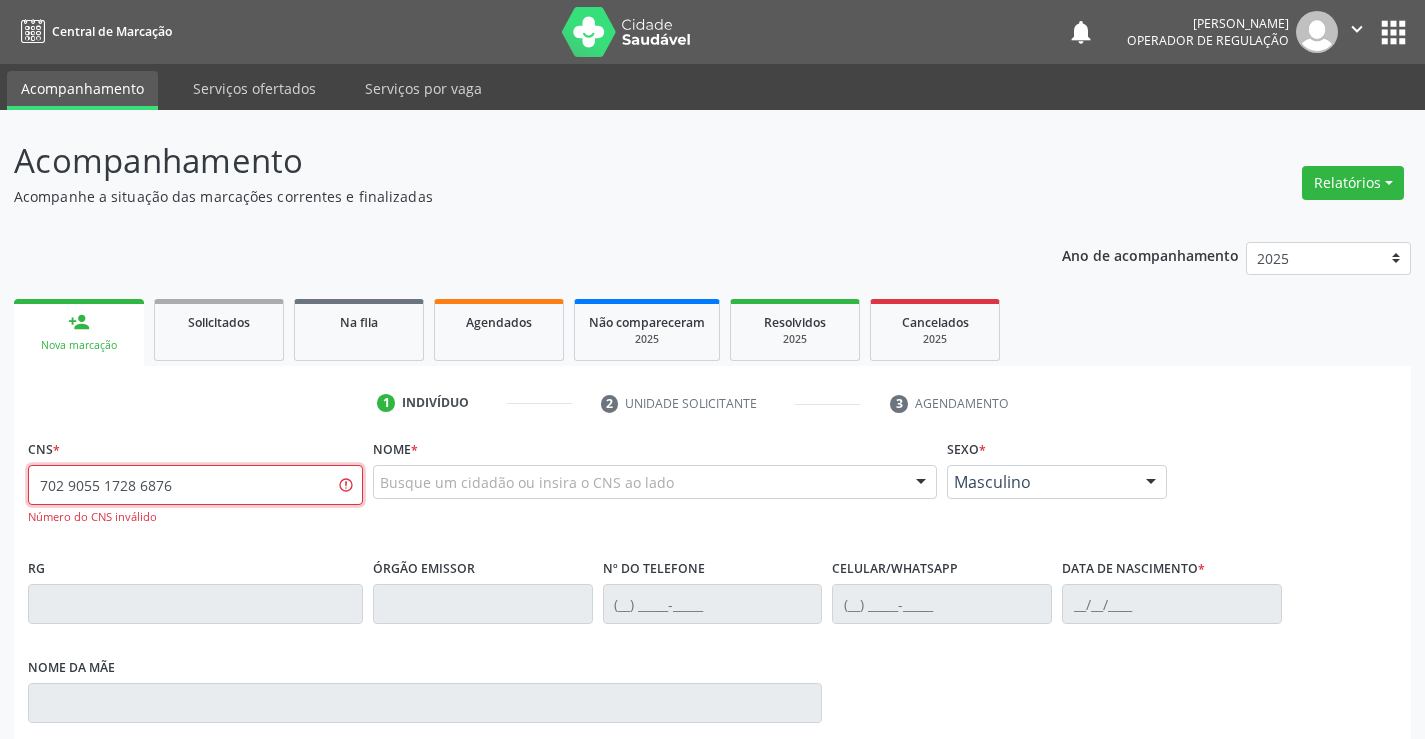 click on "702 9055 1728 6876" at bounding box center (195, 485) 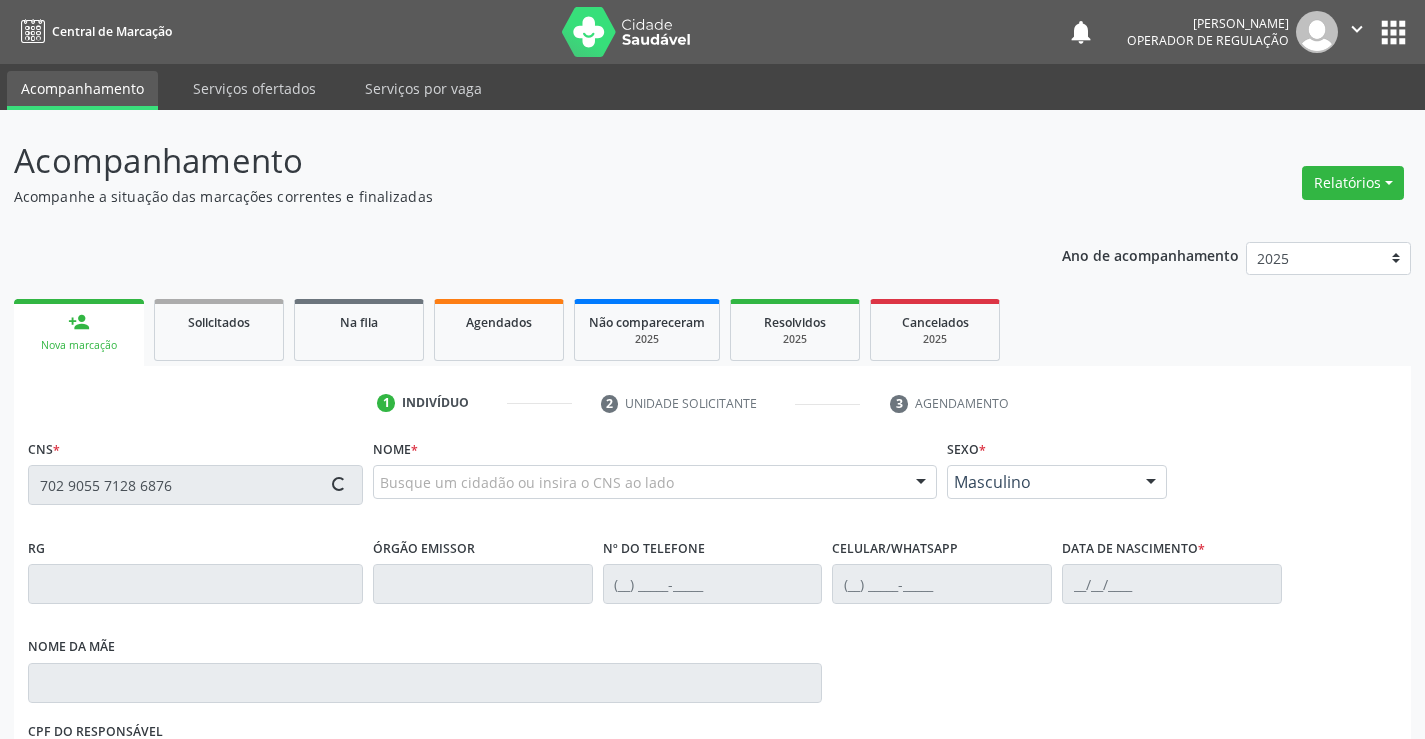 type on "702 9055 7128 6876" 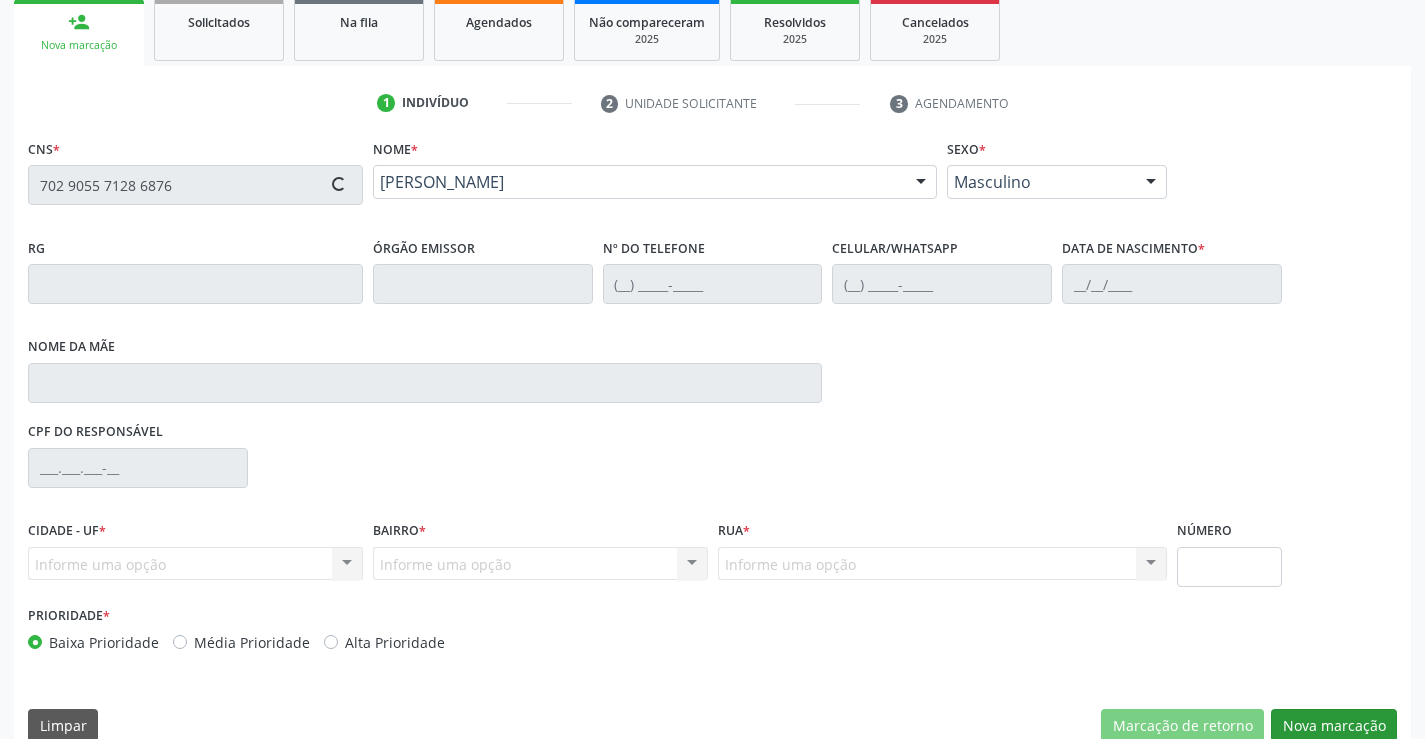 type on "1660516146" 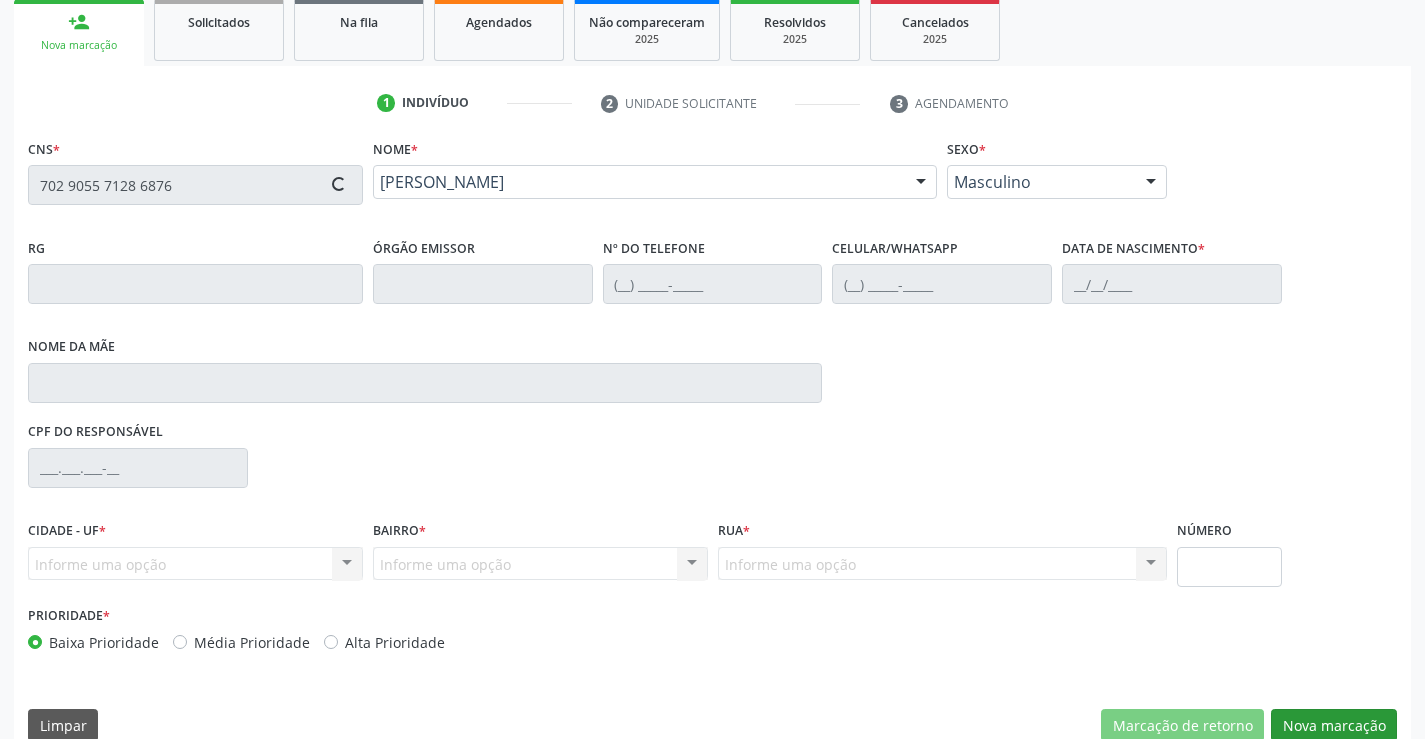 type on "[PHONE_NUMBER]" 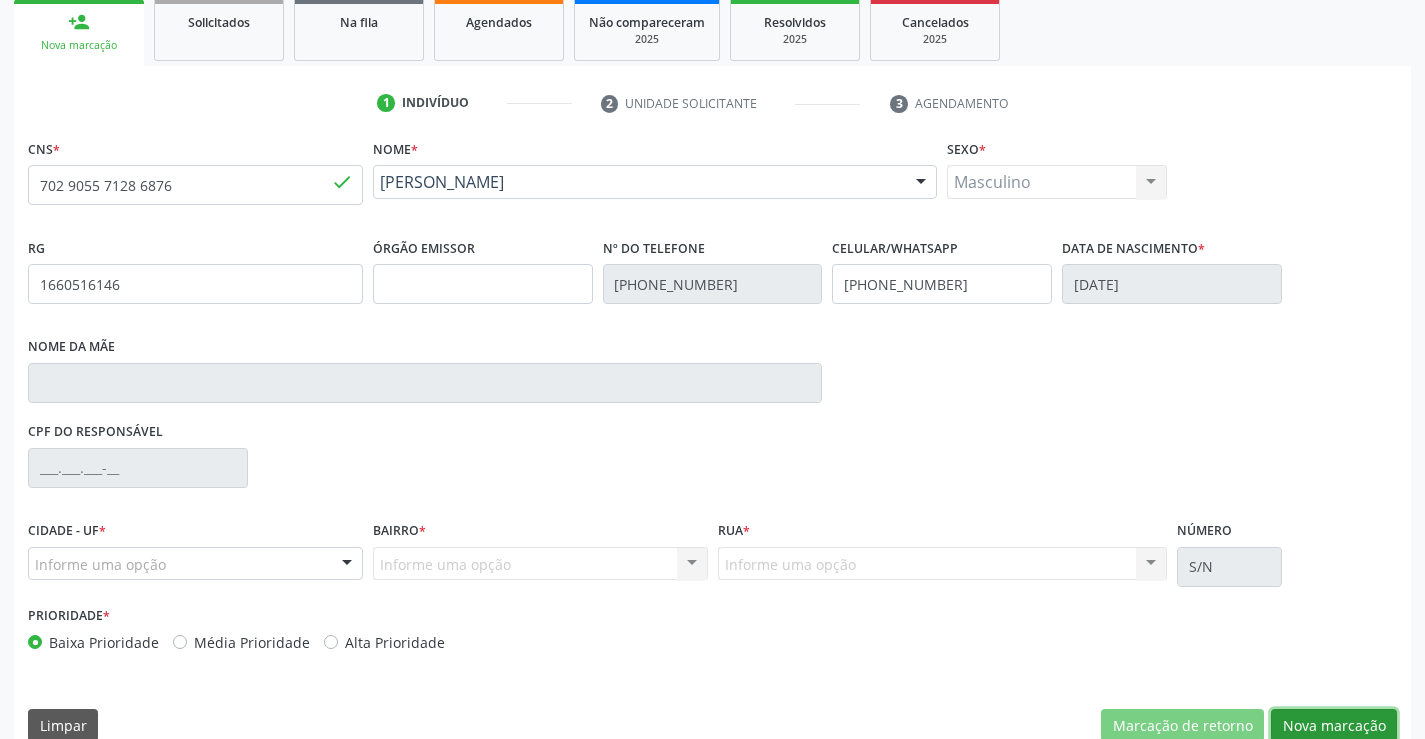 click on "Nova marcação" at bounding box center (1334, 726) 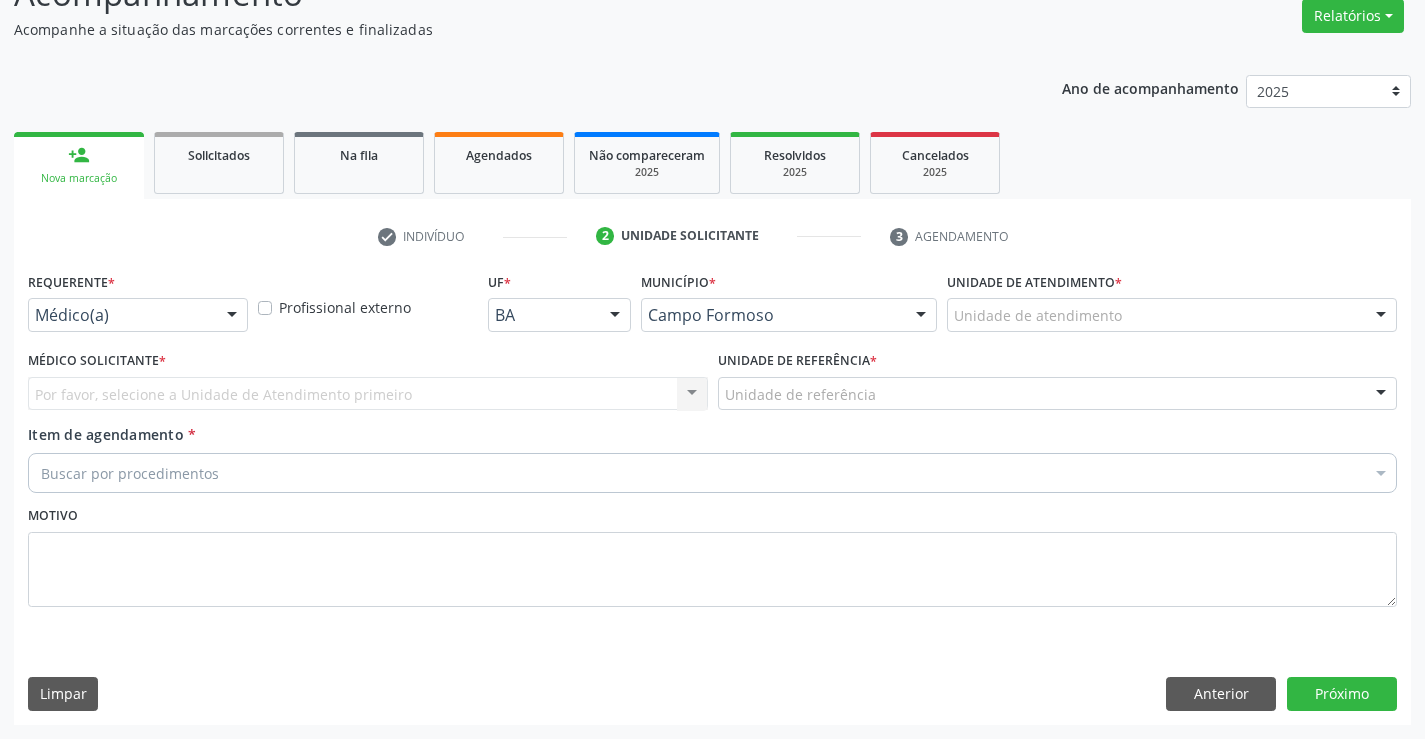 scroll, scrollTop: 167, scrollLeft: 0, axis: vertical 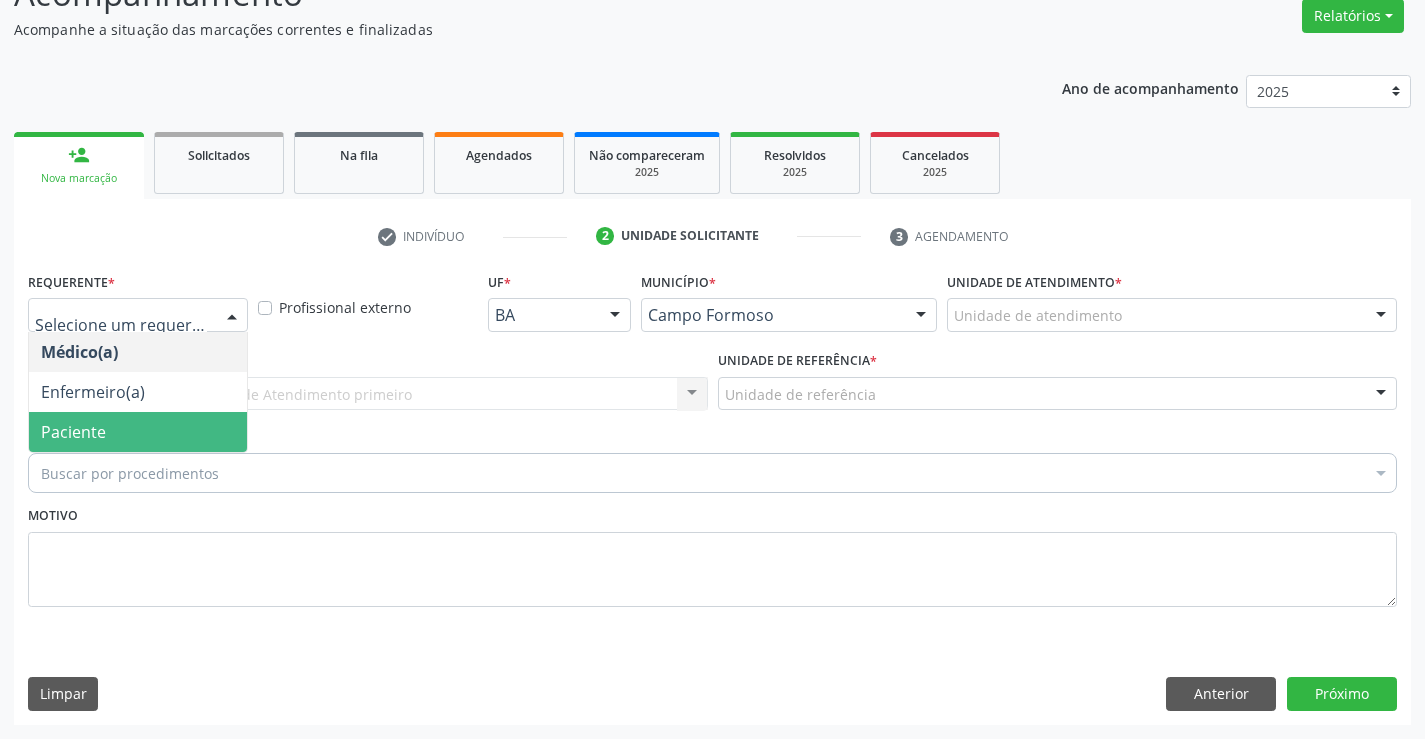 click on "Paciente" at bounding box center [138, 432] 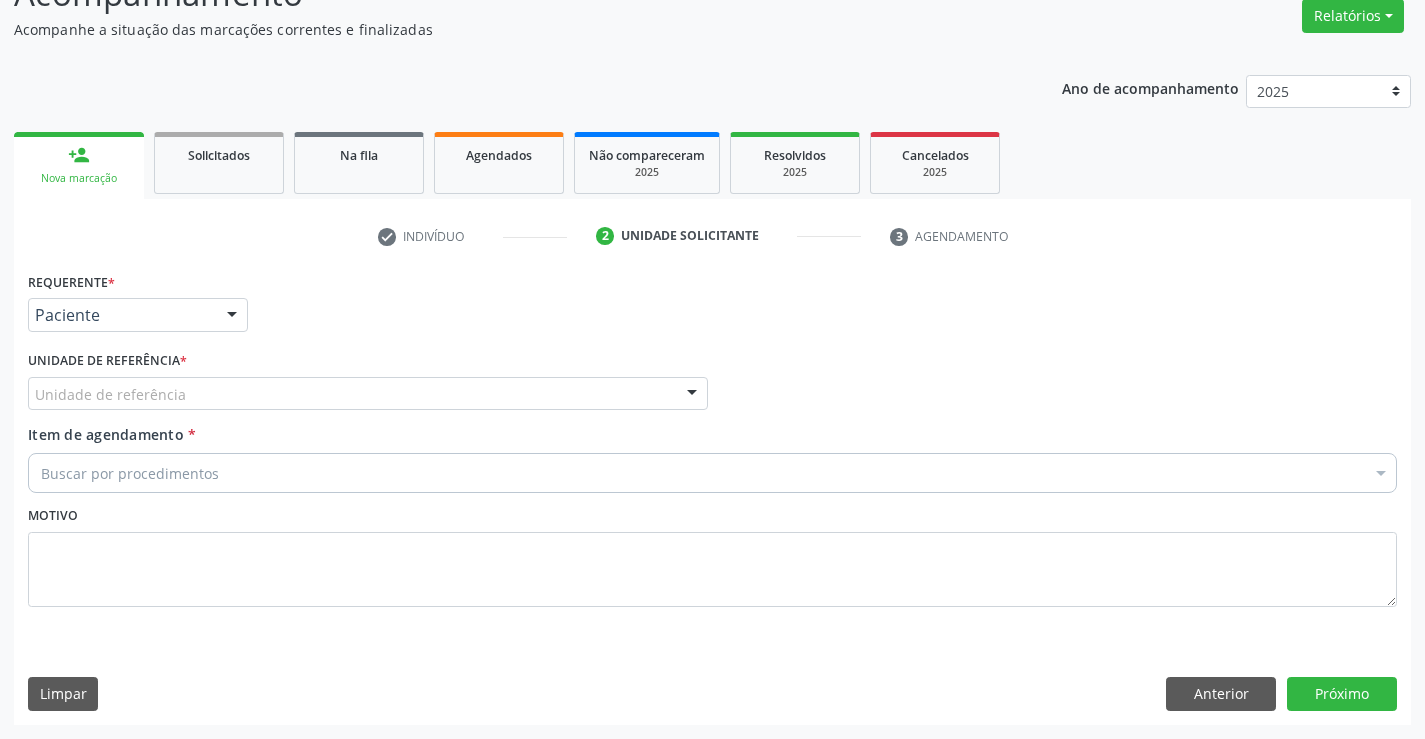 click on "Unidade de referência" at bounding box center (368, 394) 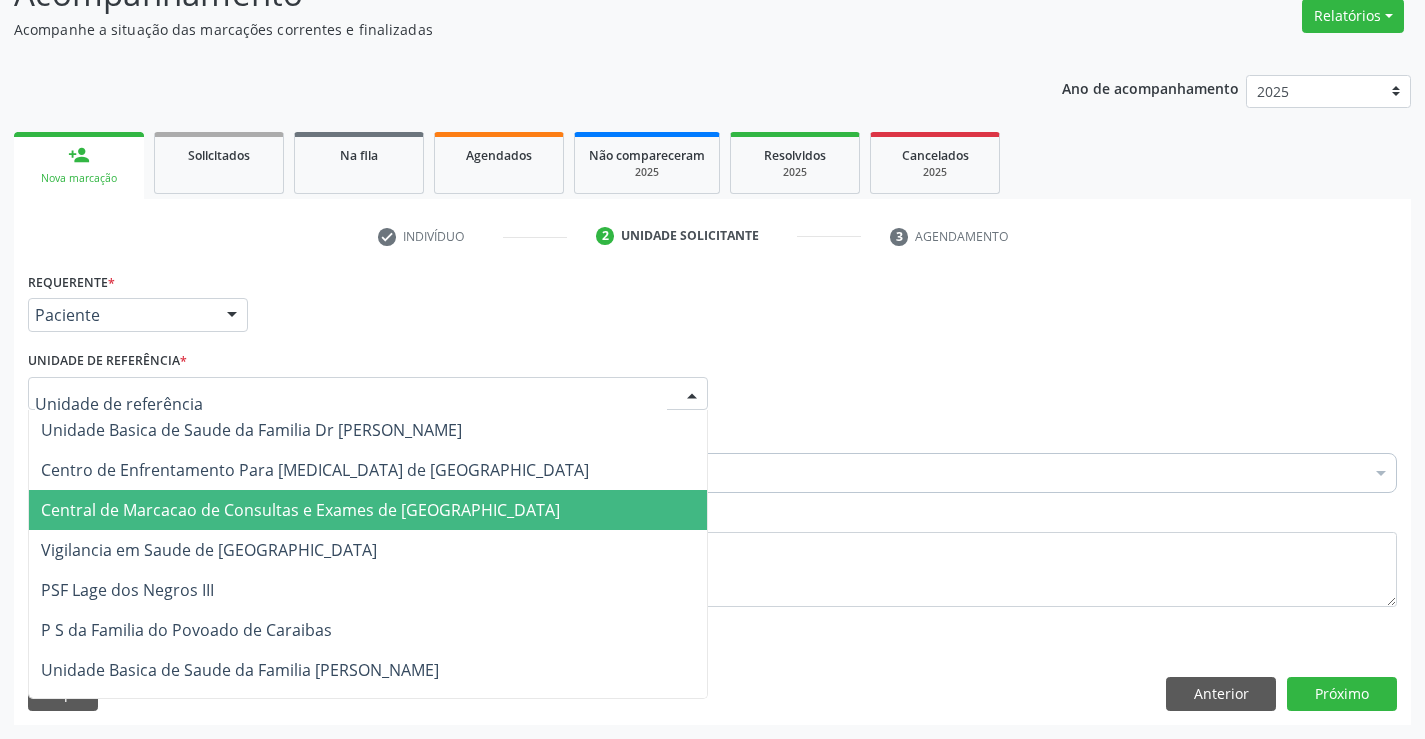 click on "Central de Marcacao de Consultas e Exames de [GEOGRAPHIC_DATA]" at bounding box center [300, 510] 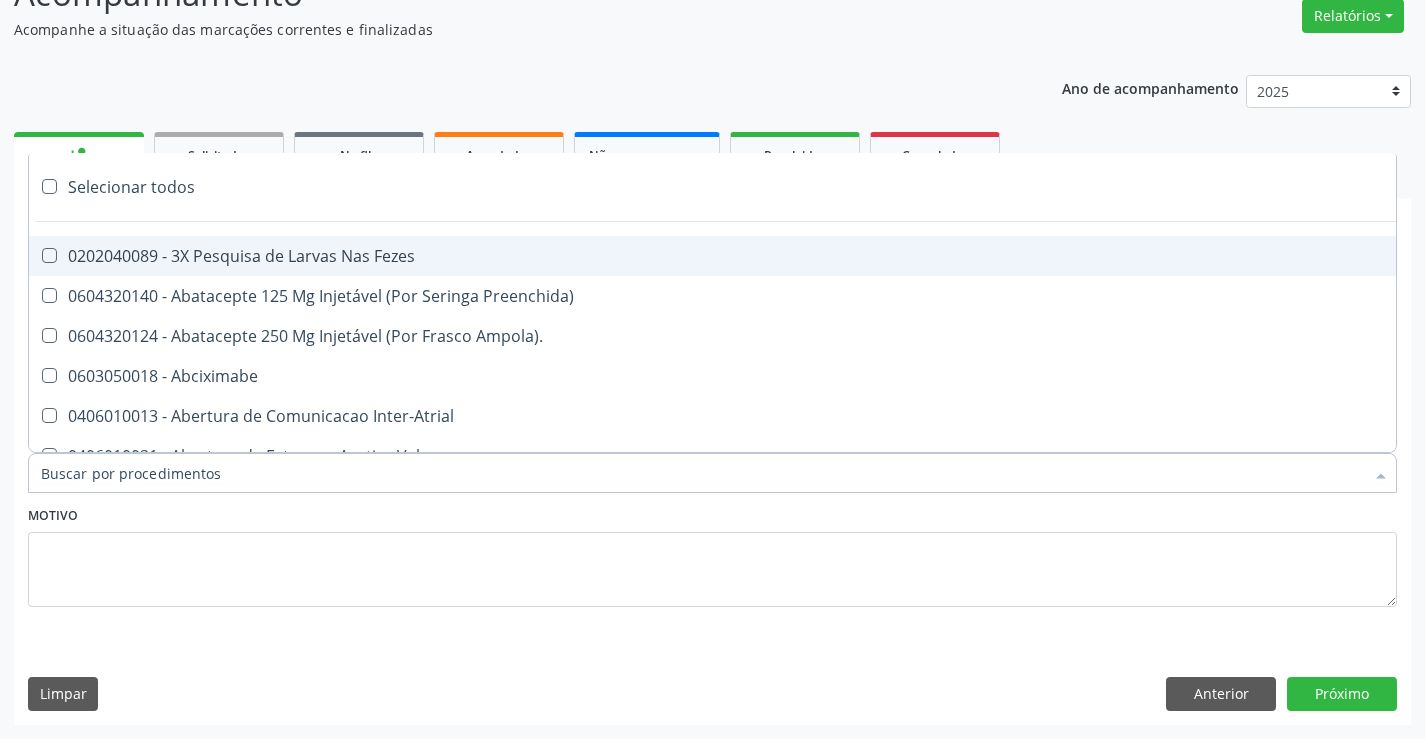 paste on "EXCI" 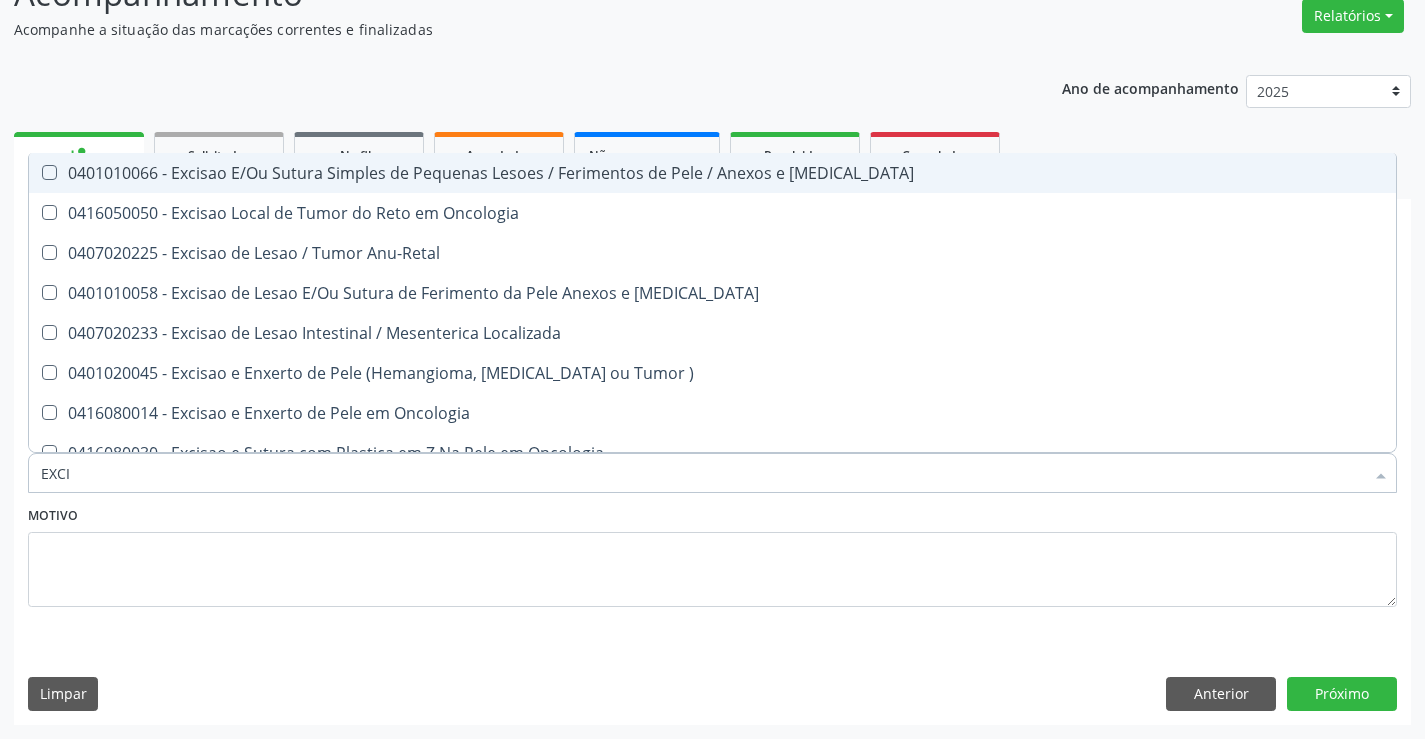 click on "0401010066 - Excisao E/Ou Sutura Simples de Pequenas Lesoes / Ferimentos de Pele / Anexos e [MEDICAL_DATA]" at bounding box center (712, 173) 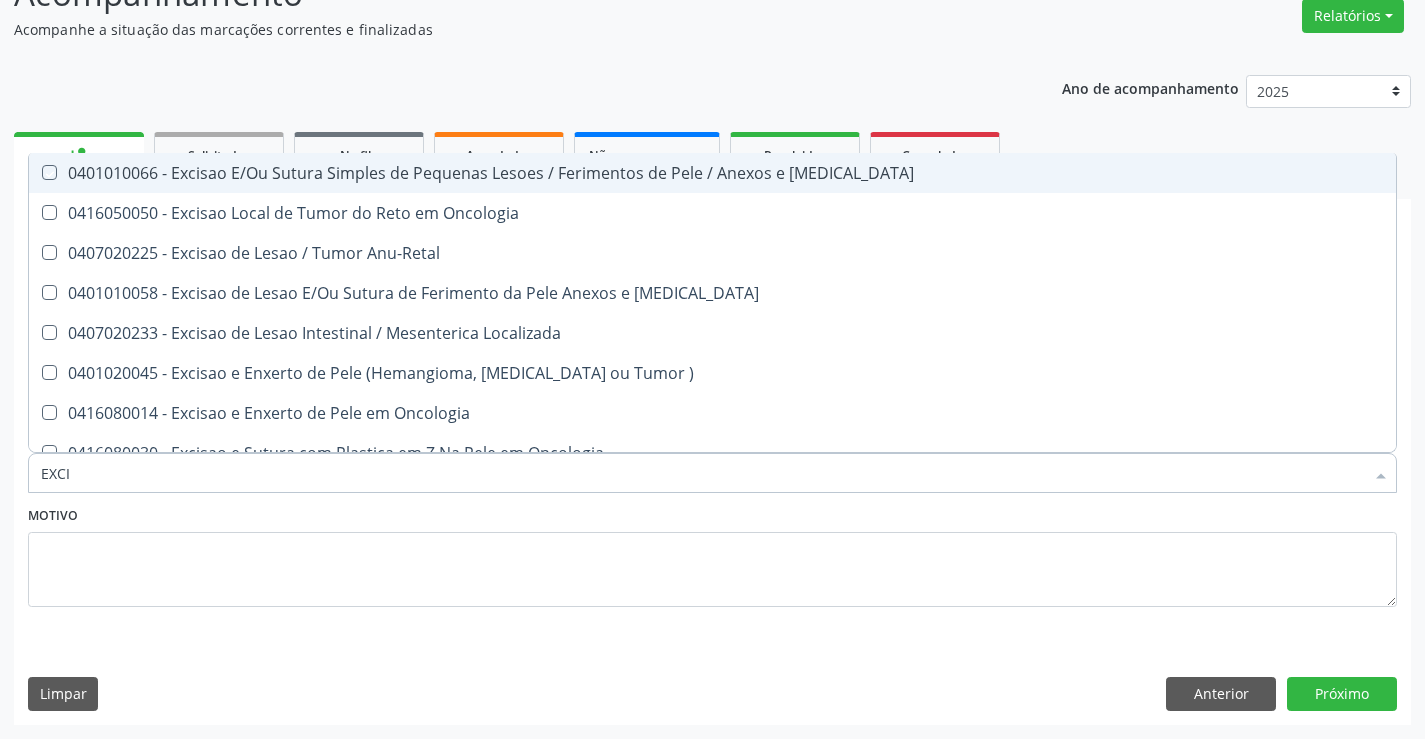 checkbox on "true" 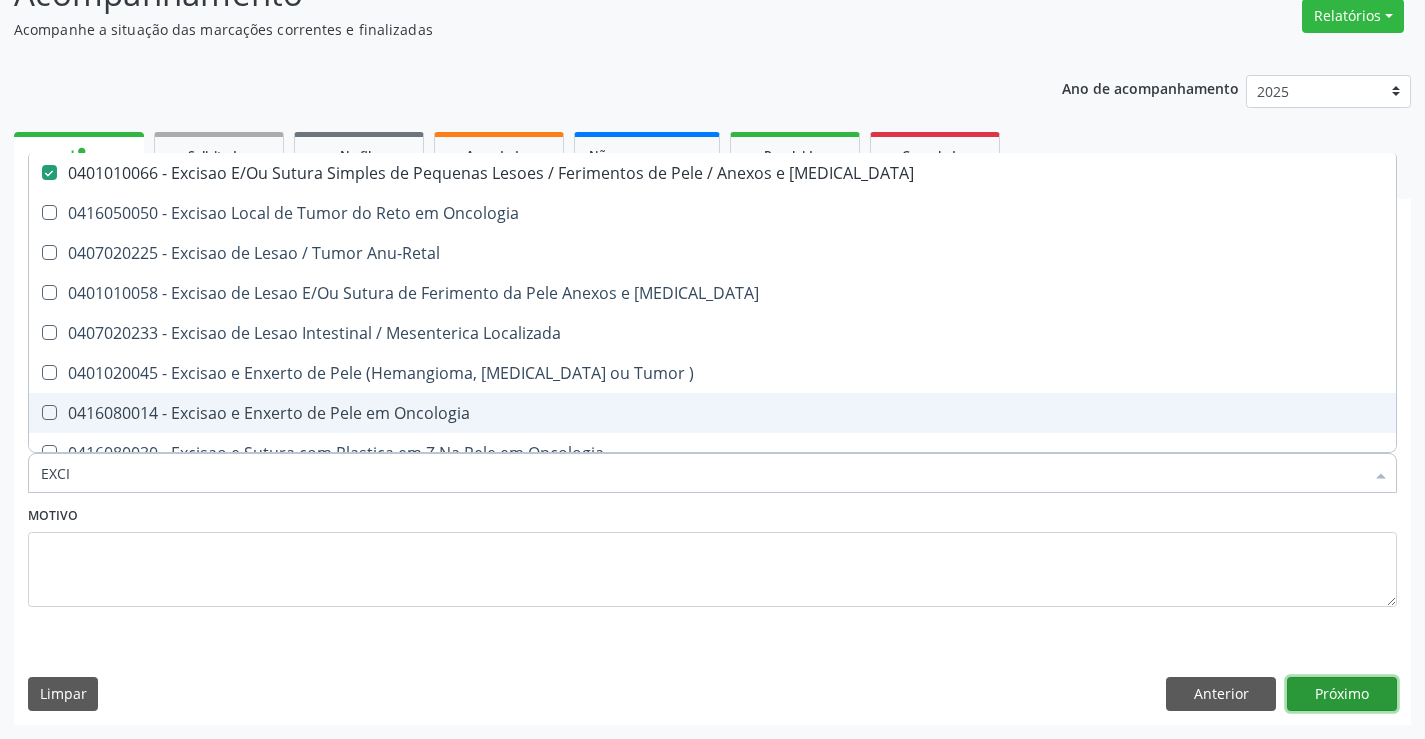 click on "Próximo" at bounding box center (1342, 694) 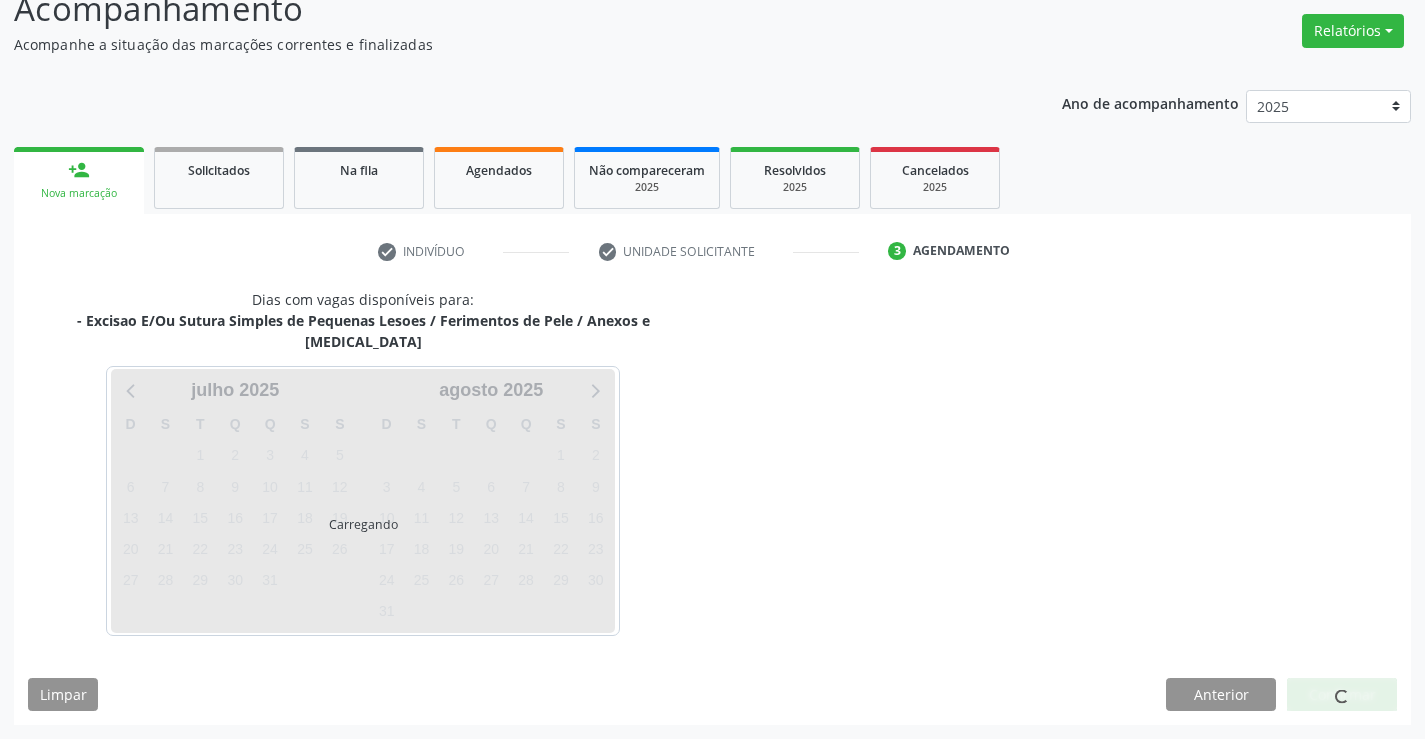 scroll, scrollTop: 131, scrollLeft: 0, axis: vertical 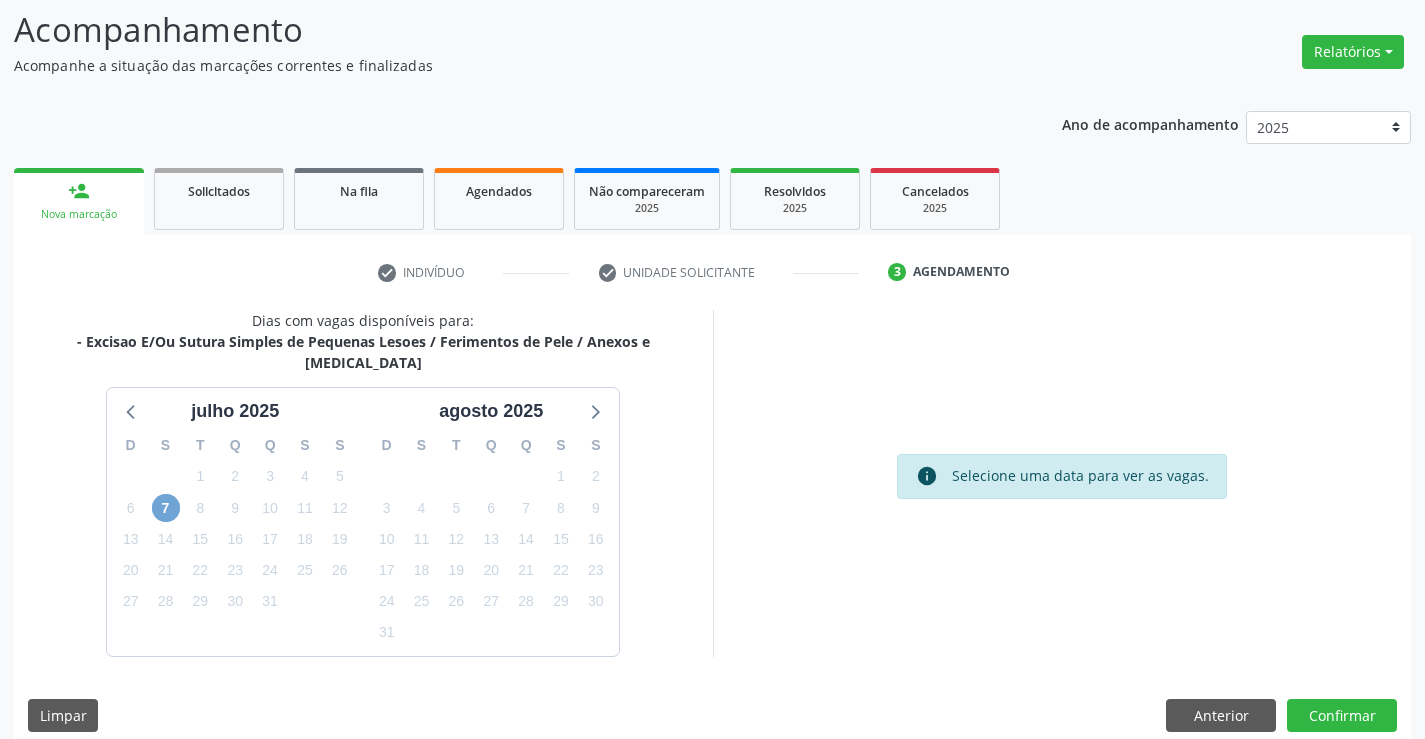 click on "7" at bounding box center [166, 508] 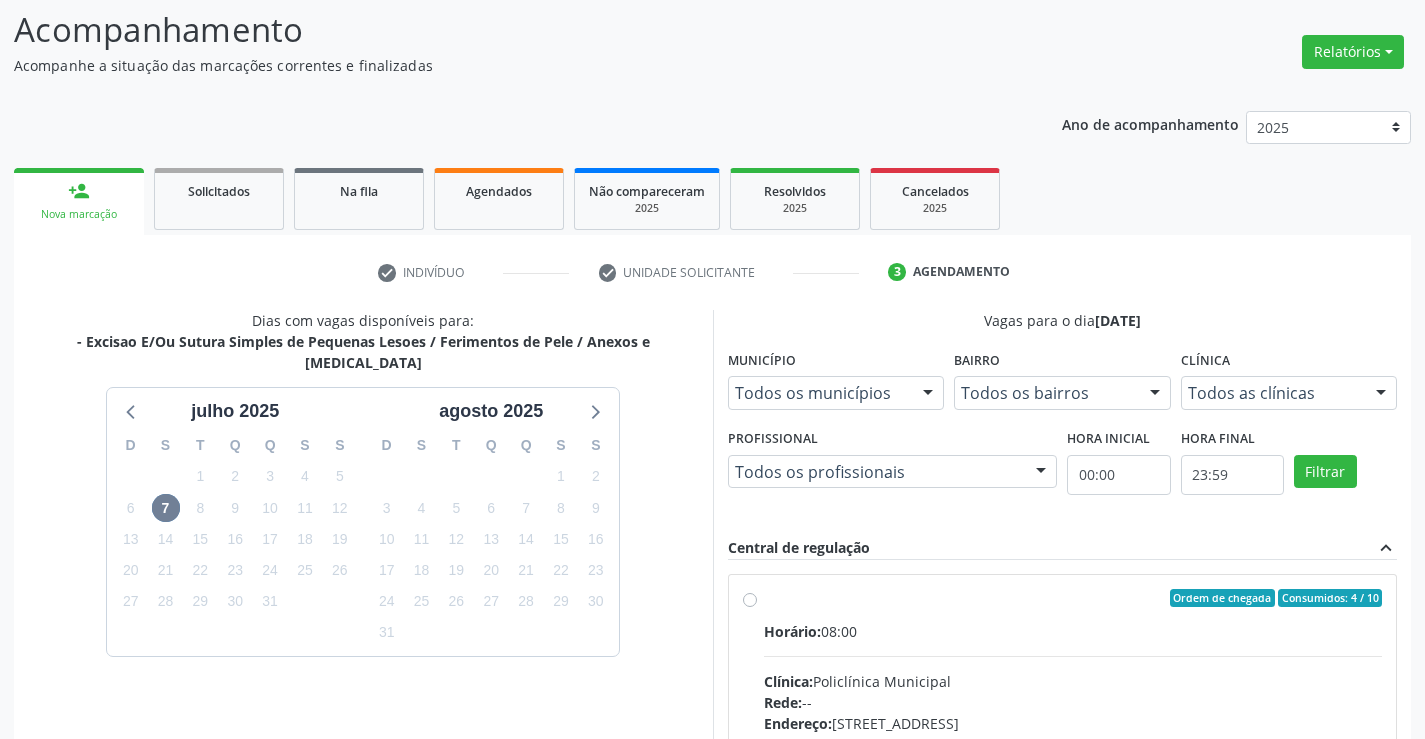 click on "Ordem de chegada
Consumidos: 4 / 10" at bounding box center [1073, 598] 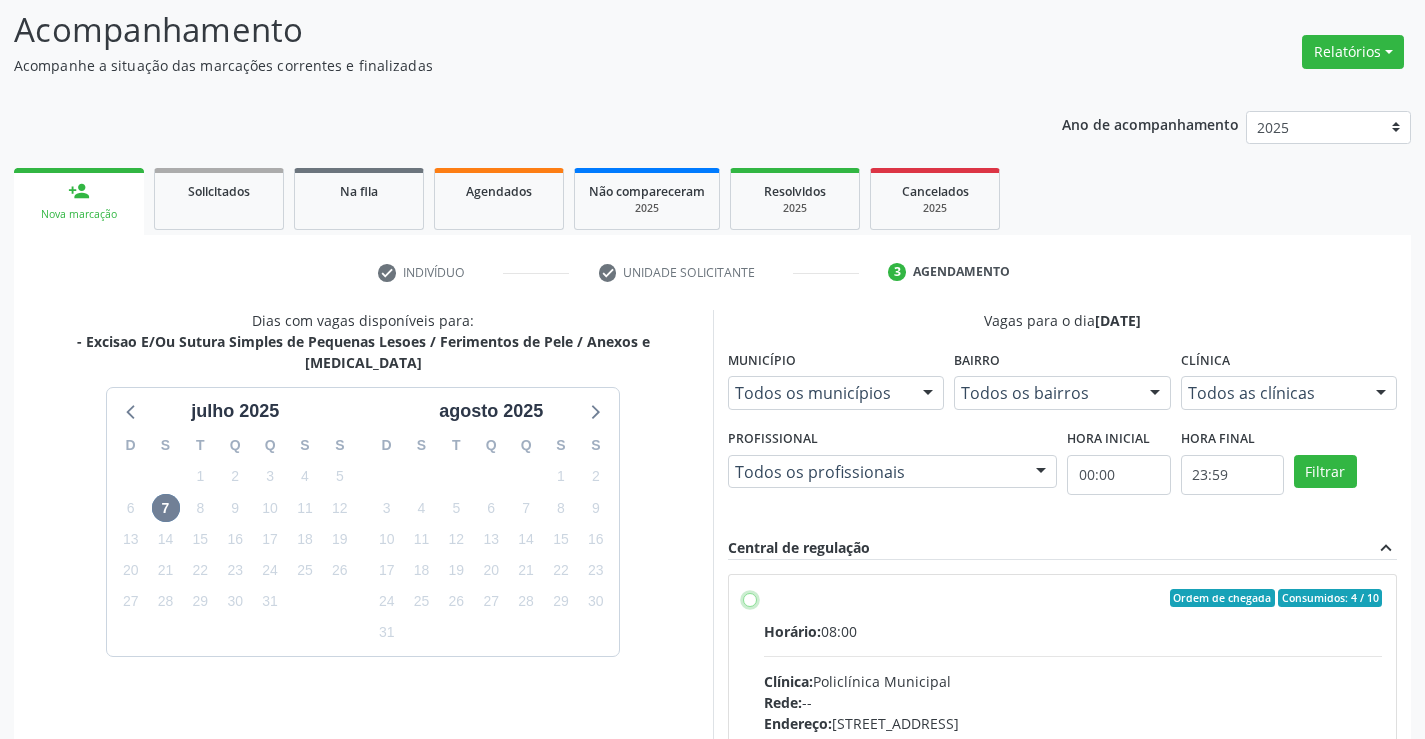 radio on "true" 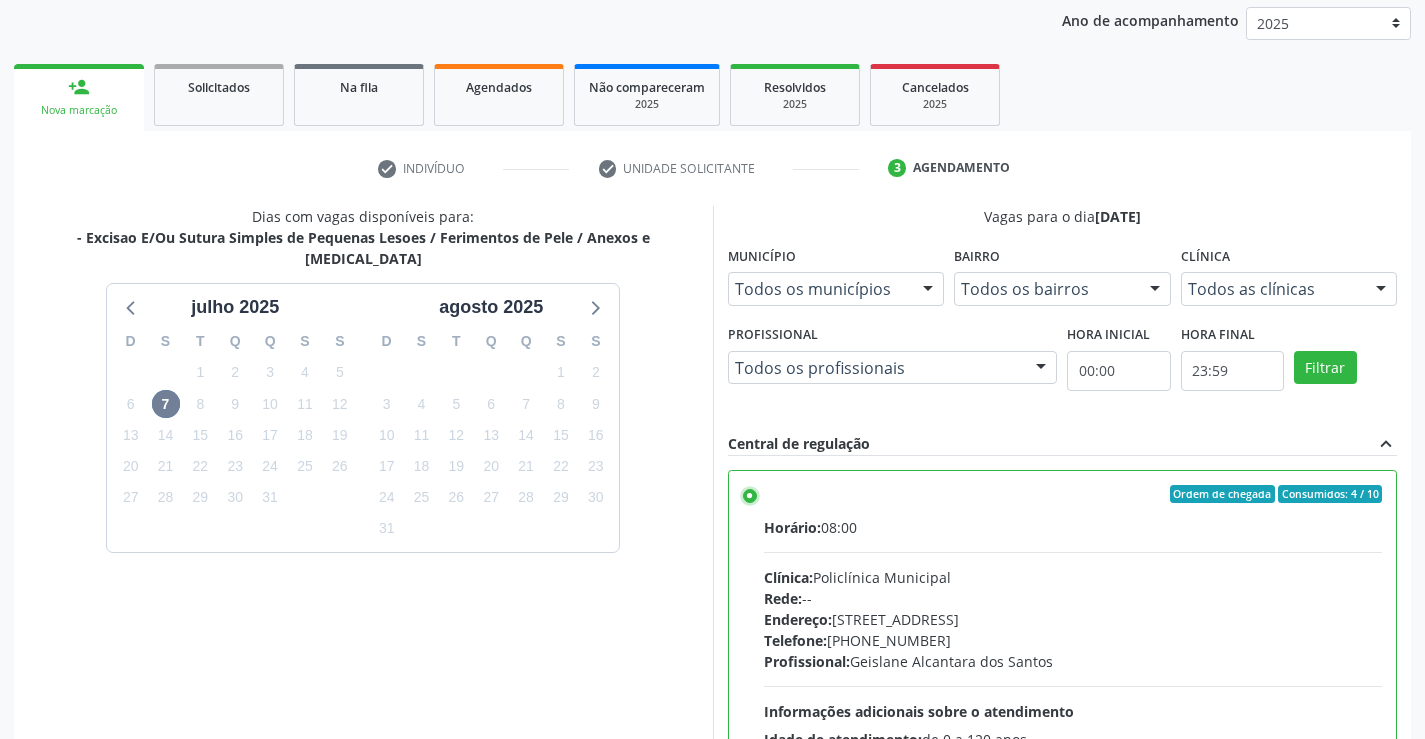 scroll, scrollTop: 456, scrollLeft: 0, axis: vertical 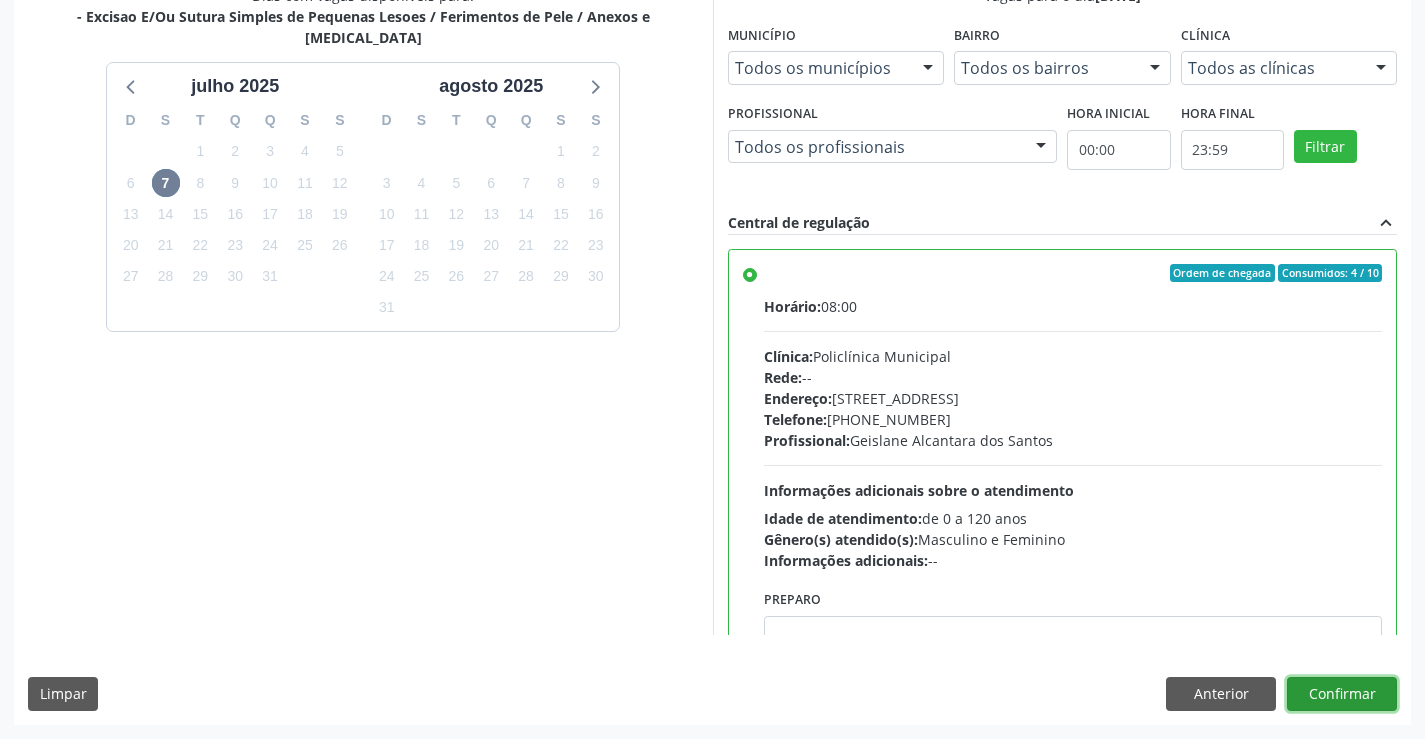 click on "Confirmar" at bounding box center (1342, 694) 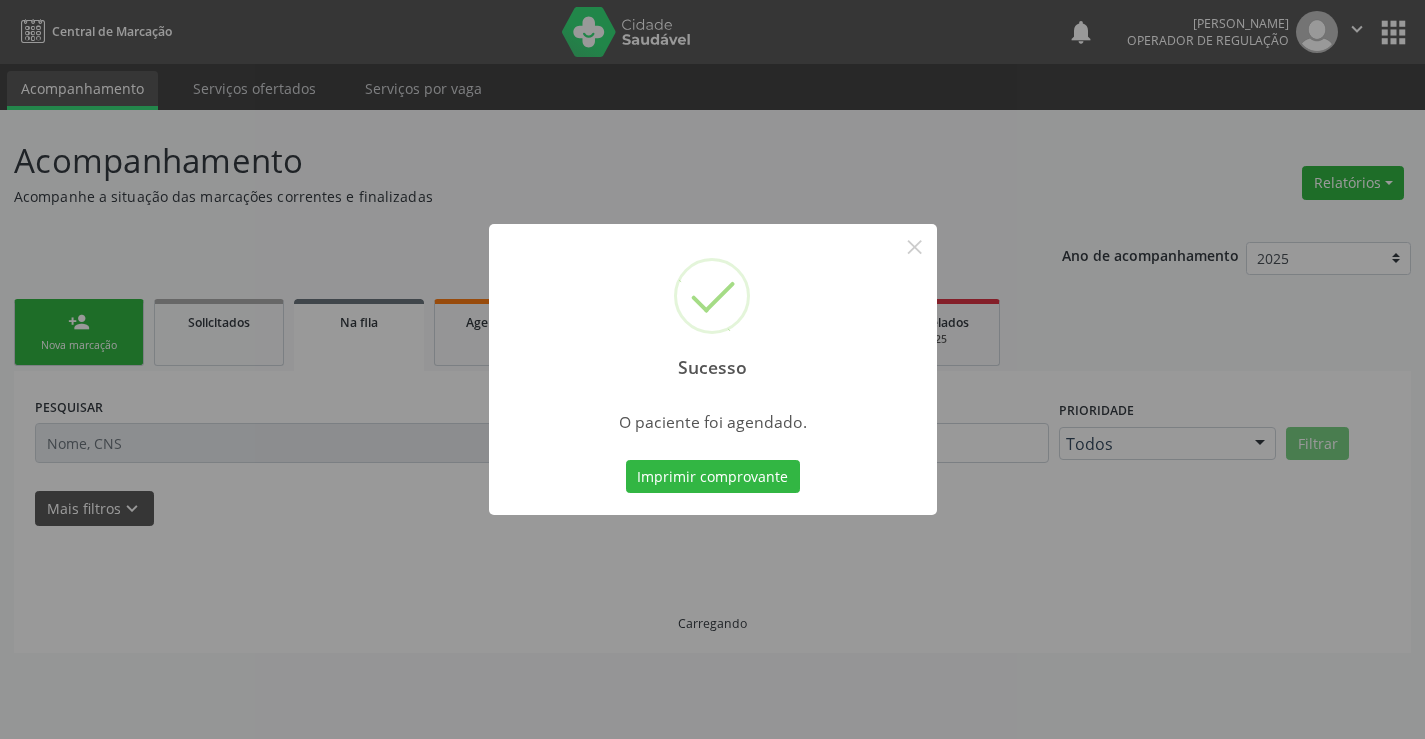 scroll, scrollTop: 0, scrollLeft: 0, axis: both 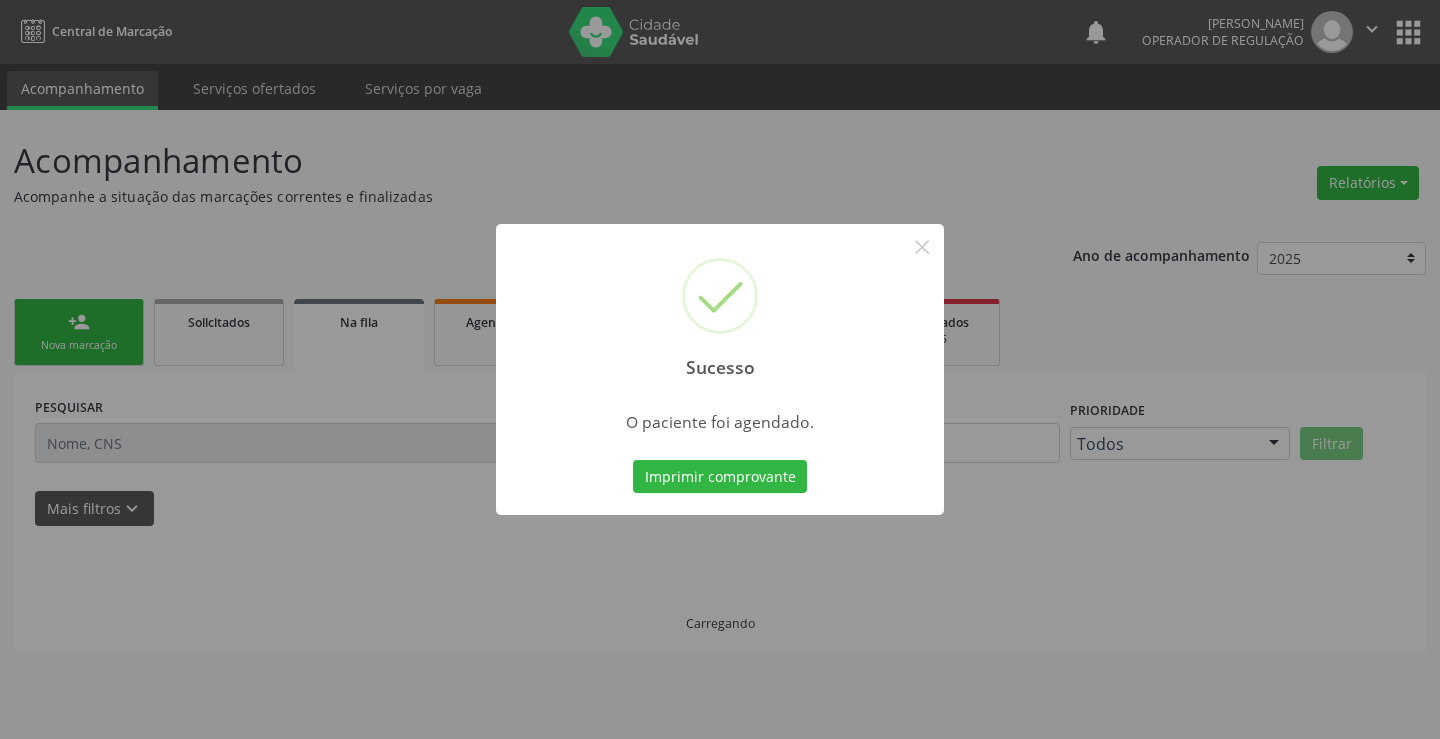 type 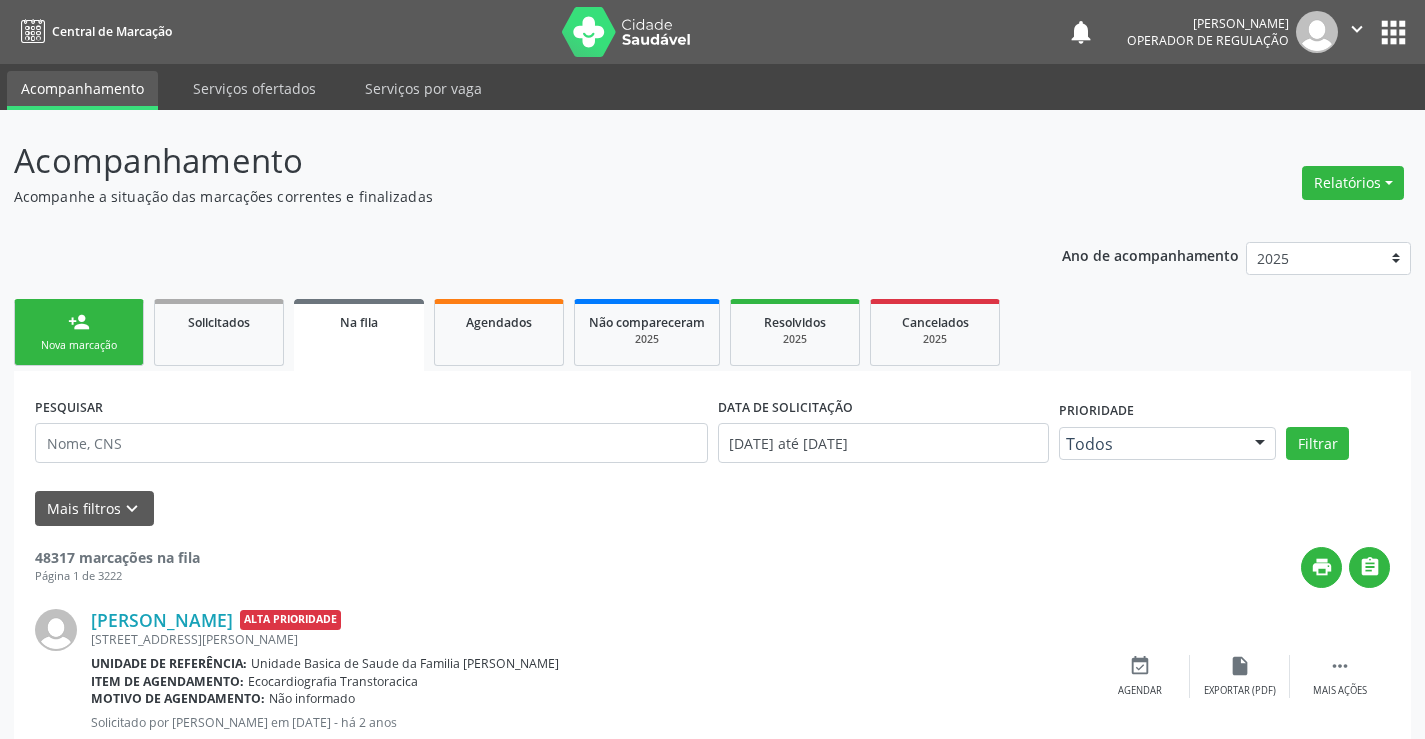 click on "person_add" at bounding box center (79, 322) 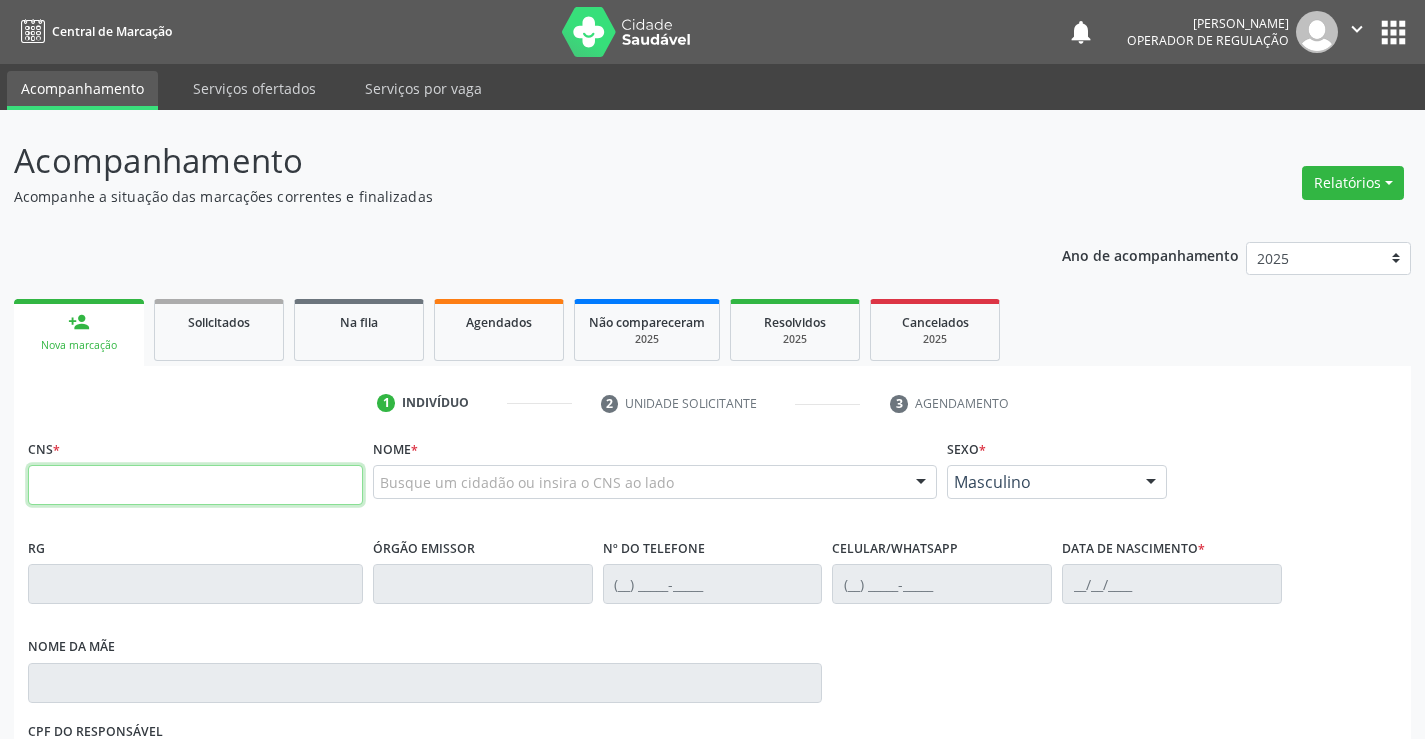 click at bounding box center (195, 485) 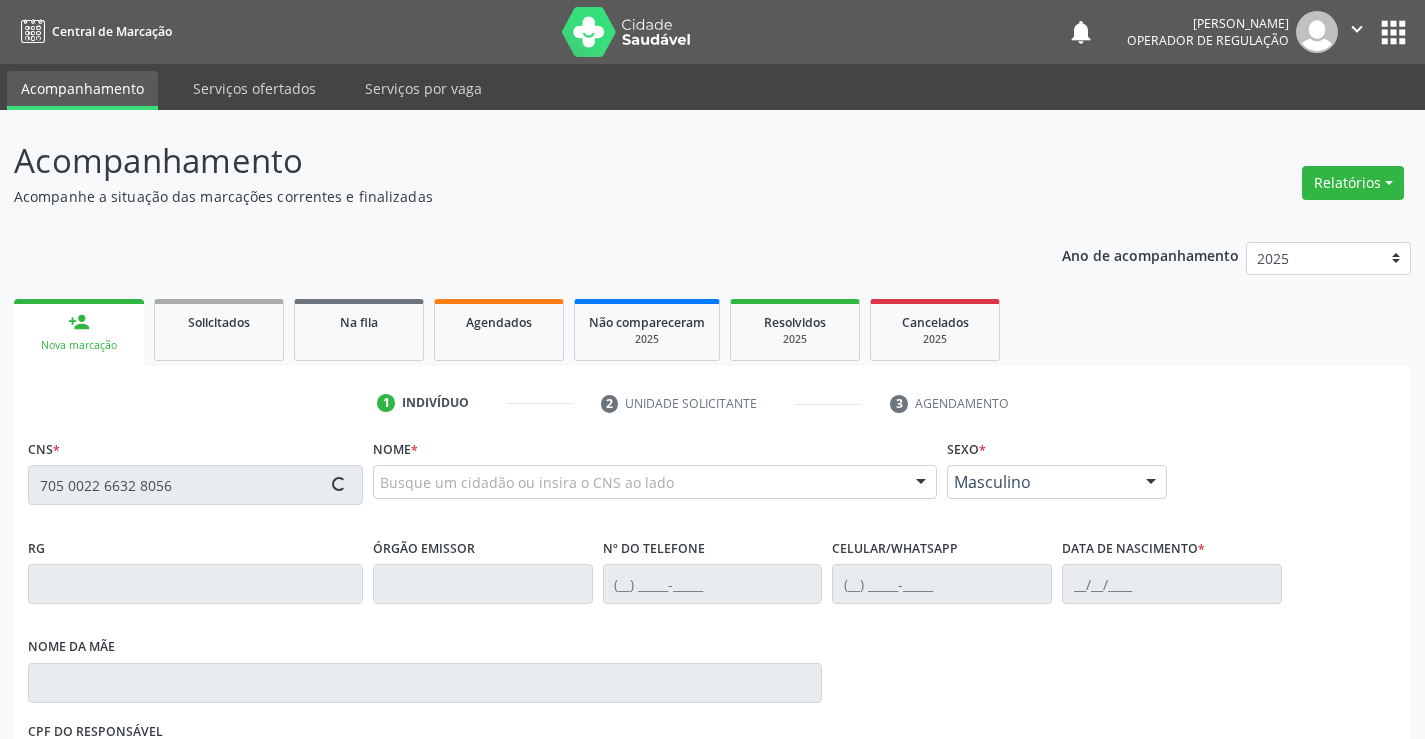 type on "705 0022 6632 8056" 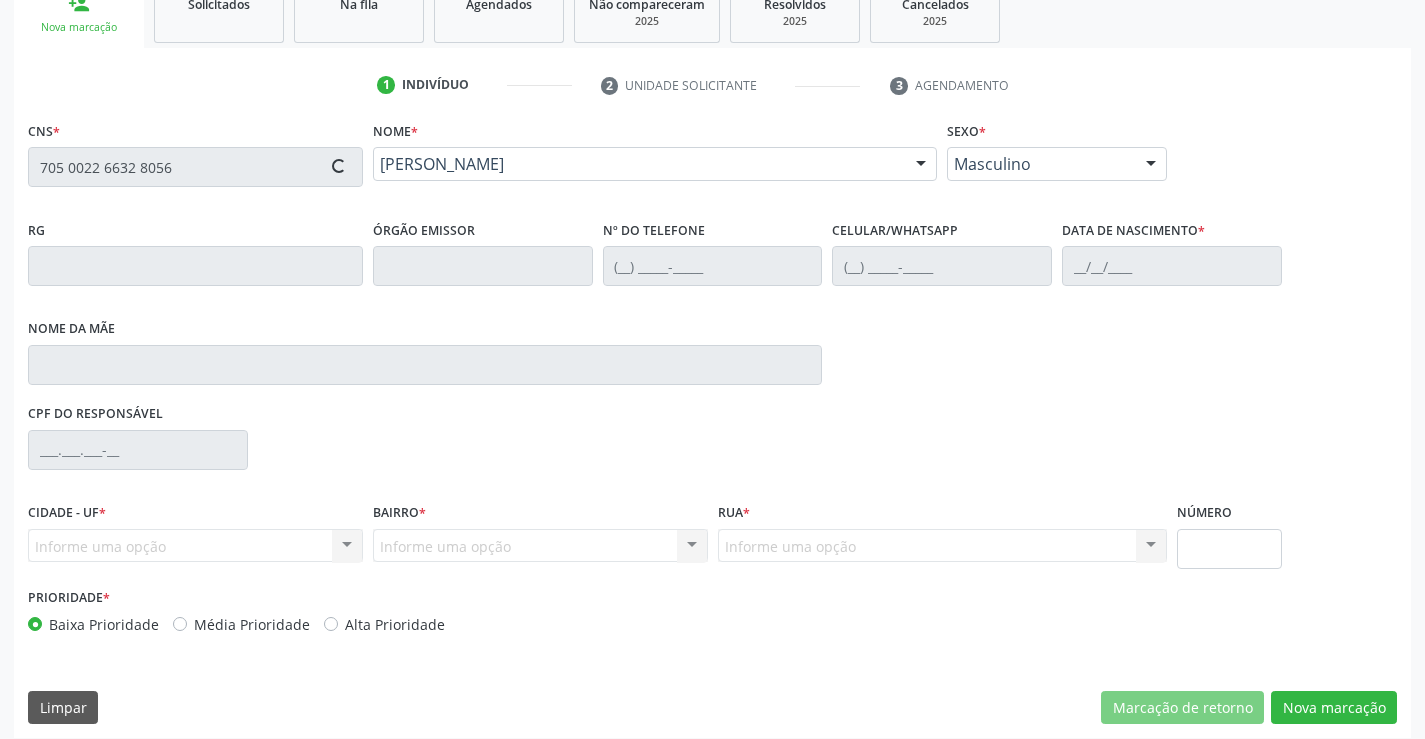 type on "1427105553" 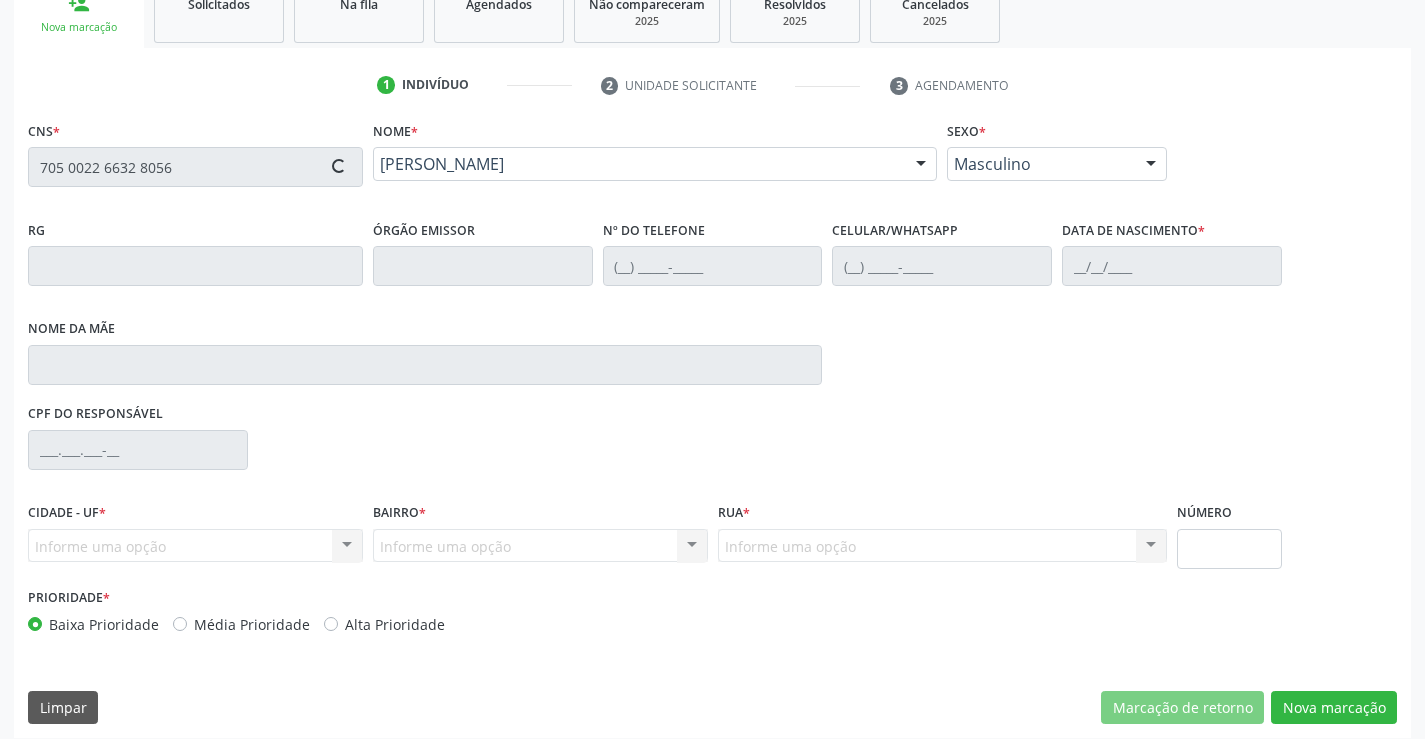 type on "[PHONE_NUMBER]" 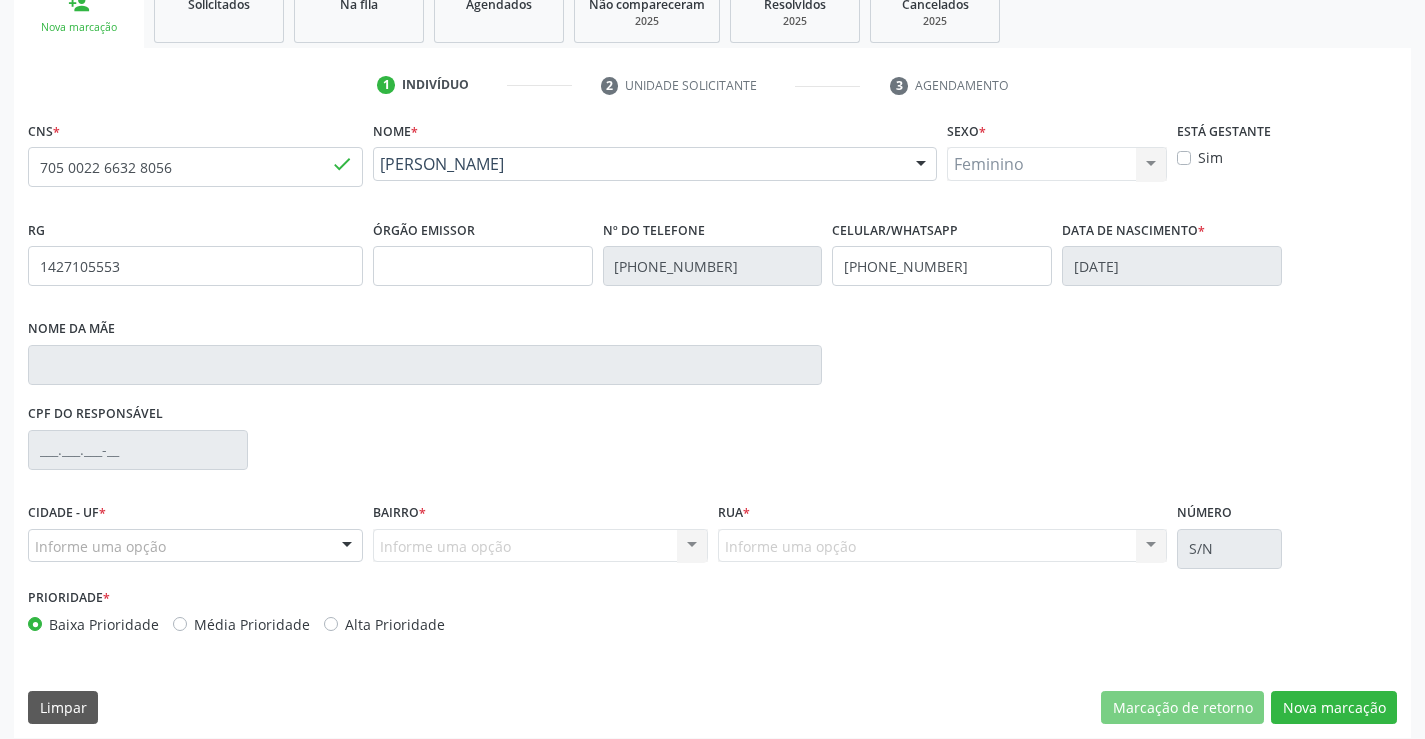 scroll, scrollTop: 331, scrollLeft: 0, axis: vertical 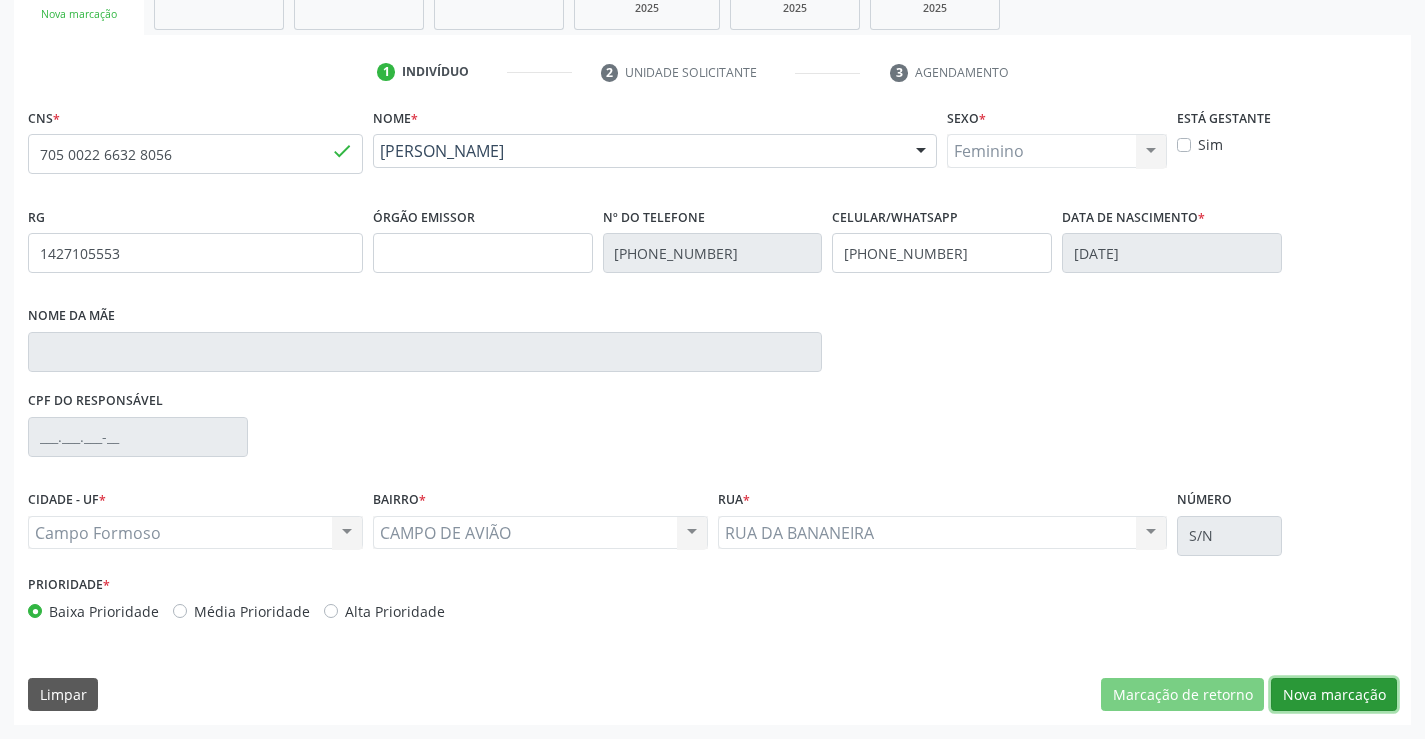 click on "Nova marcação" at bounding box center (1334, 695) 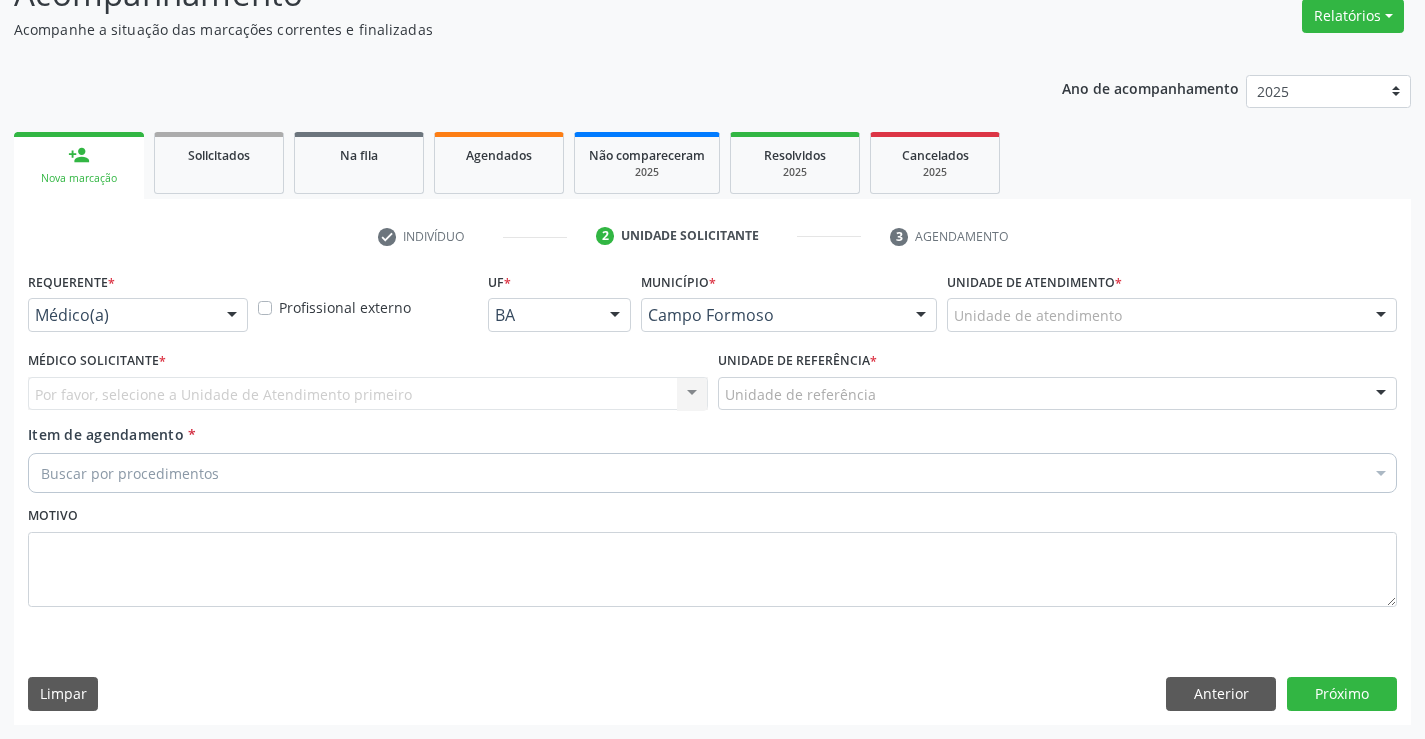 scroll, scrollTop: 167, scrollLeft: 0, axis: vertical 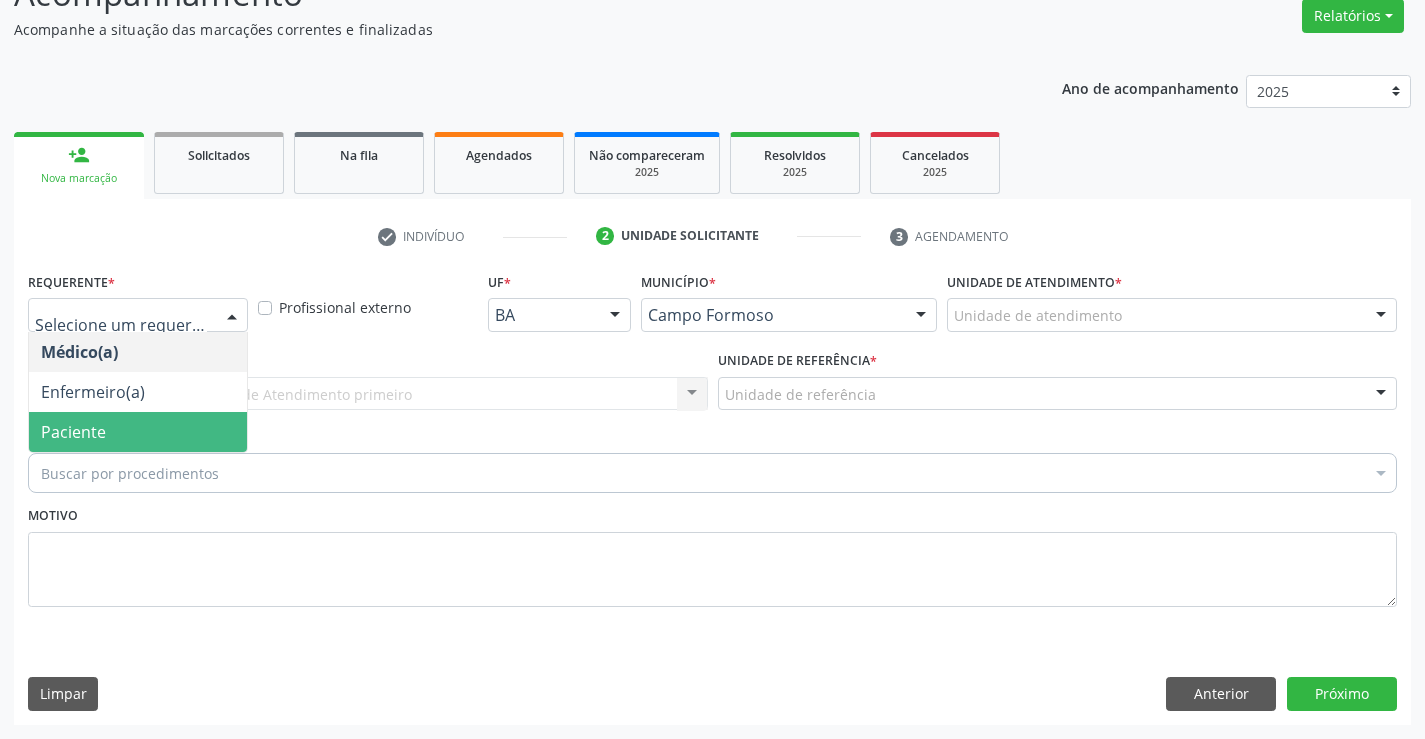 click on "Paciente" at bounding box center [138, 432] 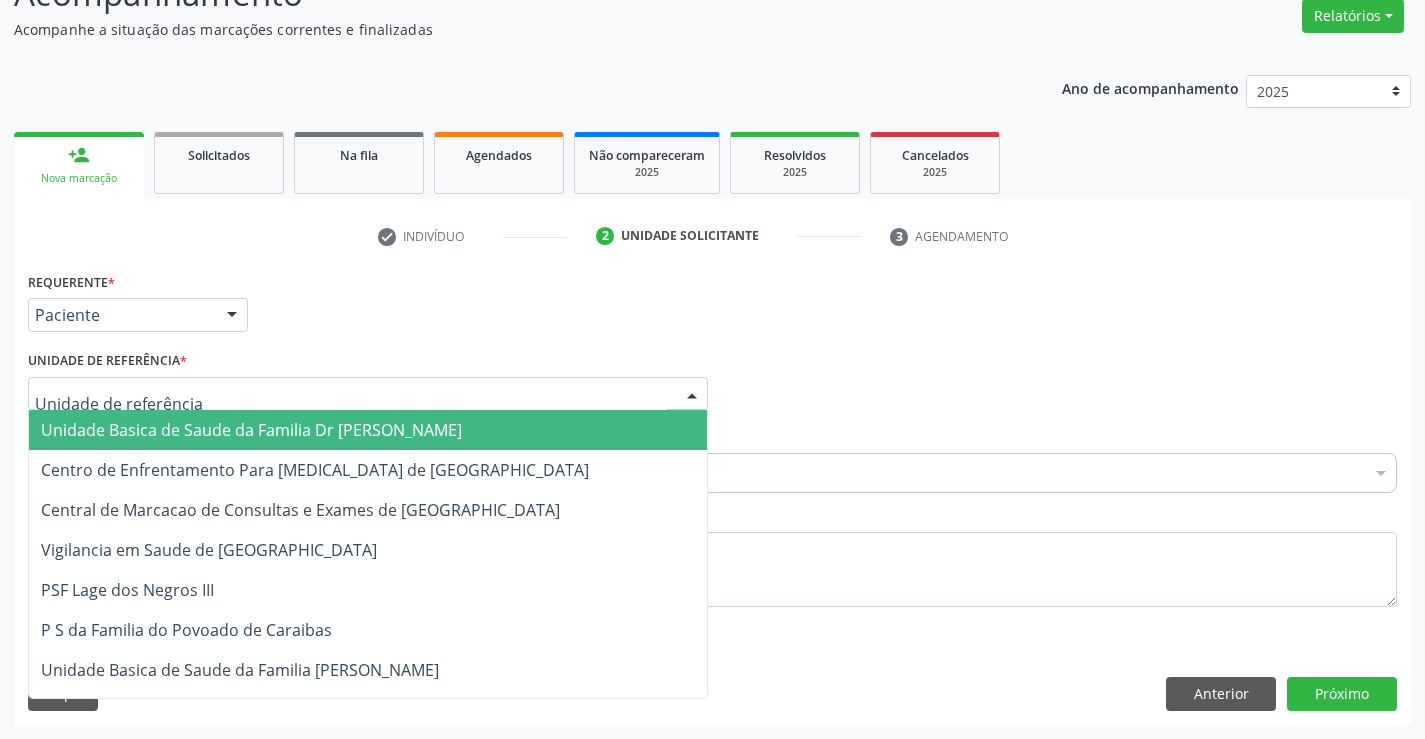 click at bounding box center (368, 394) 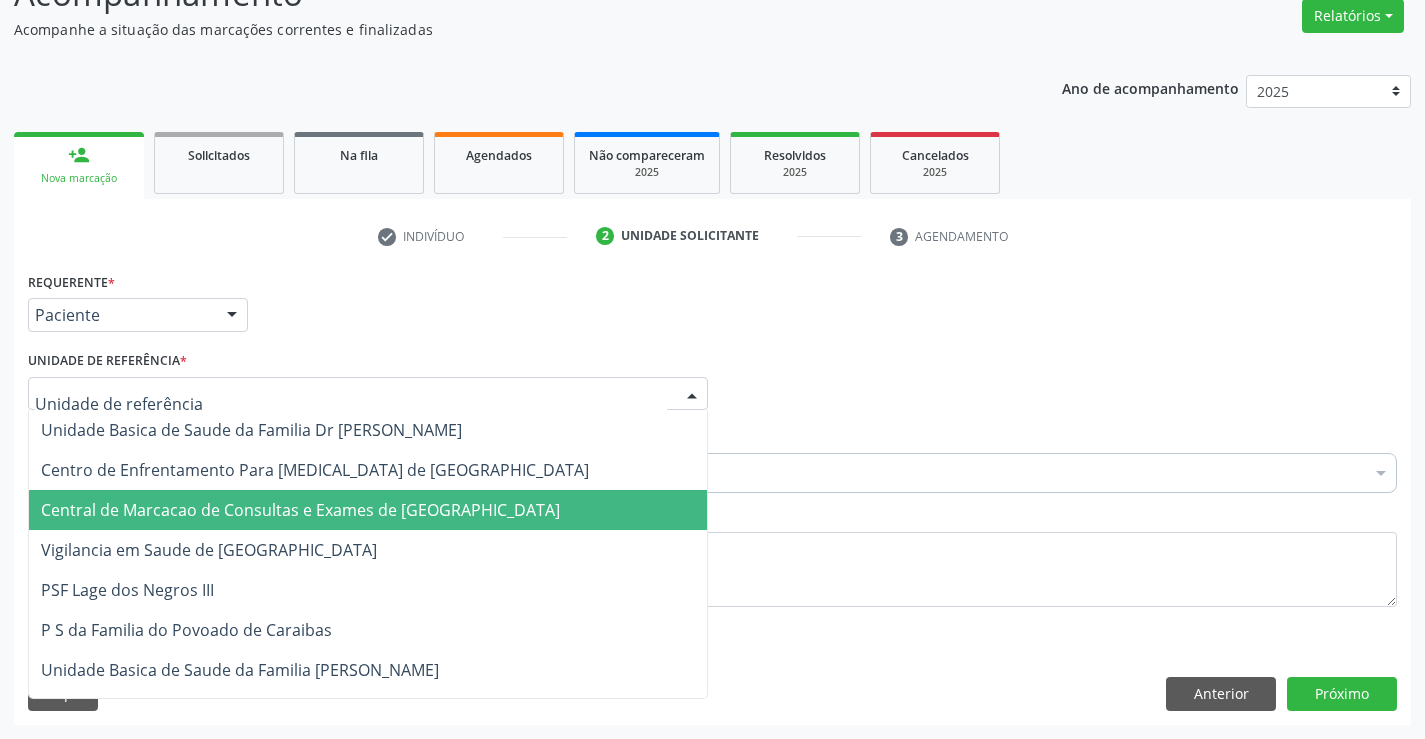 click on "Central de Marcacao de Consultas e Exames de [GEOGRAPHIC_DATA]" at bounding box center (300, 510) 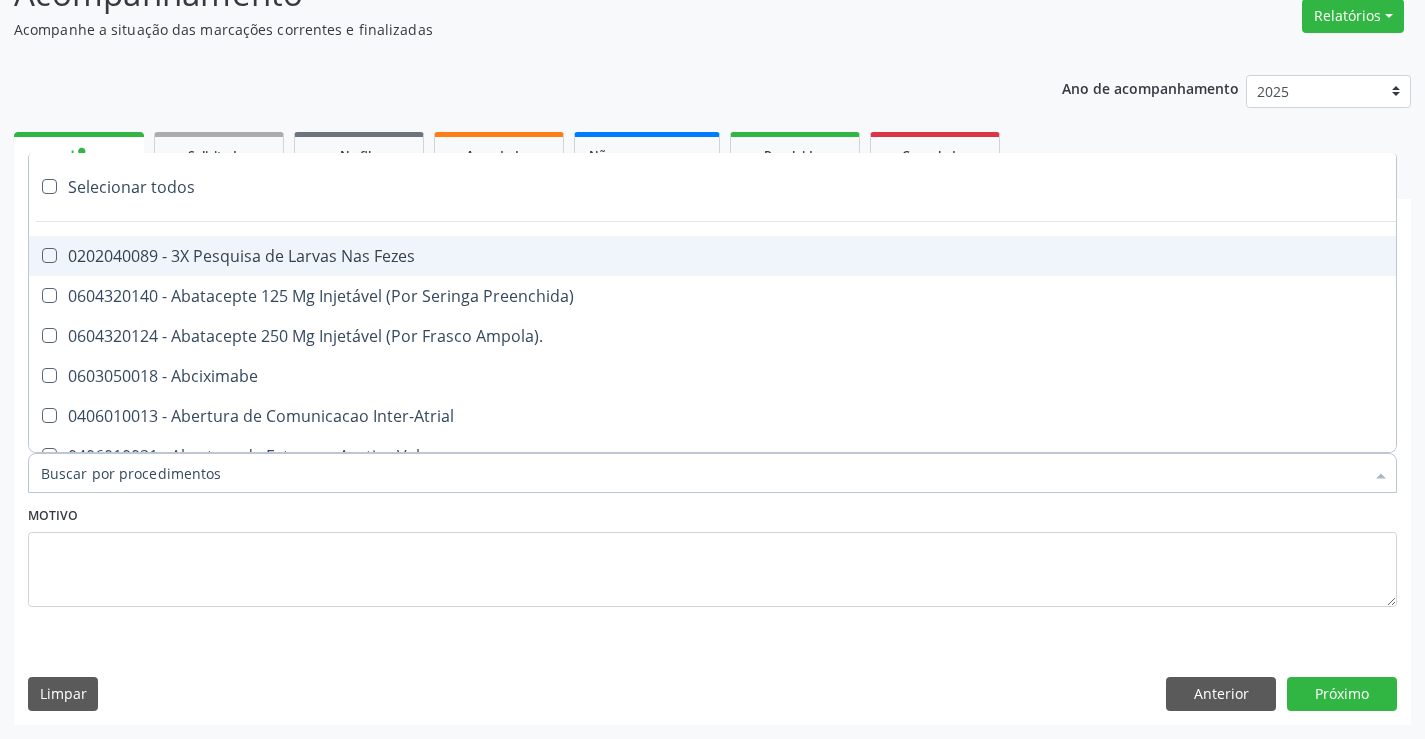 paste on "EXCI" 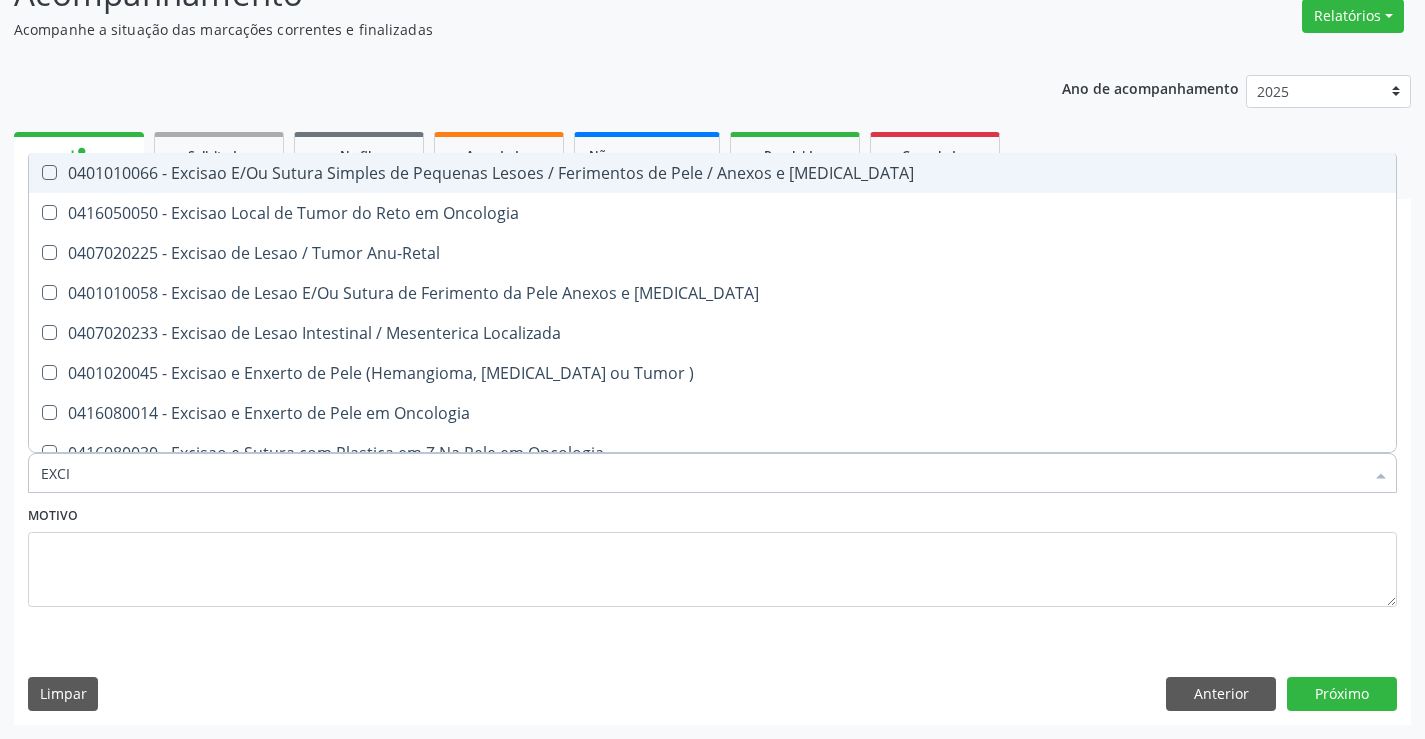 click on "0401010066 - Excisao E/Ou Sutura Simples de Pequenas Lesoes / Ferimentos de Pele / Anexos e [MEDICAL_DATA]" at bounding box center (712, 173) 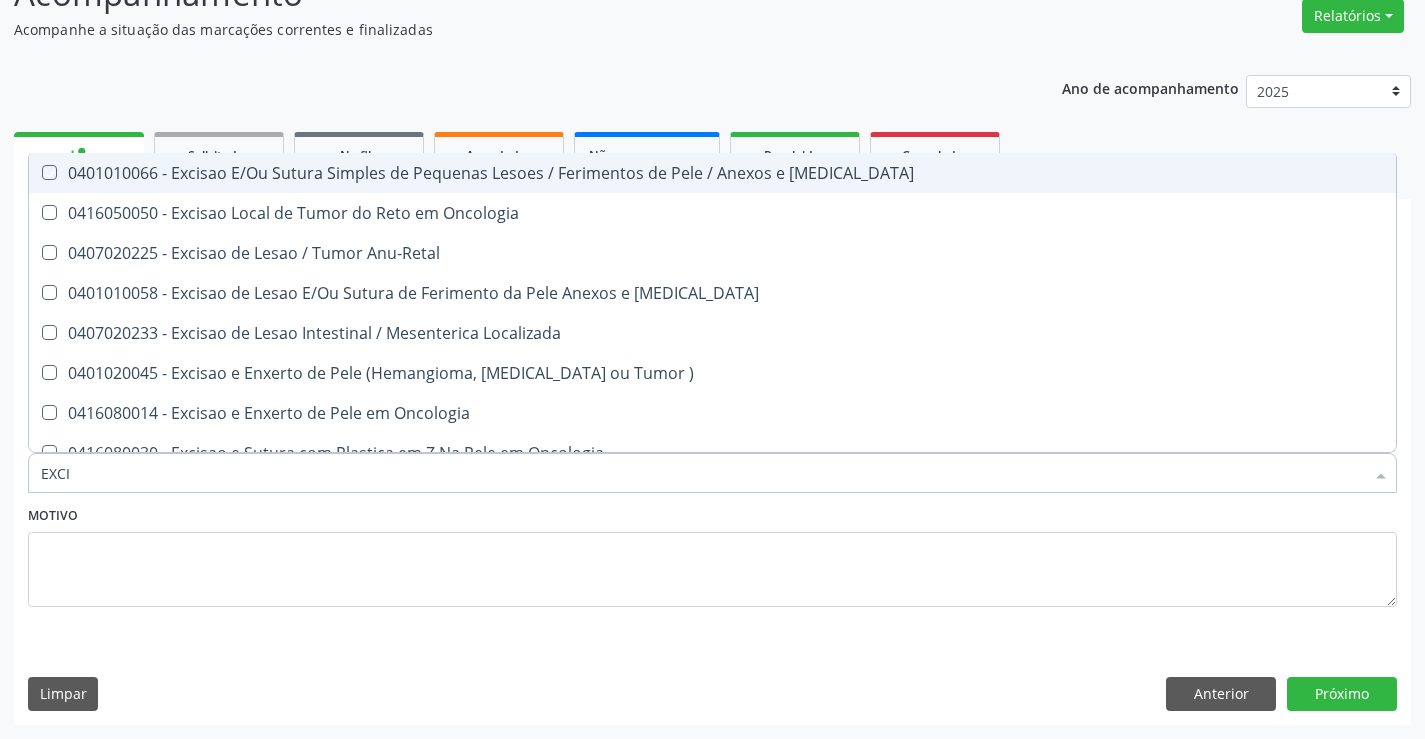 checkbox on "true" 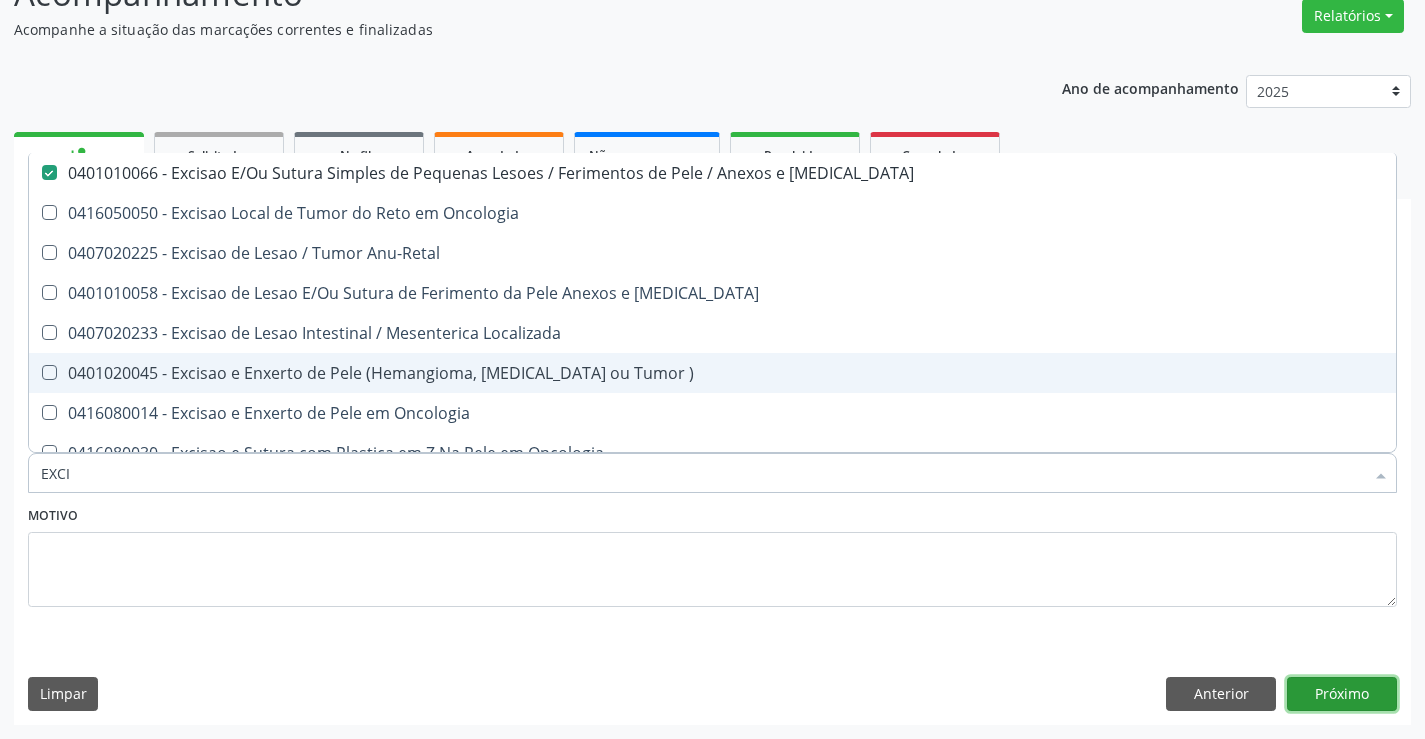 click on "Próximo" at bounding box center (1342, 694) 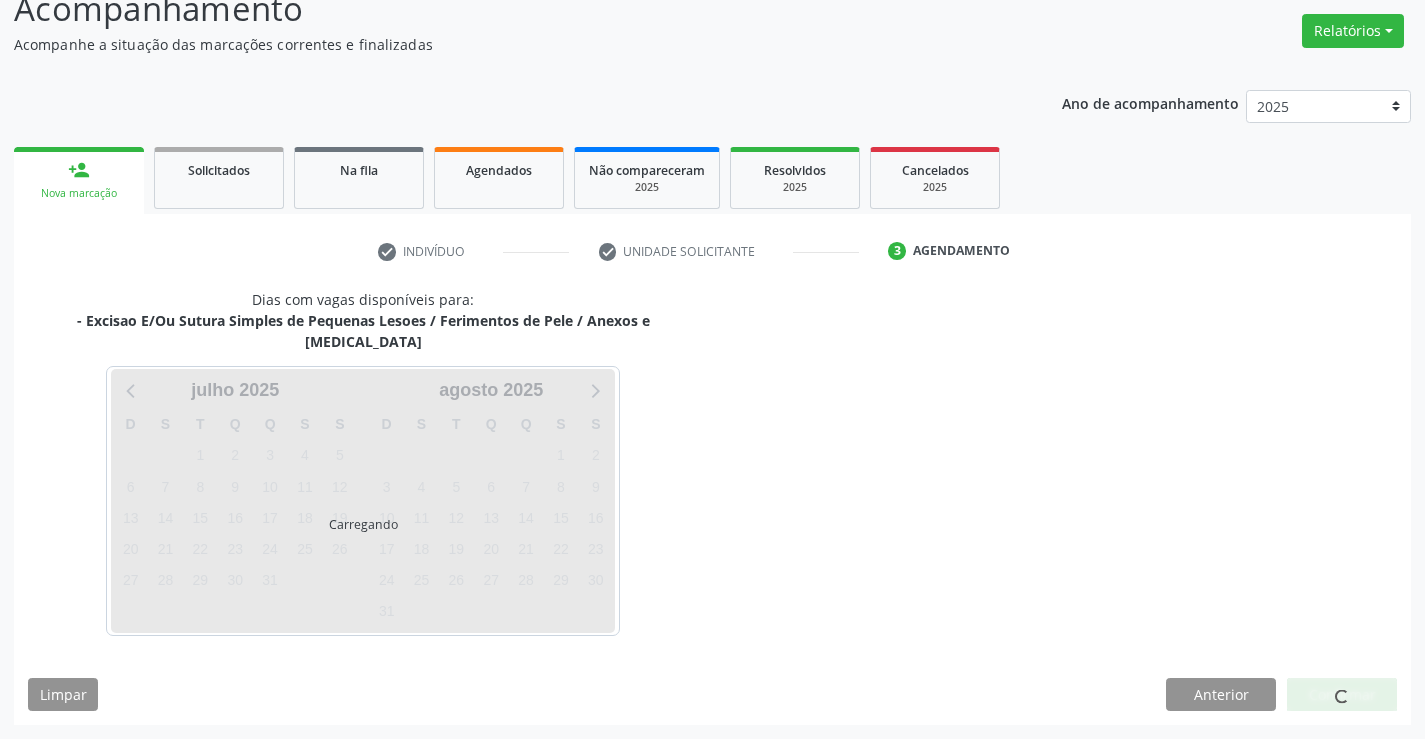 scroll, scrollTop: 131, scrollLeft: 0, axis: vertical 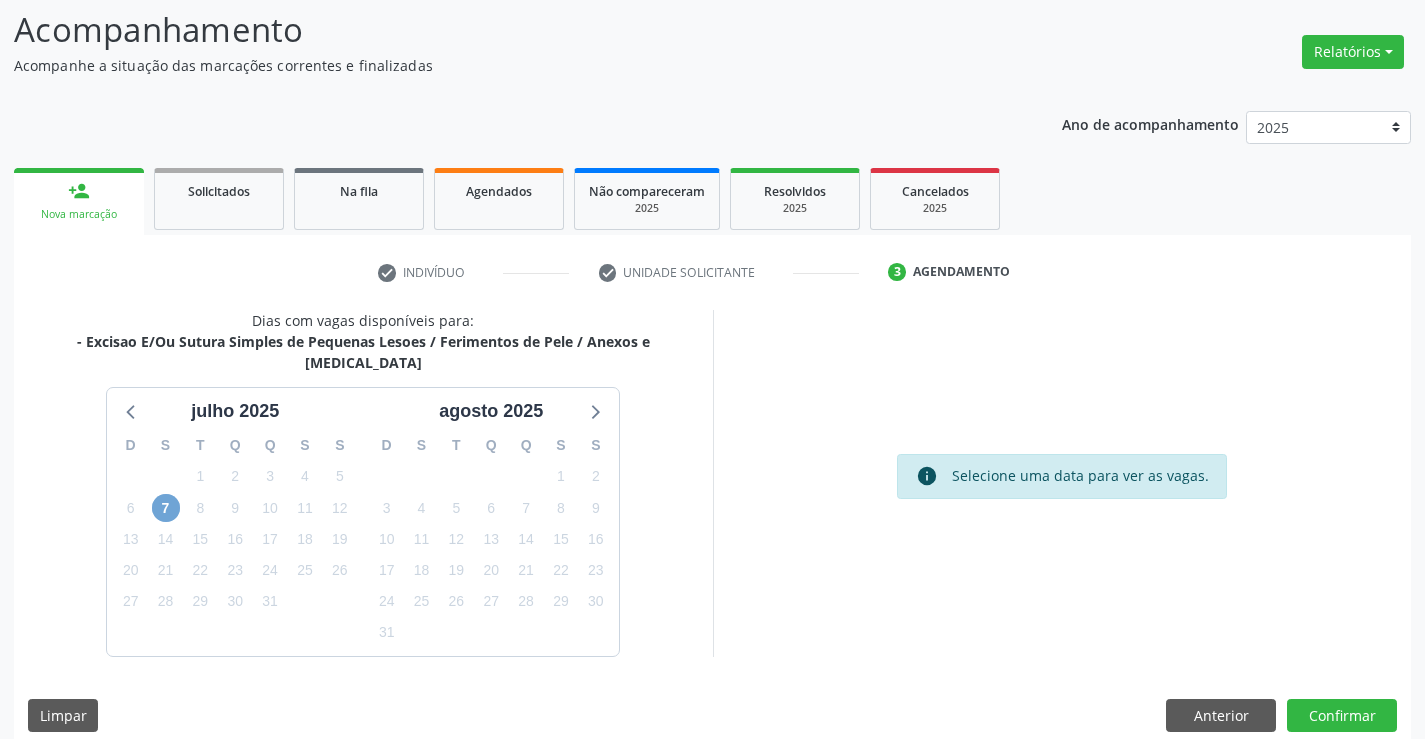 click on "7" at bounding box center (166, 508) 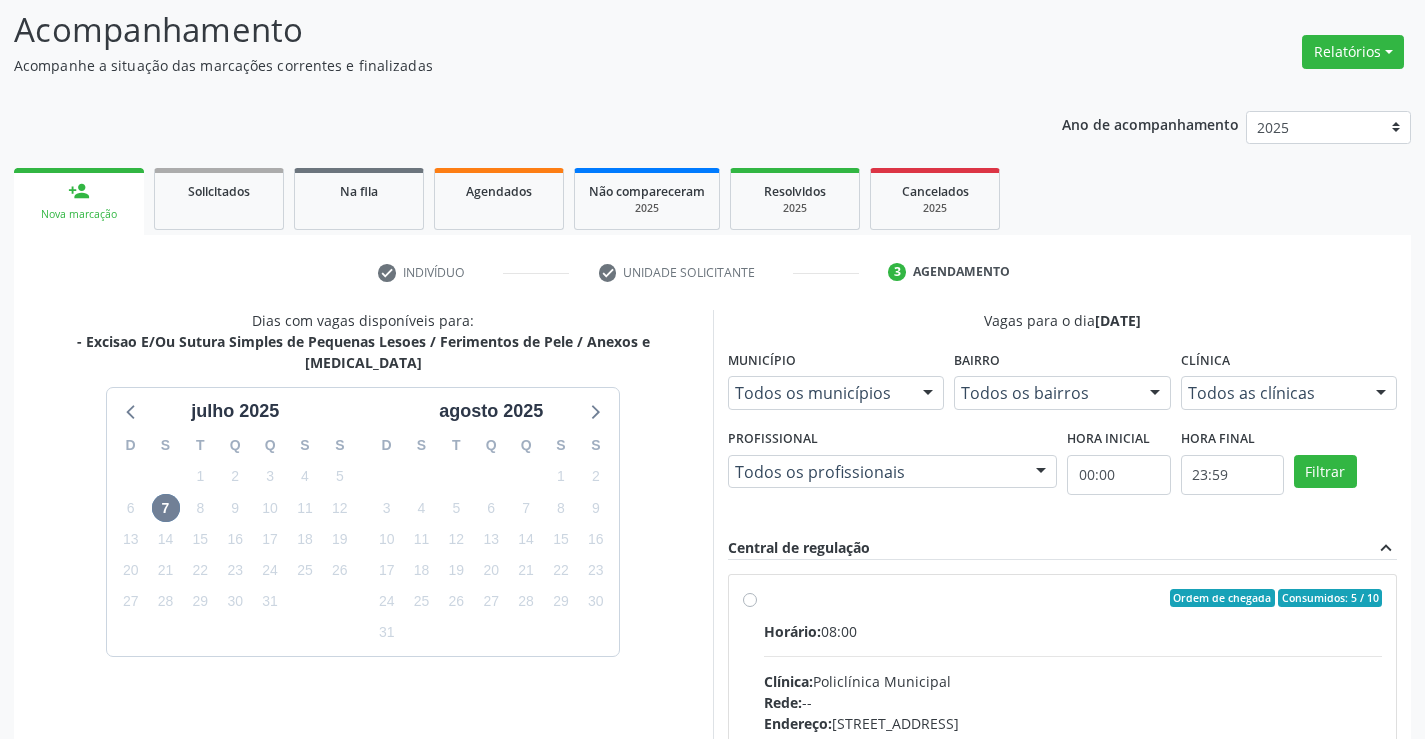 click on "Horário:   08:00
Clínica:  Policlínica Municipal
Rede:
--
[GEOGRAPHIC_DATA]:   [STREET_ADDRESS]
Telefone:   [PHONE_NUMBER]
Profissional:
Geislane Alcantara dos Santos
Informações adicionais sobre o atendimento
Idade de atendimento:
de 0 a 120 anos
Gênero(s) atendido(s):
Masculino e Feminino
Informações adicionais:
--" at bounding box center (1073, 758) 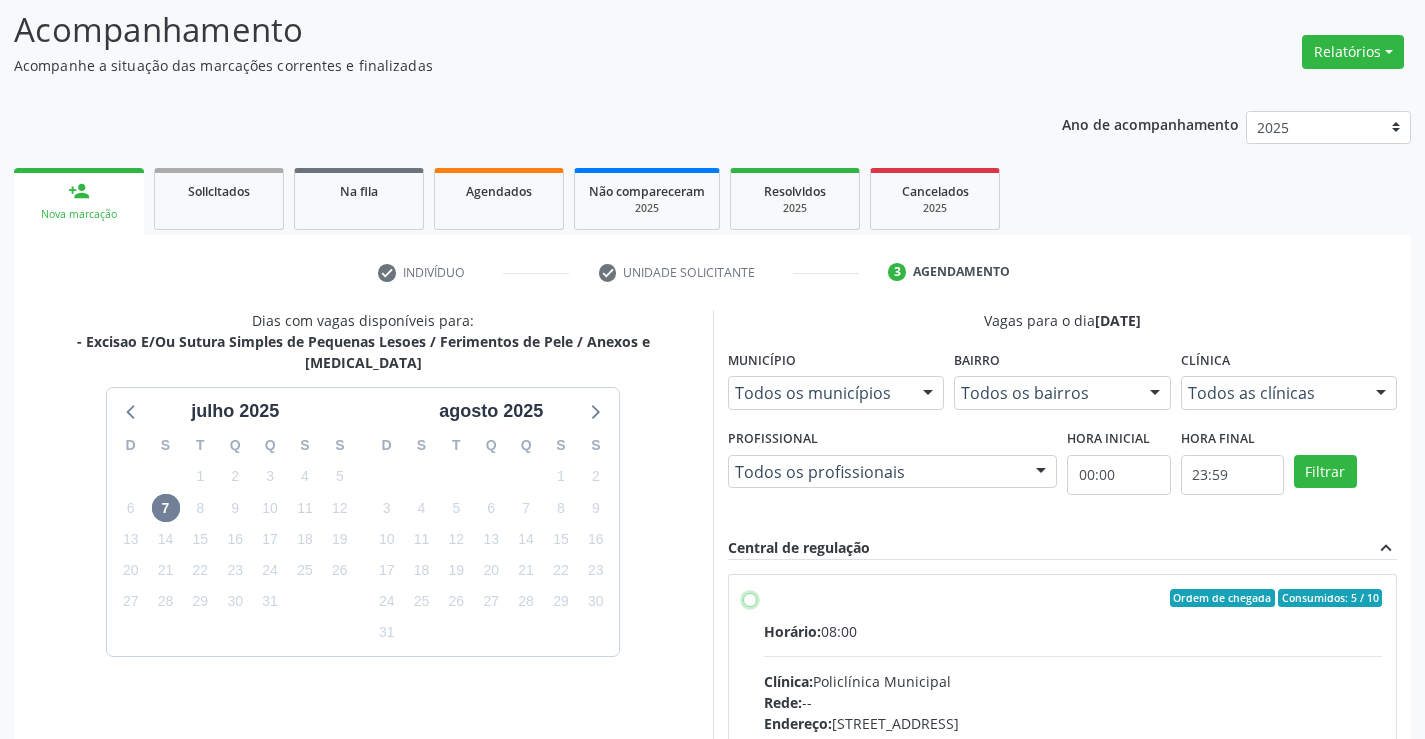 click on "Ordem de chegada
Consumidos: 5 / 10
Horário:   08:00
Clínica:  Policlínica Municipal
Rede:
--
Endereço:   [STREET_ADDRESS]
Telefone:   [PHONE_NUMBER]
Profissional:
Geislane Alcantara dos Santos
Informações adicionais sobre o atendimento
Idade de atendimento:
de 0 a 120 anos
Gênero(s) atendido(s):
Masculino e Feminino
Informações adicionais:
--" at bounding box center (750, 598) 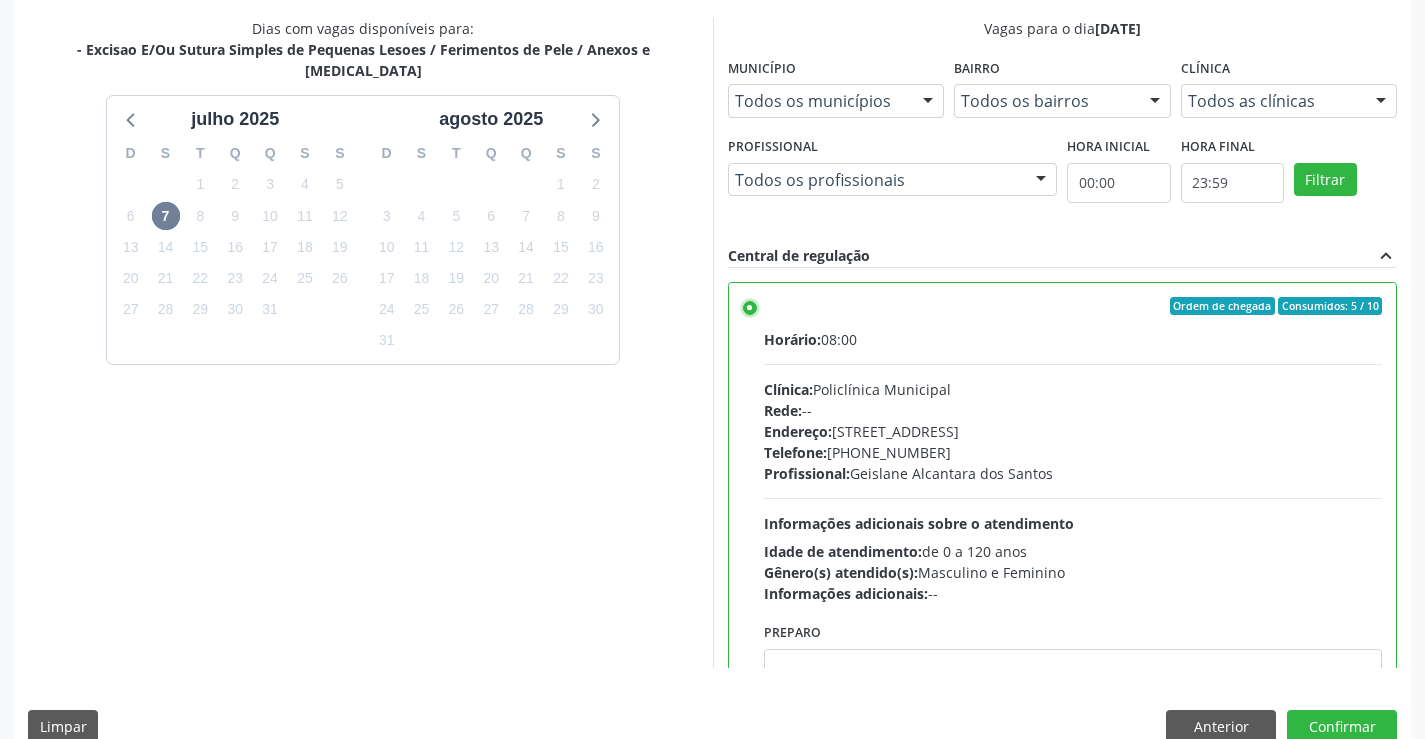 scroll, scrollTop: 456, scrollLeft: 0, axis: vertical 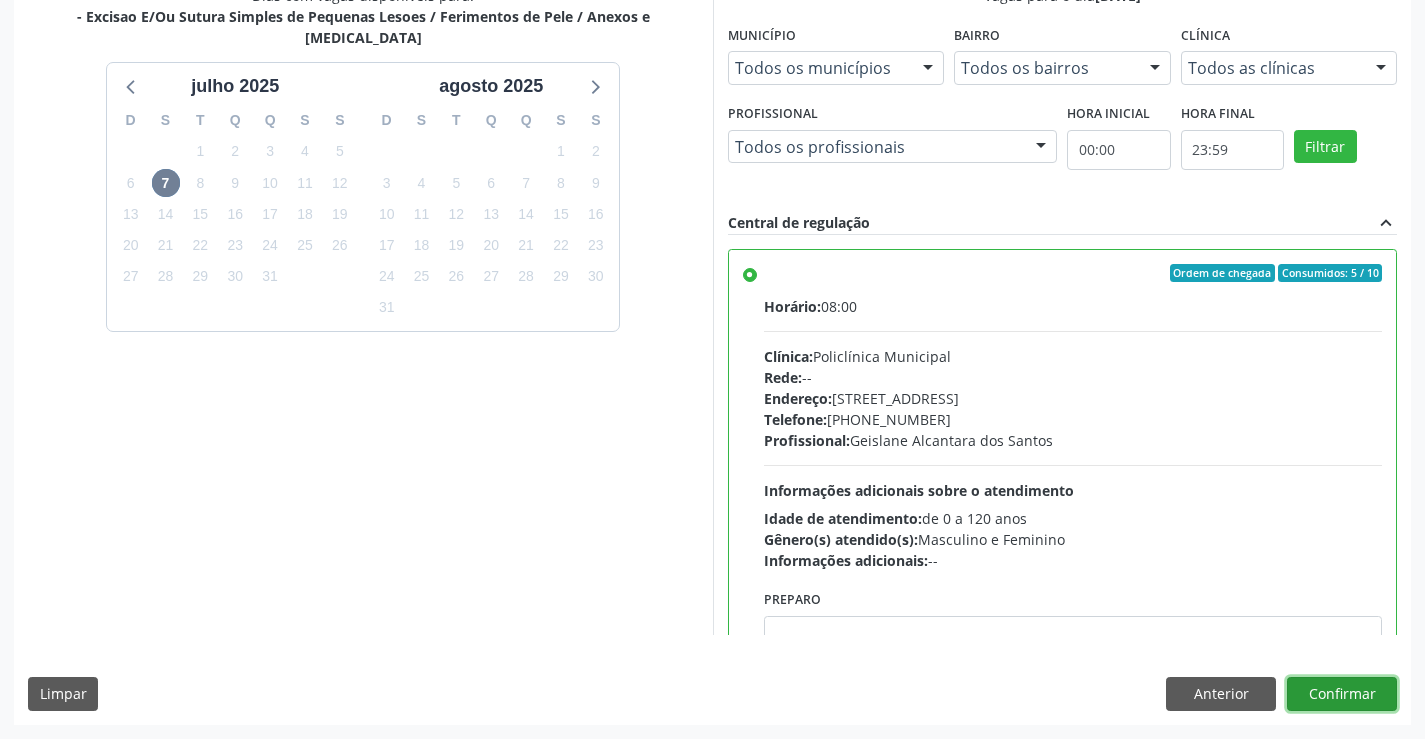 click on "Confirmar" at bounding box center [1342, 694] 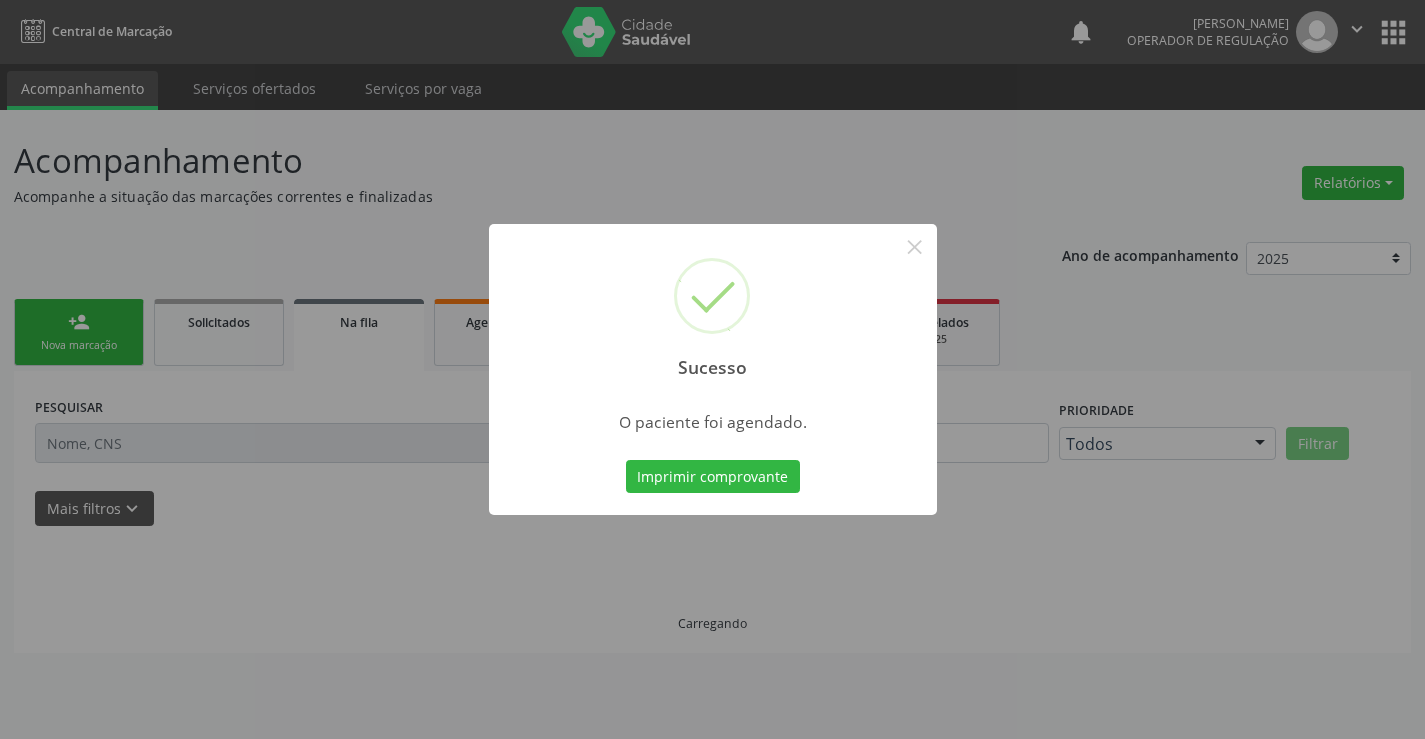 scroll, scrollTop: 0, scrollLeft: 0, axis: both 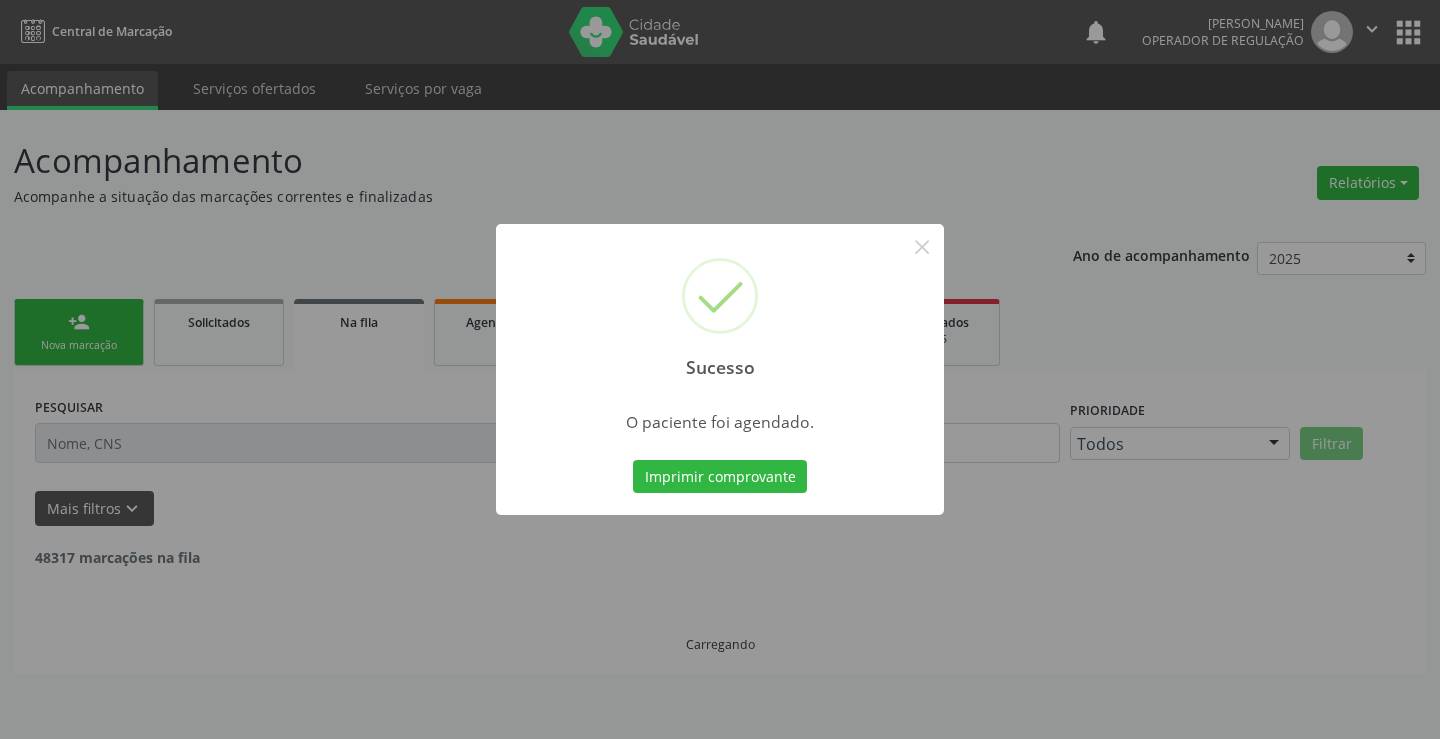 type 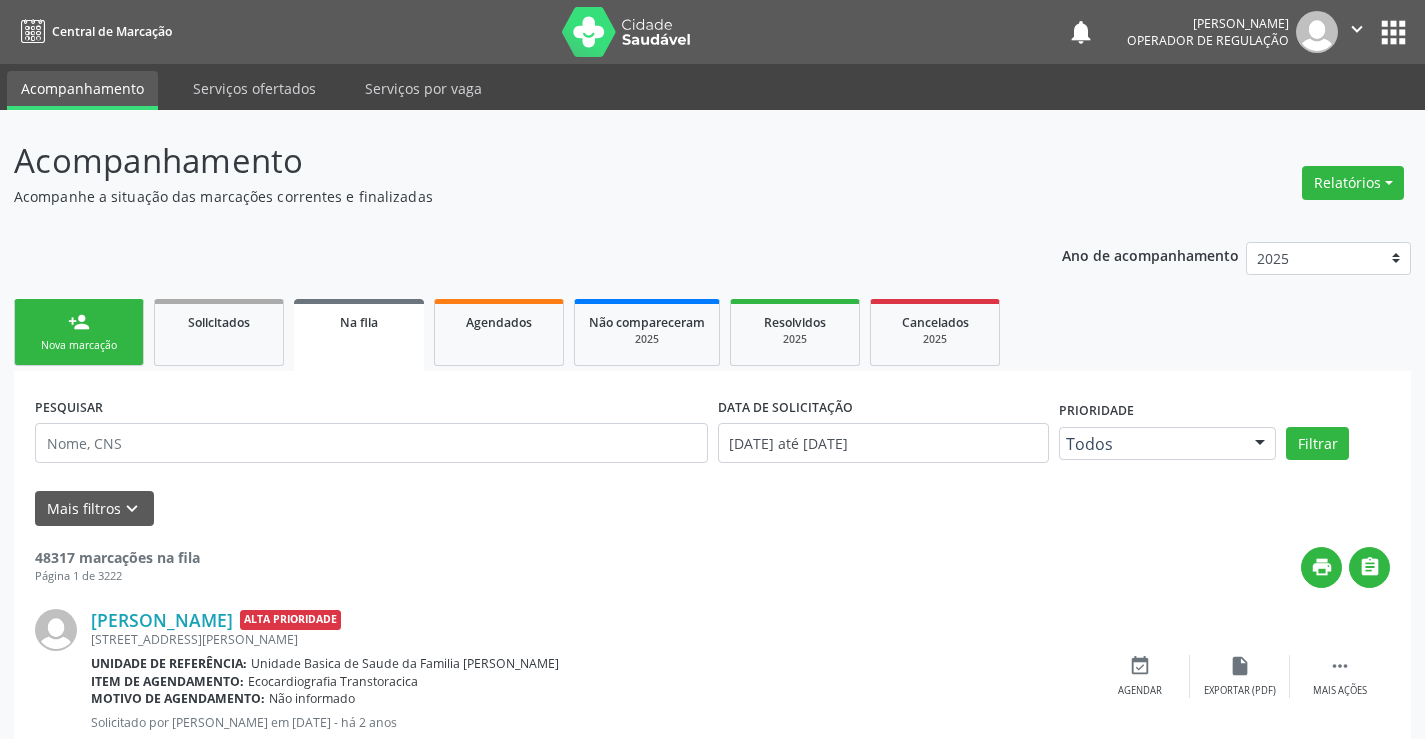 click on "person_add
Nova marcação" at bounding box center [79, 332] 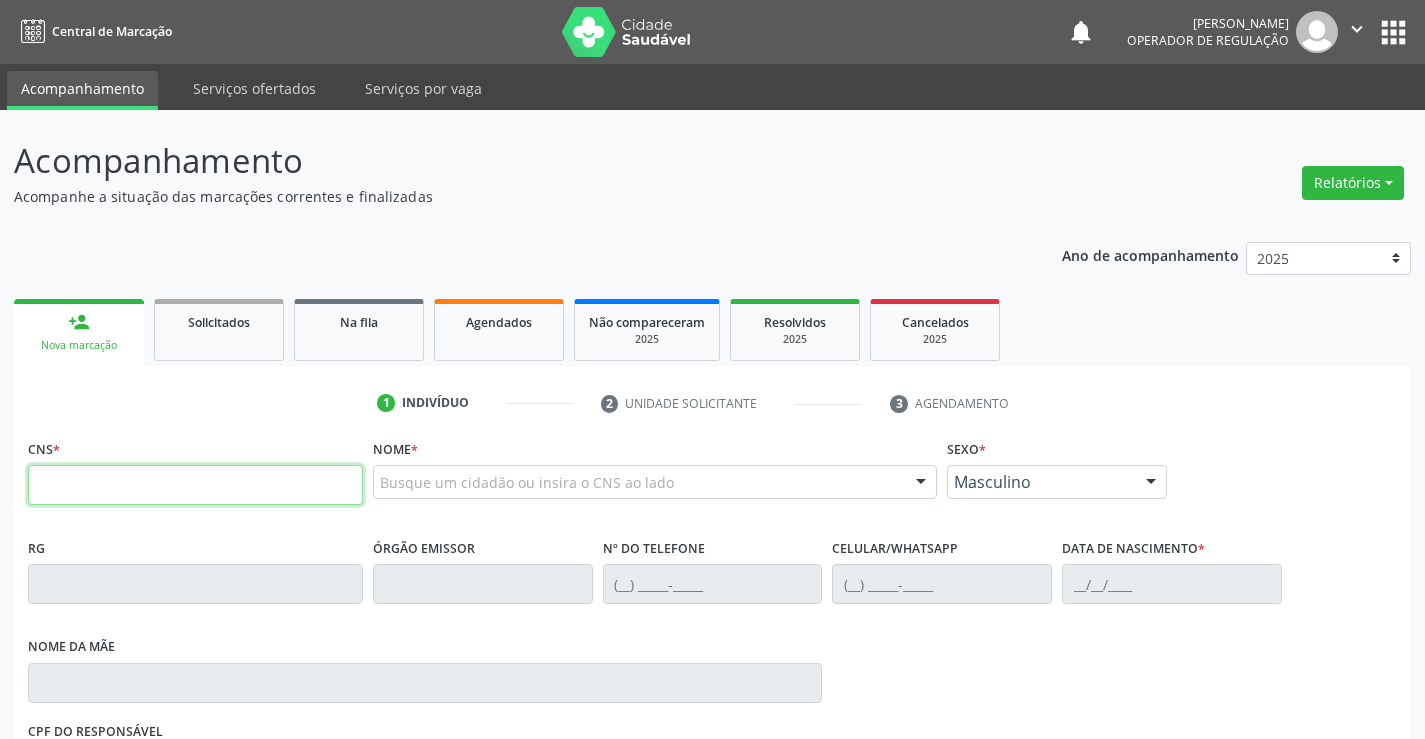 click at bounding box center [195, 485] 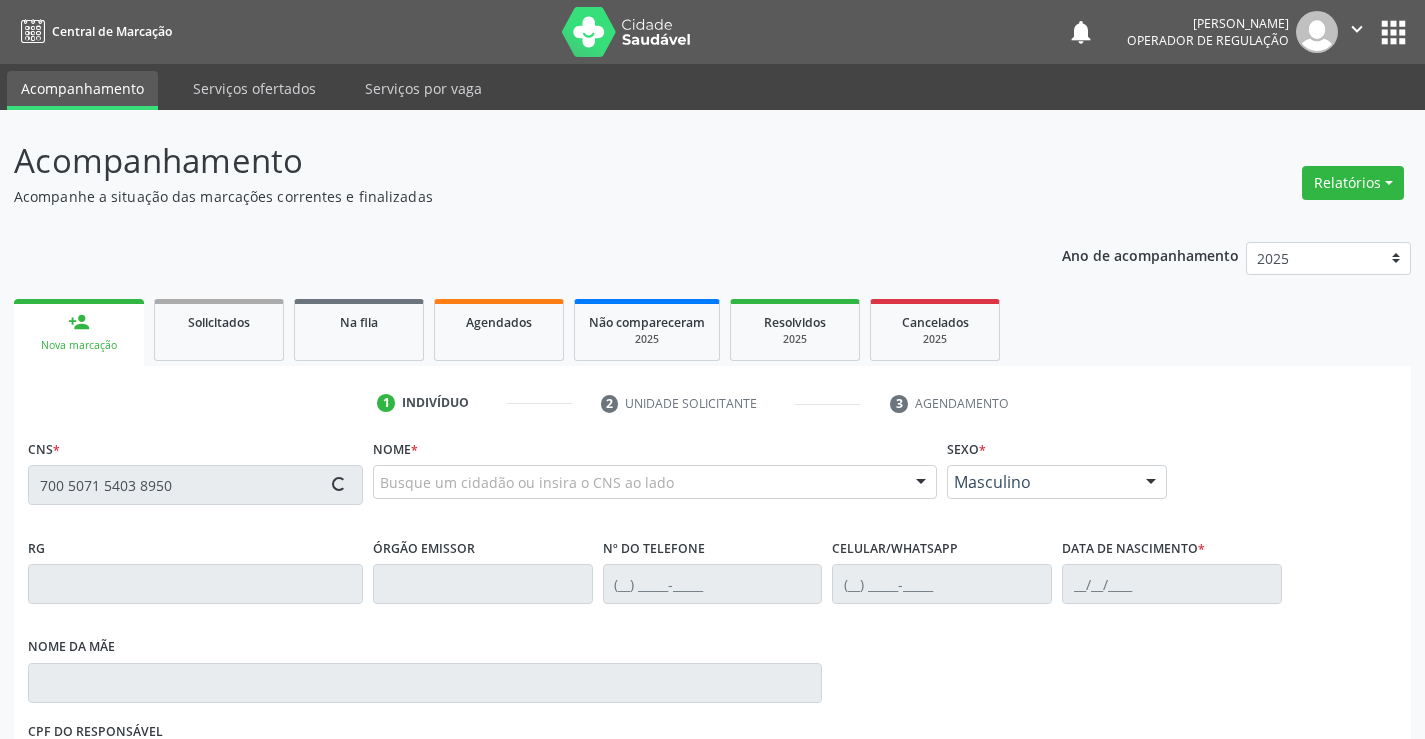 type on "700 5071 5403 8950" 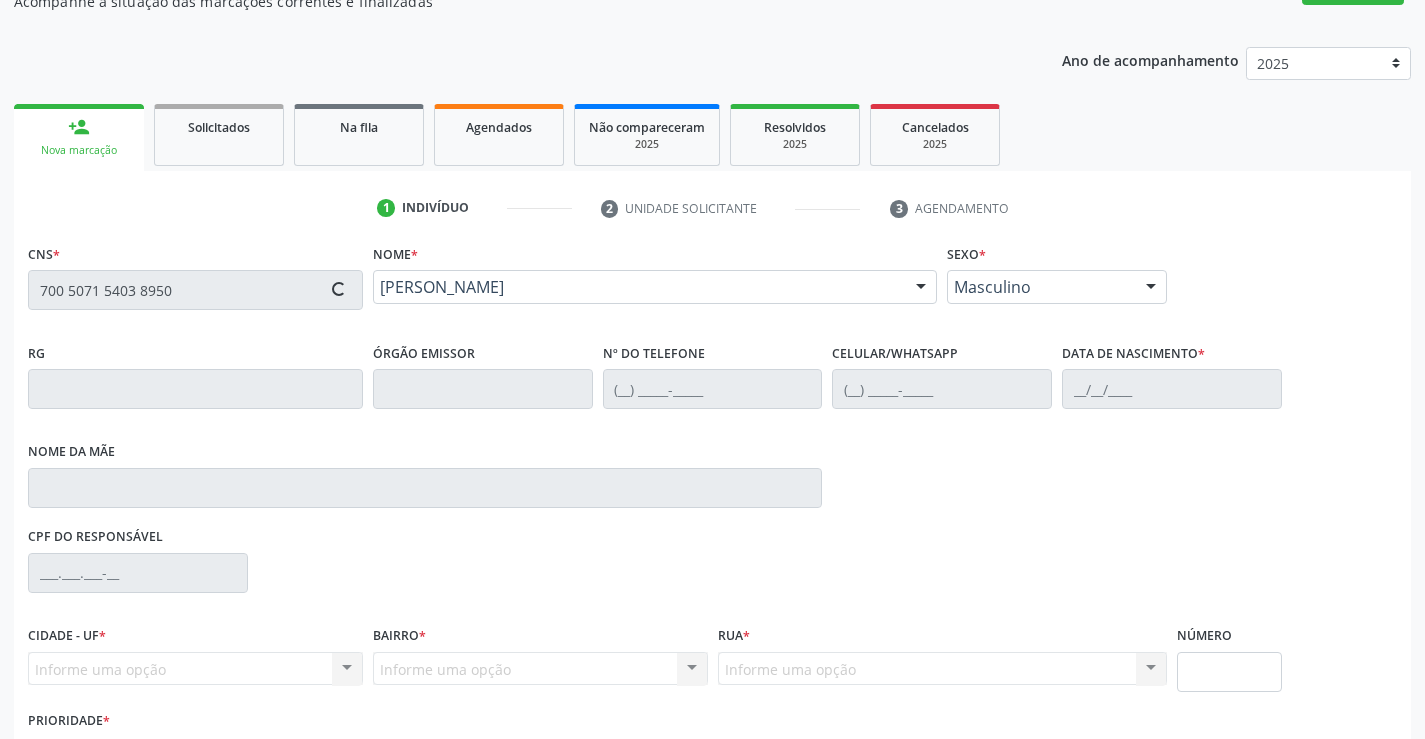 scroll, scrollTop: 331, scrollLeft: 0, axis: vertical 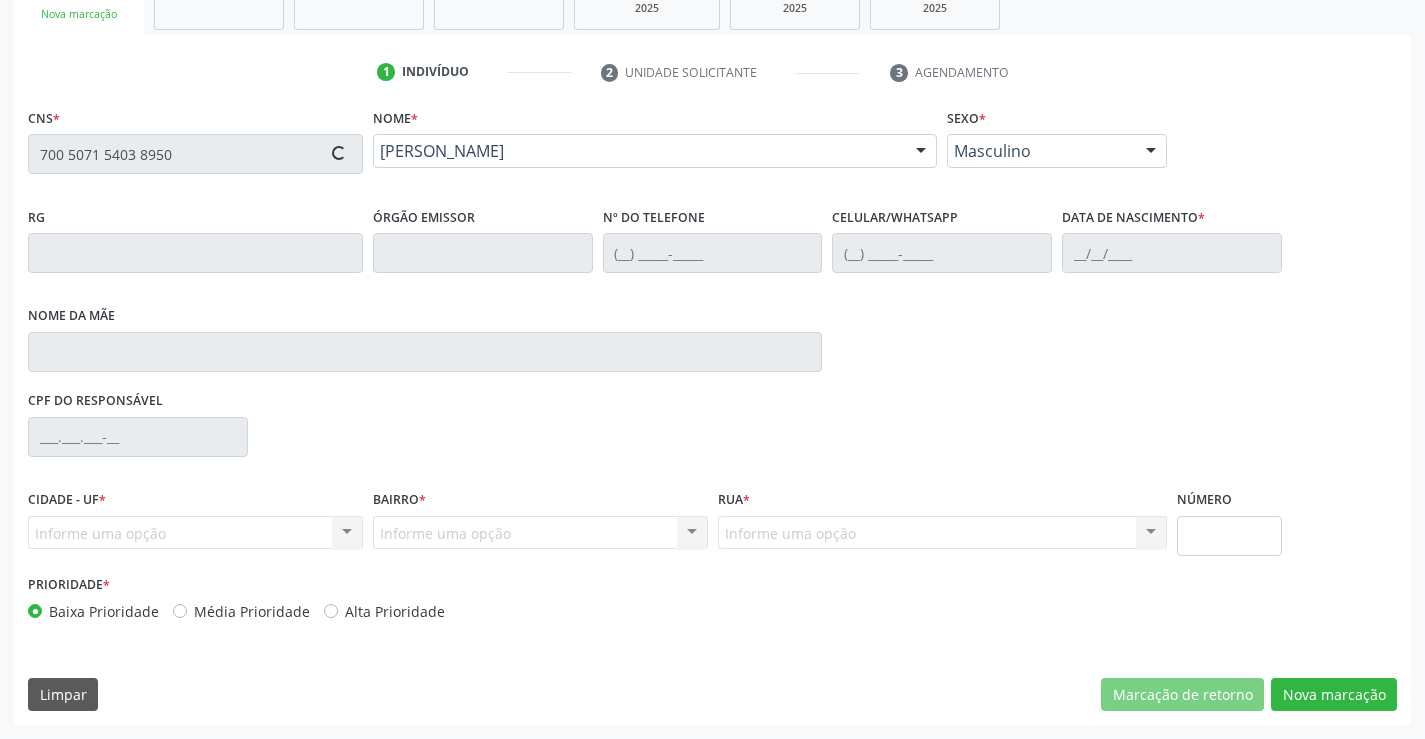type on "1669651541" 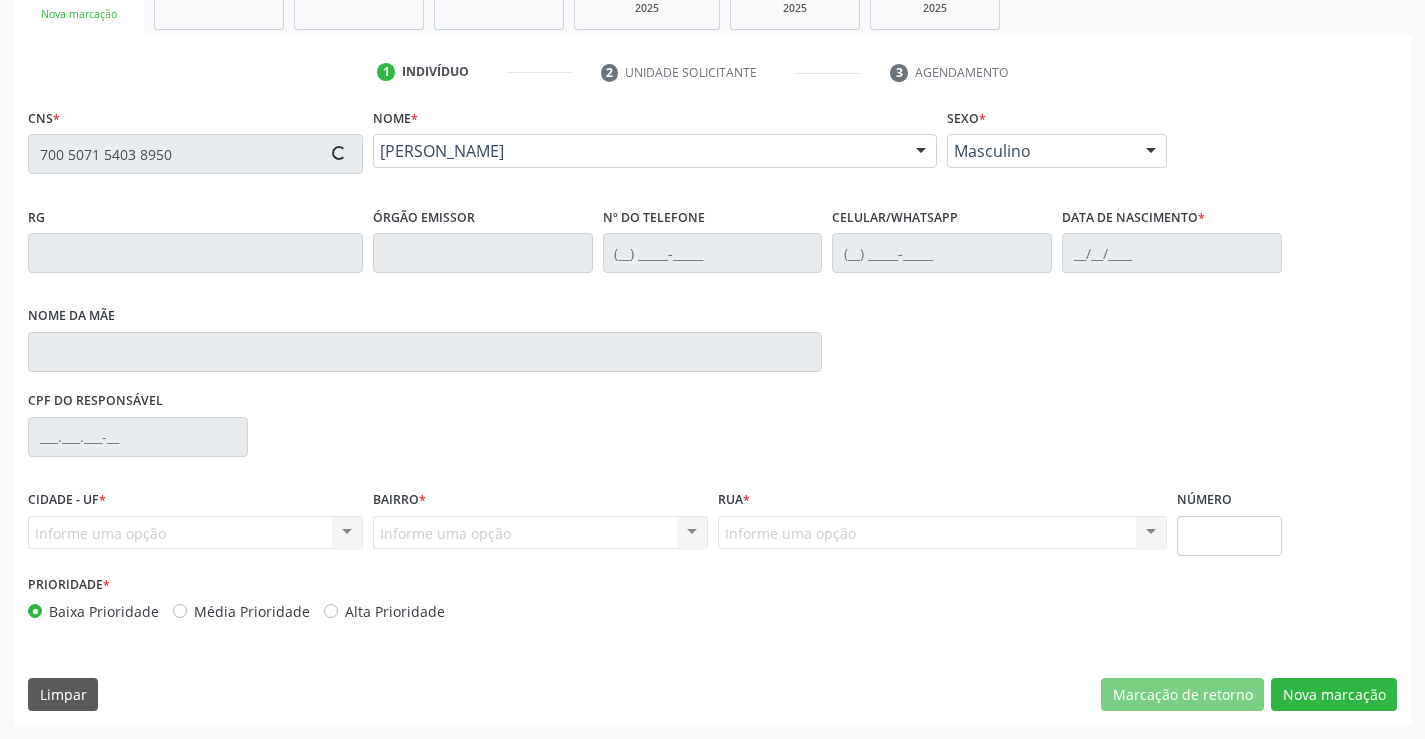 type on "[PHONE_NUMBER]" 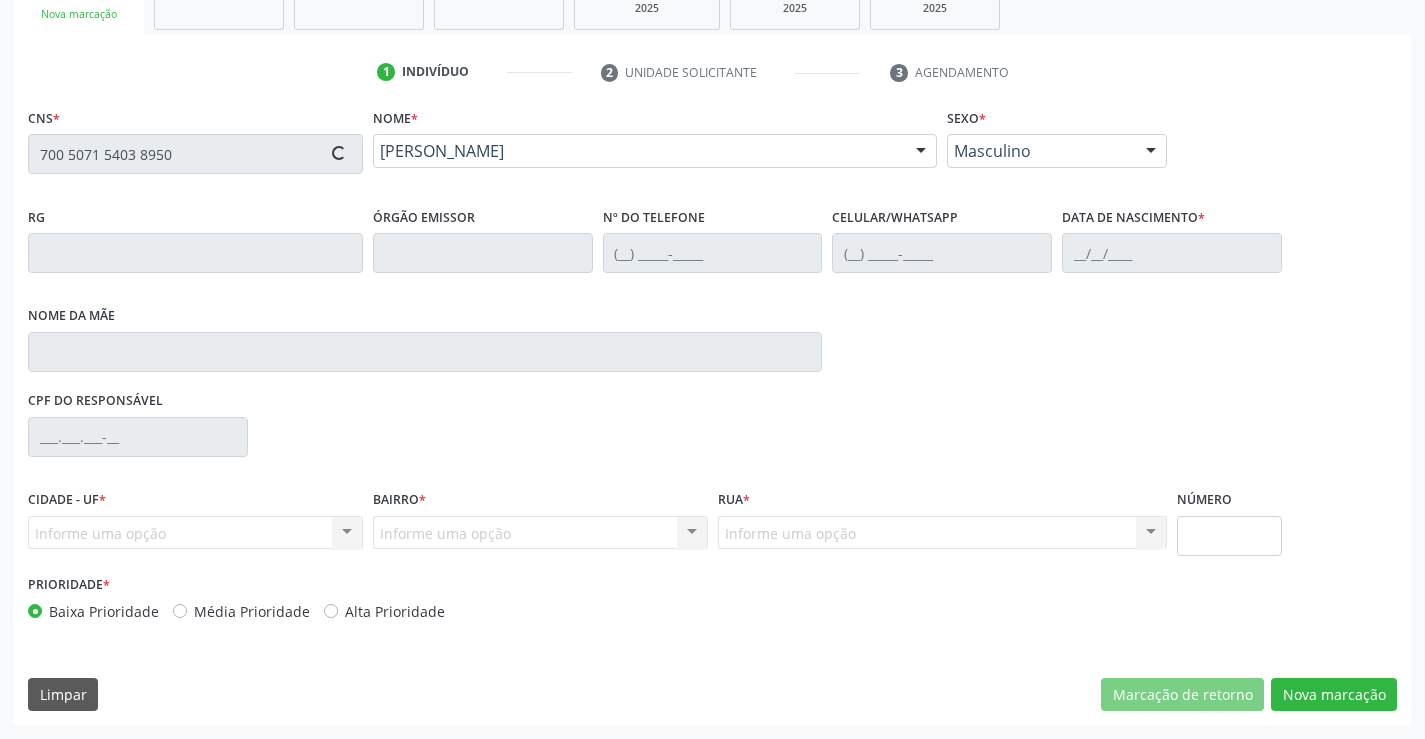 type on "[DATE]" 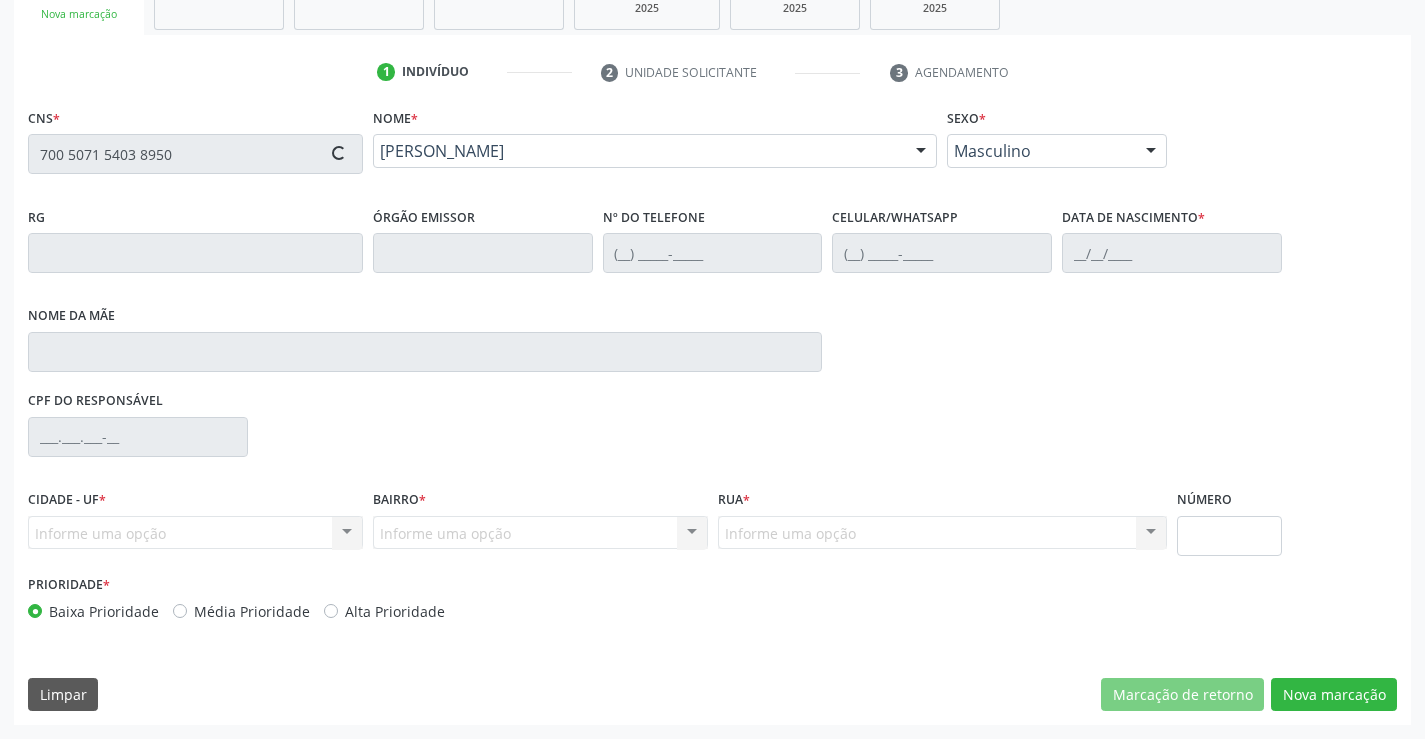 type on "S/N" 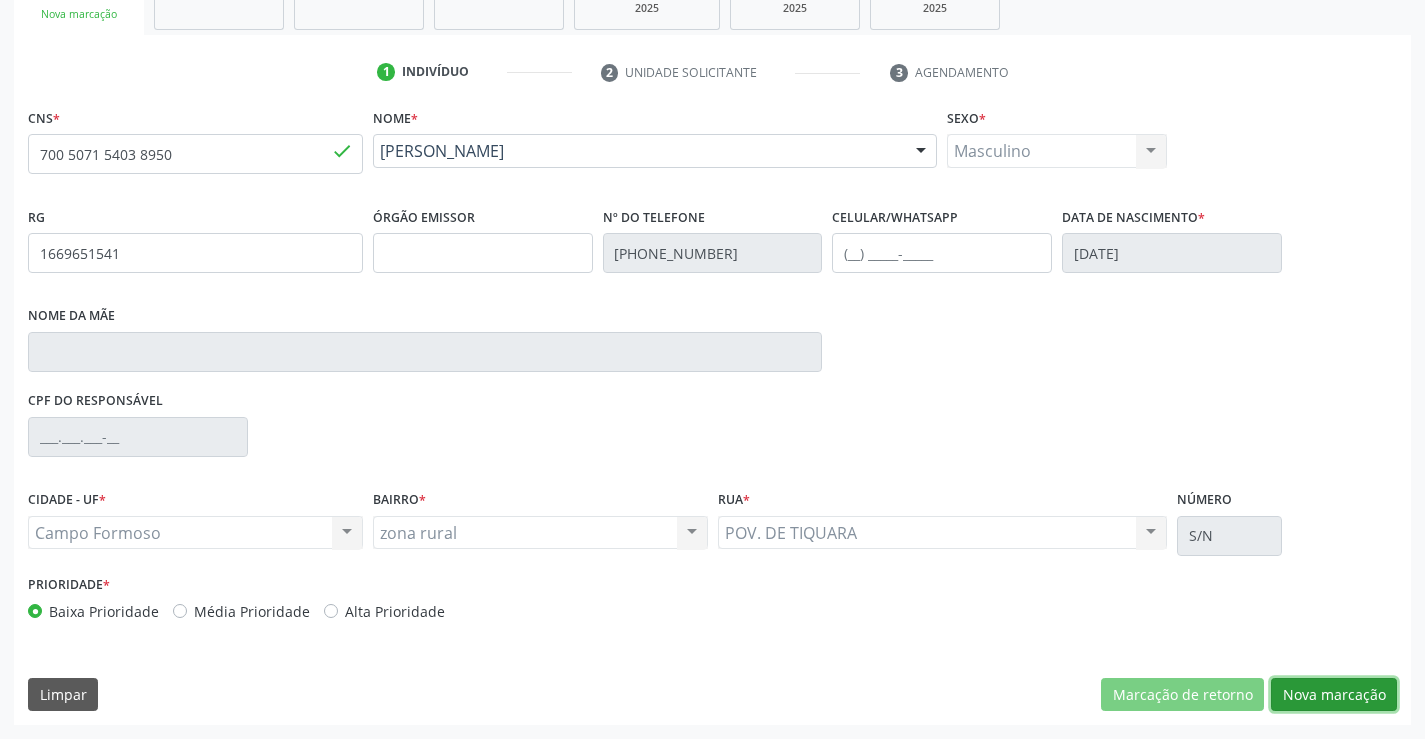 click on "Nova marcação" at bounding box center (1334, 695) 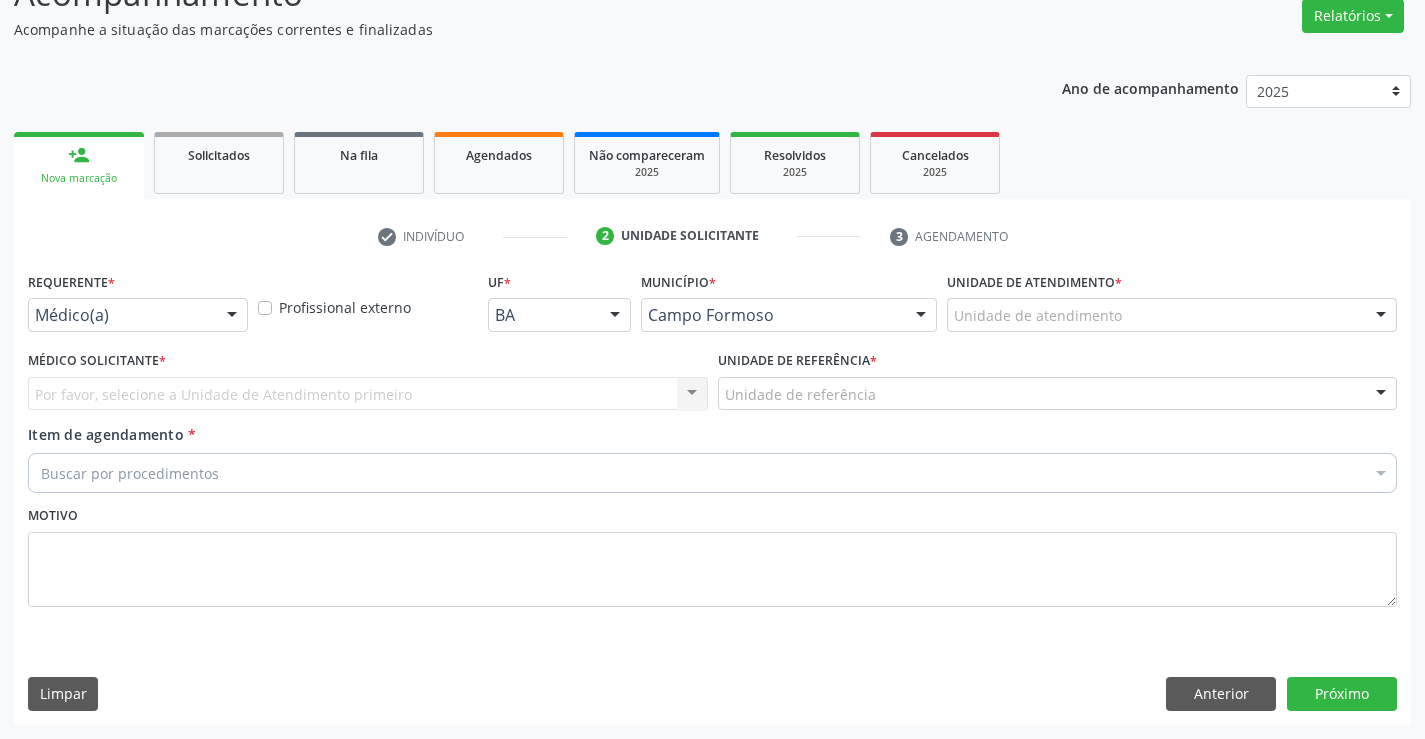 scroll, scrollTop: 167, scrollLeft: 0, axis: vertical 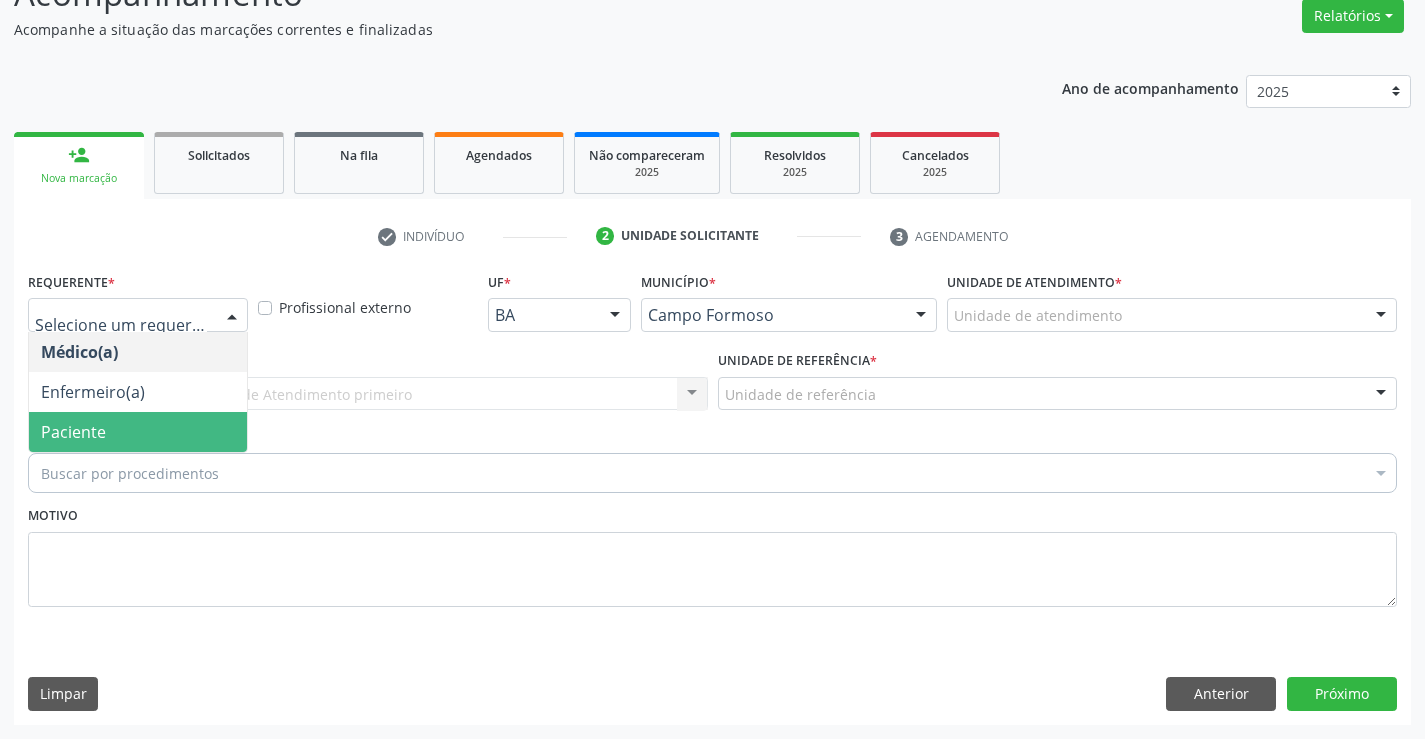 click on "Paciente" at bounding box center [73, 432] 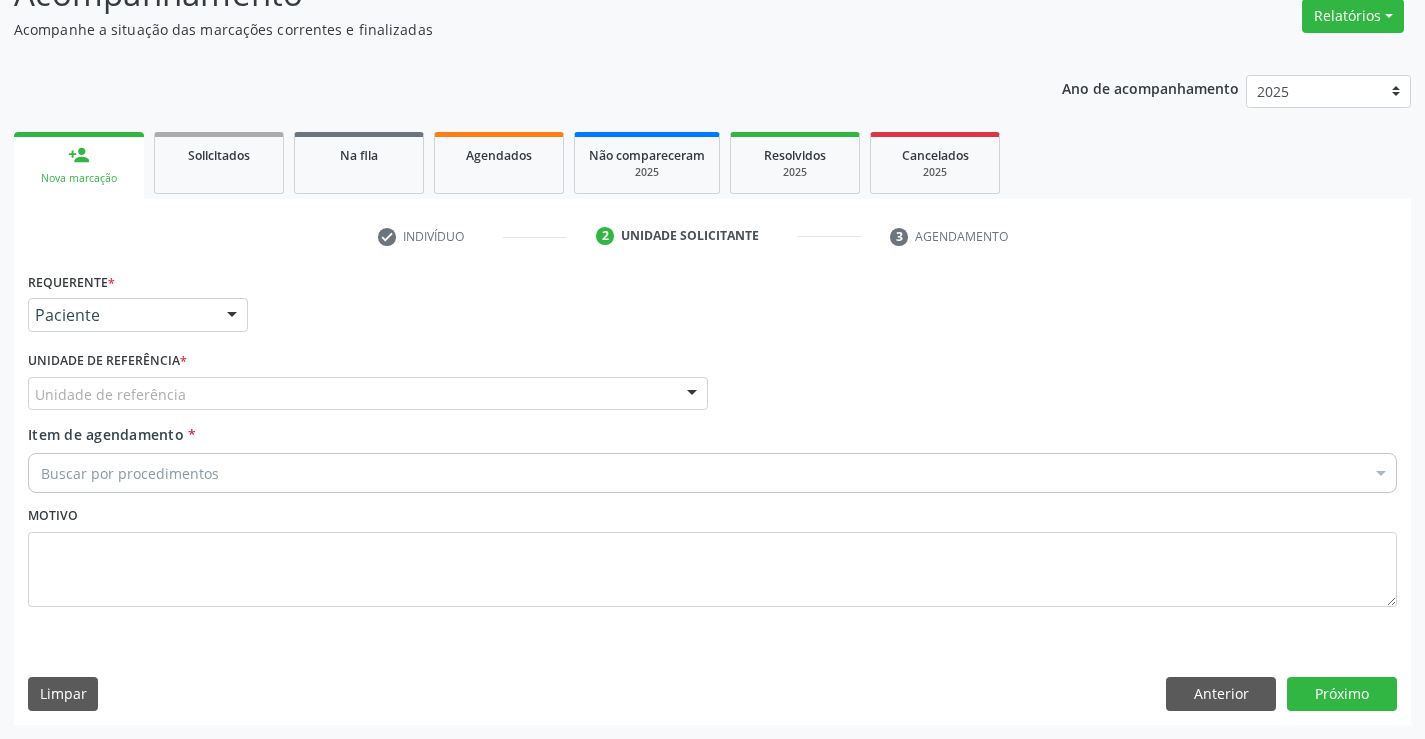 click on "Unidade de referência" at bounding box center (368, 394) 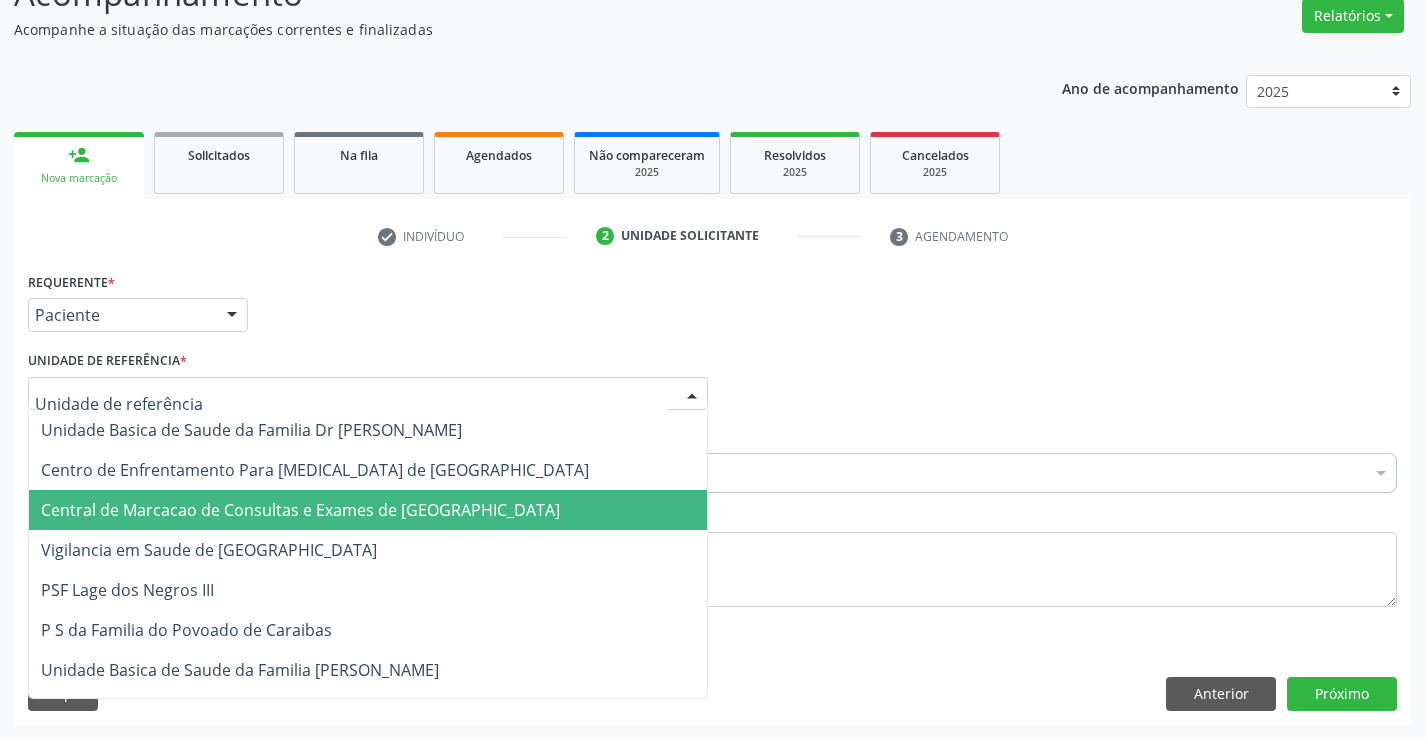 click on "Central de Marcacao de Consultas e Exames de [GEOGRAPHIC_DATA]" at bounding box center (300, 510) 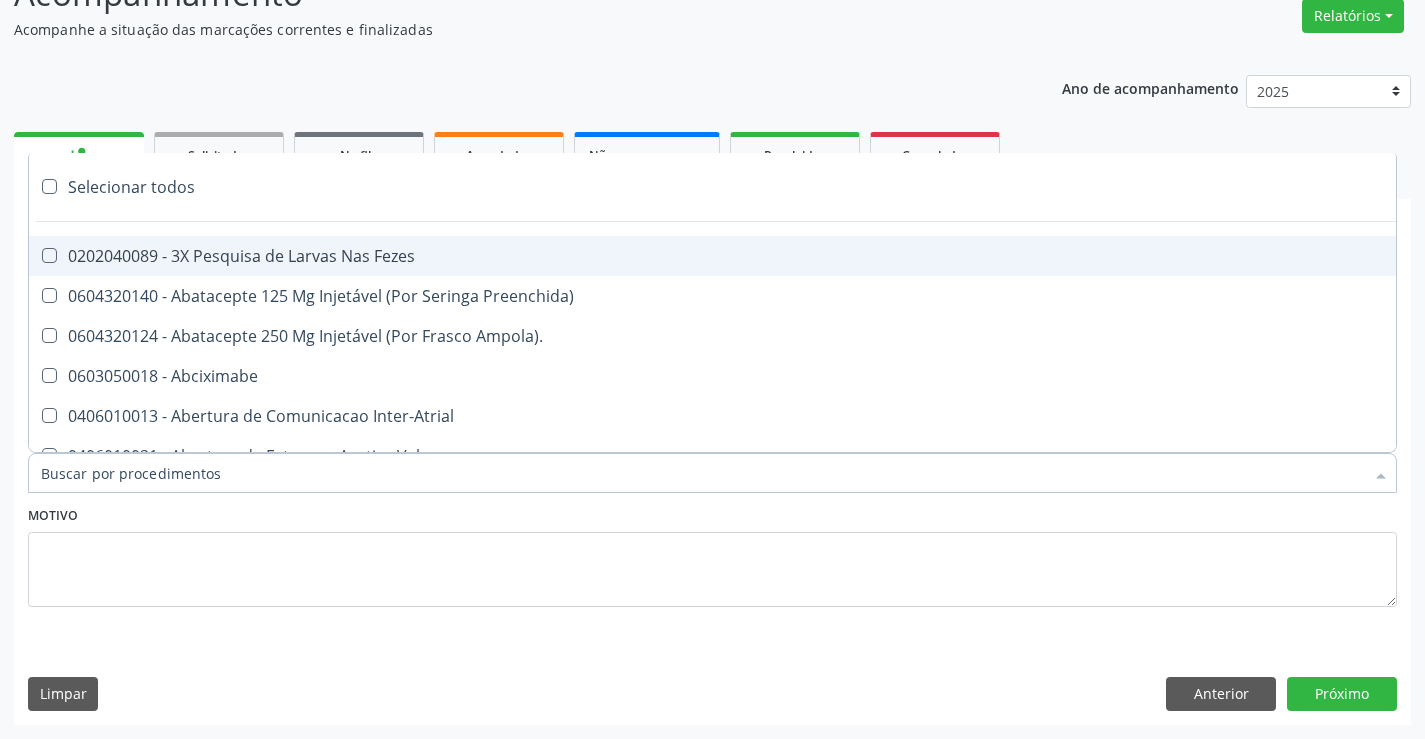 paste on "EXCI" 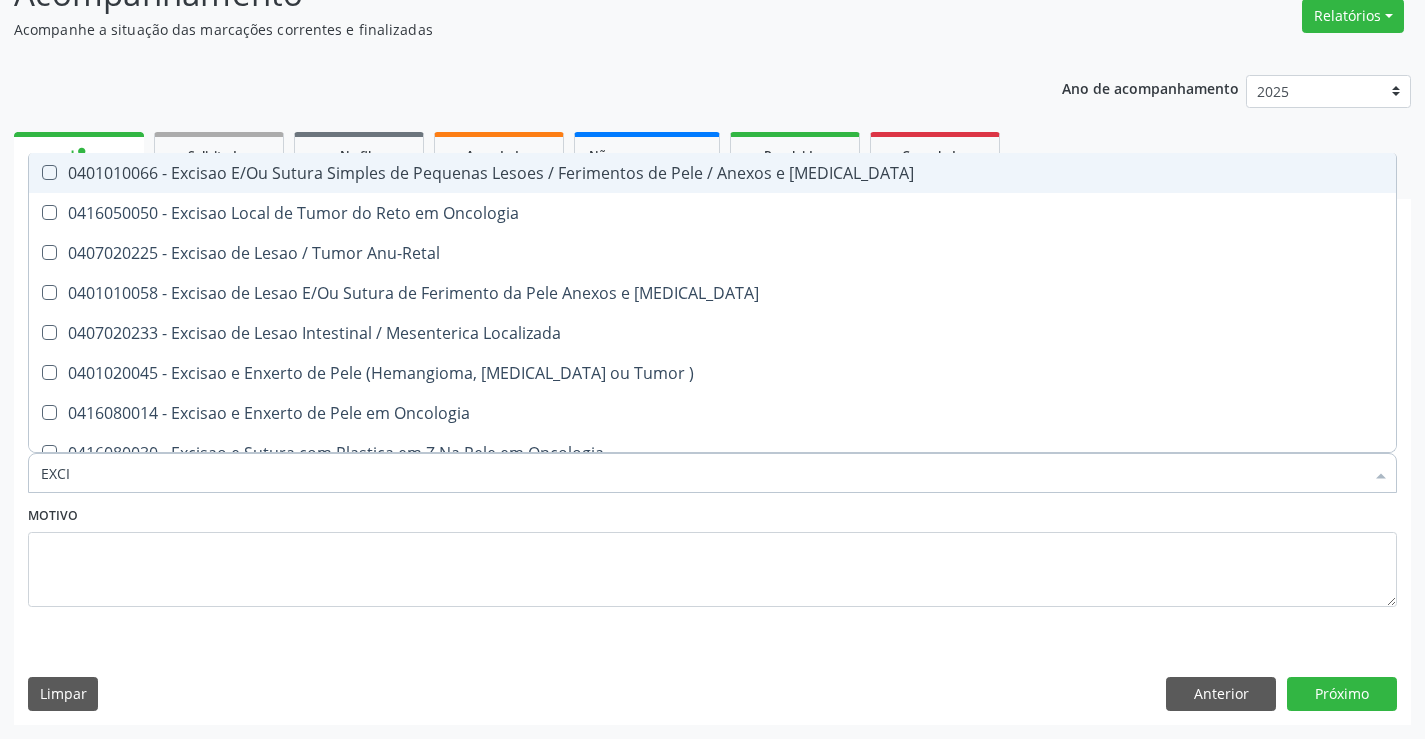click on "0401010066 - Excisao E/Ou Sutura Simples de Pequenas Lesoes / Ferimentos de Pele / Anexos e [MEDICAL_DATA]" at bounding box center (712, 173) 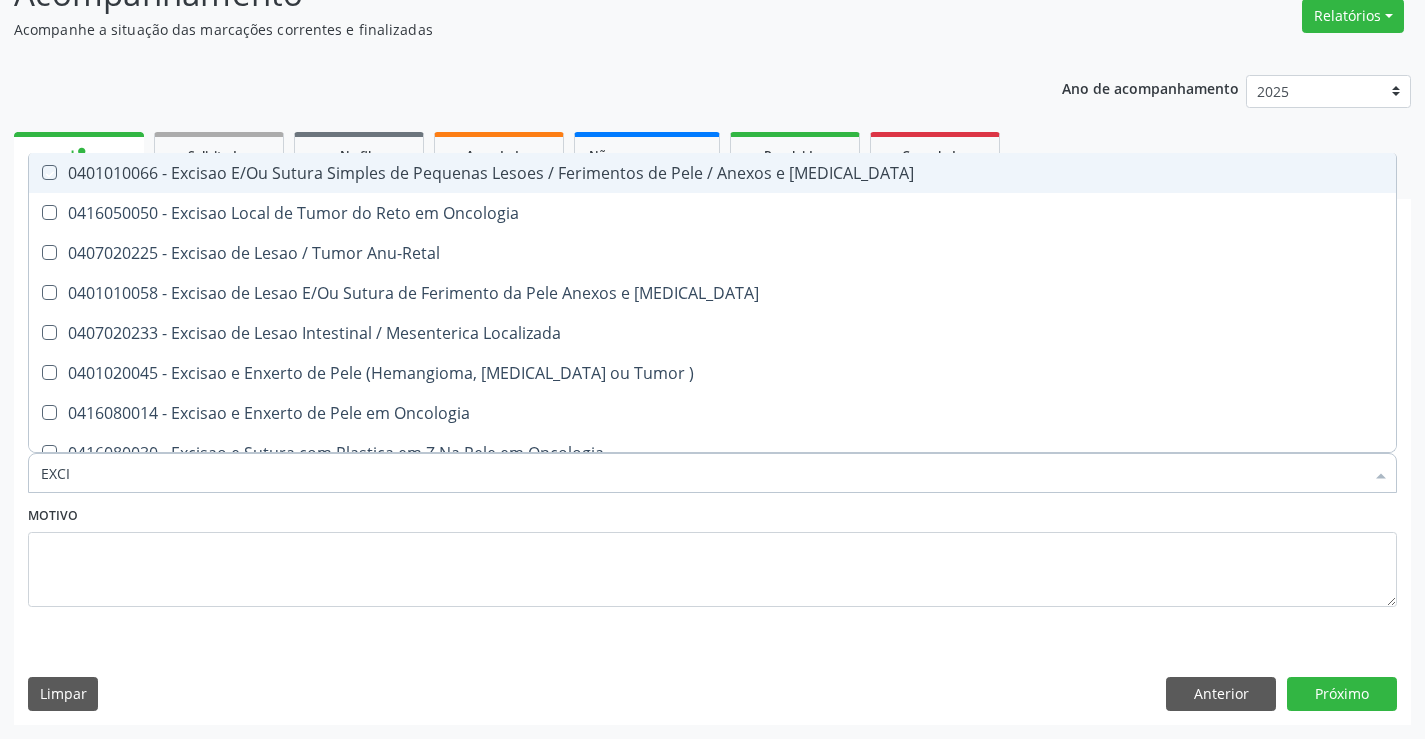 checkbox on "true" 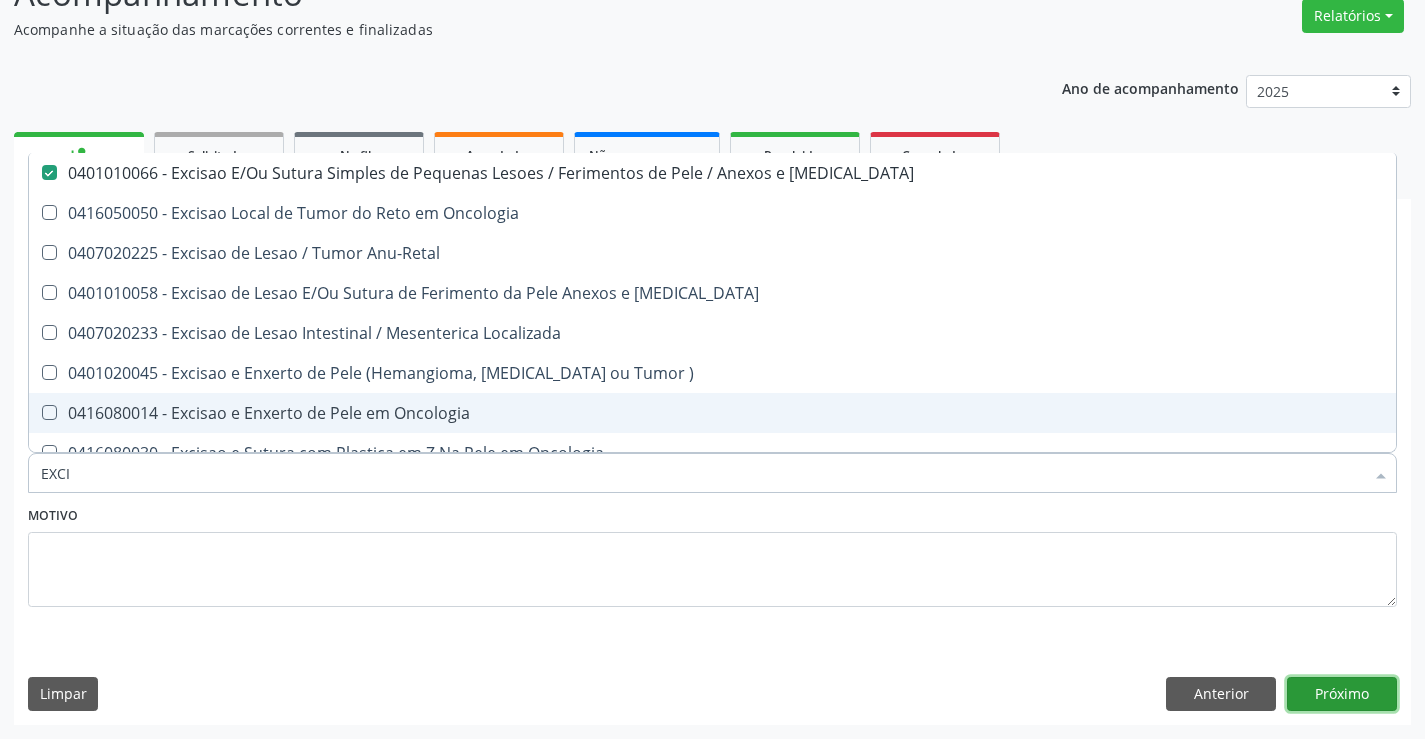 click on "Próximo" at bounding box center [1342, 694] 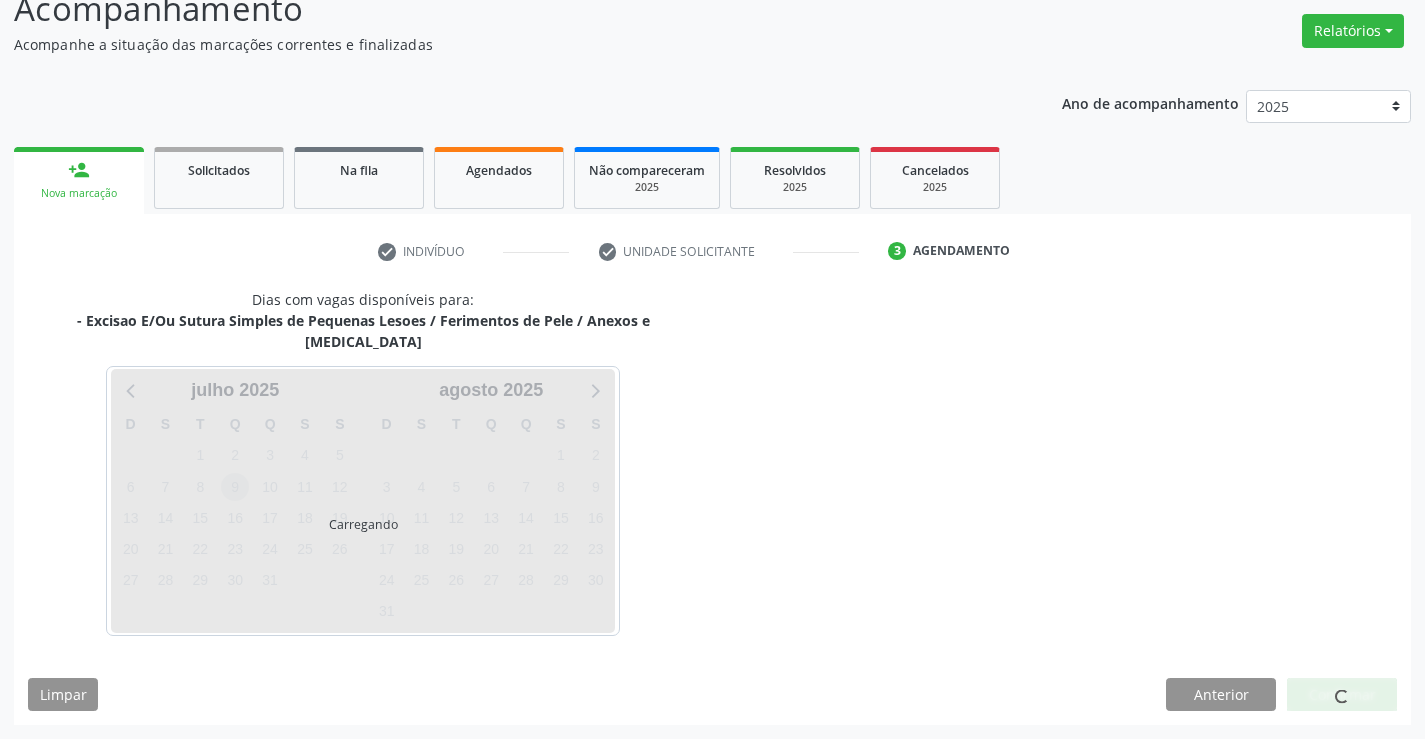 scroll, scrollTop: 131, scrollLeft: 0, axis: vertical 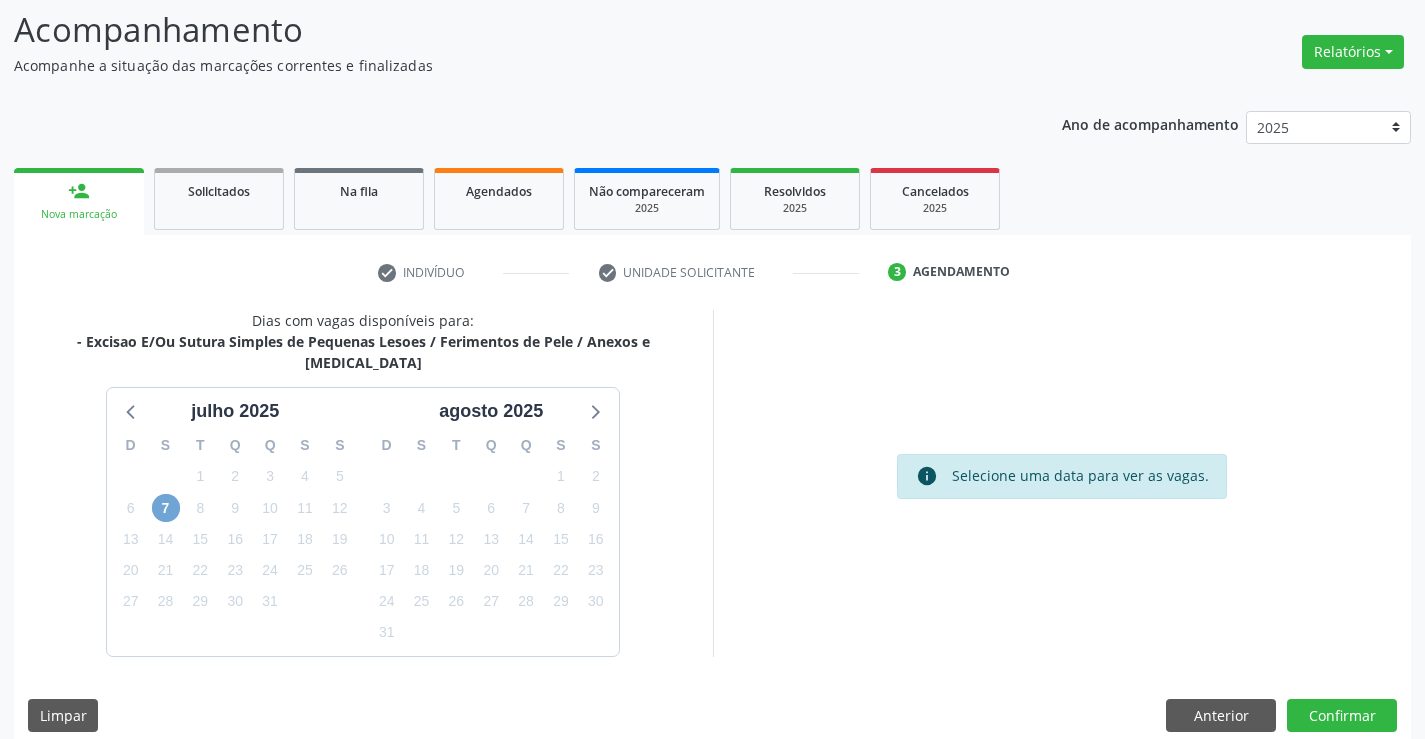 click on "7" at bounding box center [166, 508] 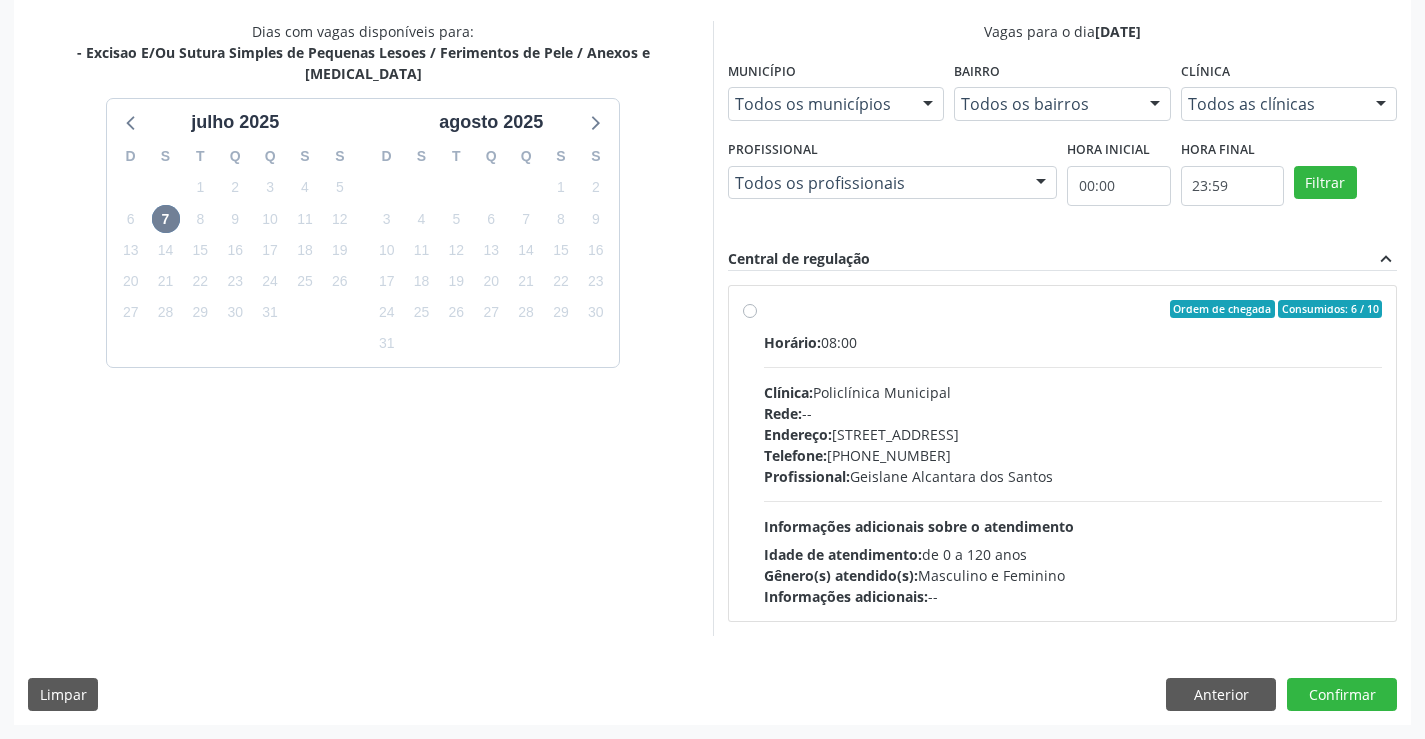 click on "Horário:   08:00
Clínica:  Policlínica Municipal
Rede:
--
[GEOGRAPHIC_DATA]:   [STREET_ADDRESS]
Telefone:   [PHONE_NUMBER]
Profissional:
Geislane Alcantara dos Santos
Informações adicionais sobre o atendimento
Idade de atendimento:
de 0 a 120 anos
Gênero(s) atendido(s):
Masculino e Feminino
Informações adicionais:
--" at bounding box center (1073, 469) 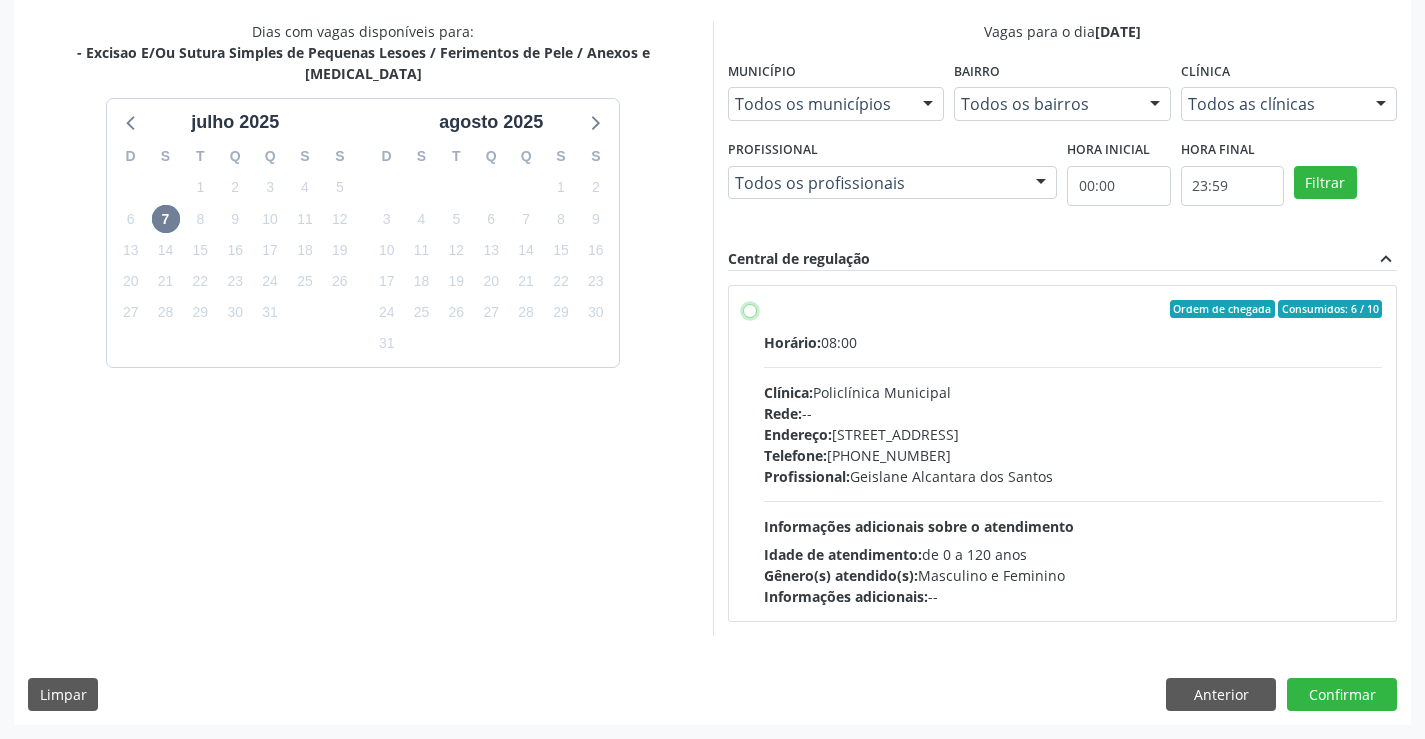 radio on "true" 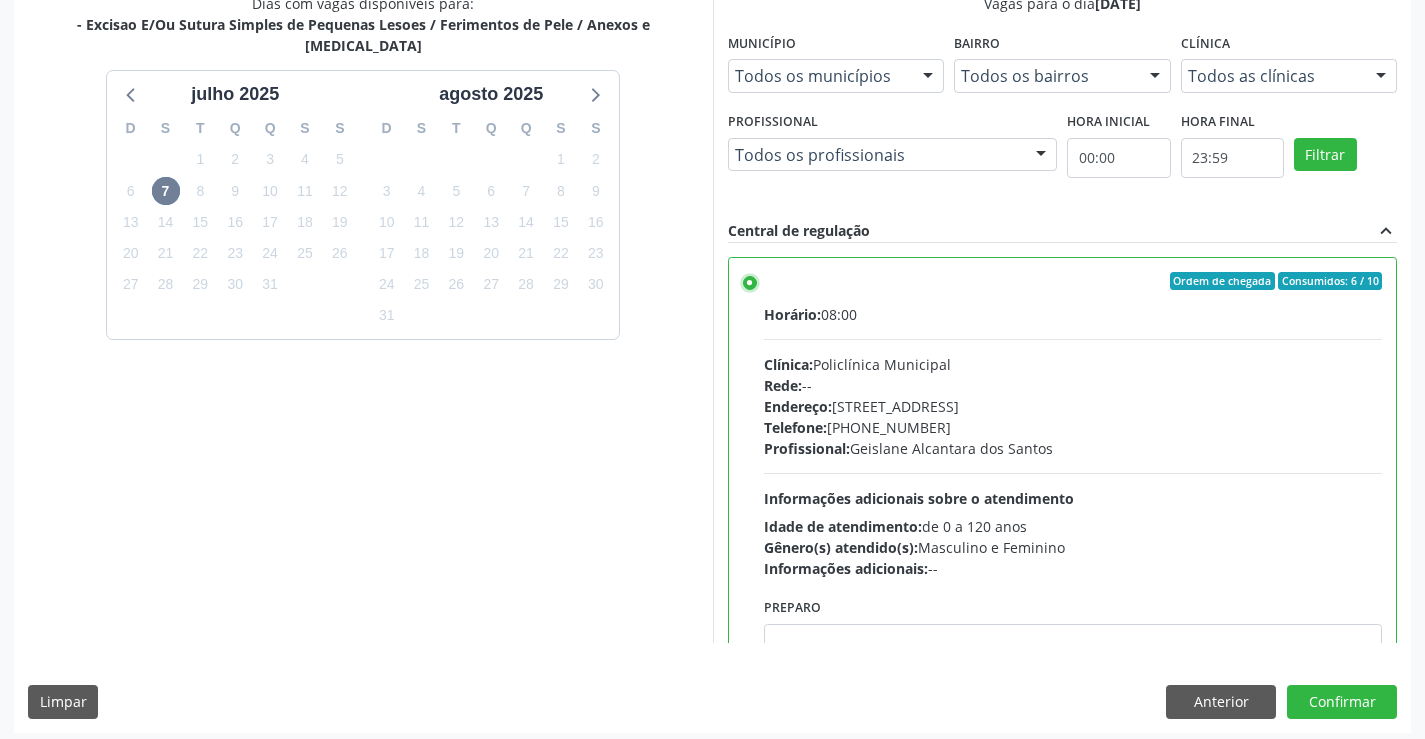 scroll, scrollTop: 456, scrollLeft: 0, axis: vertical 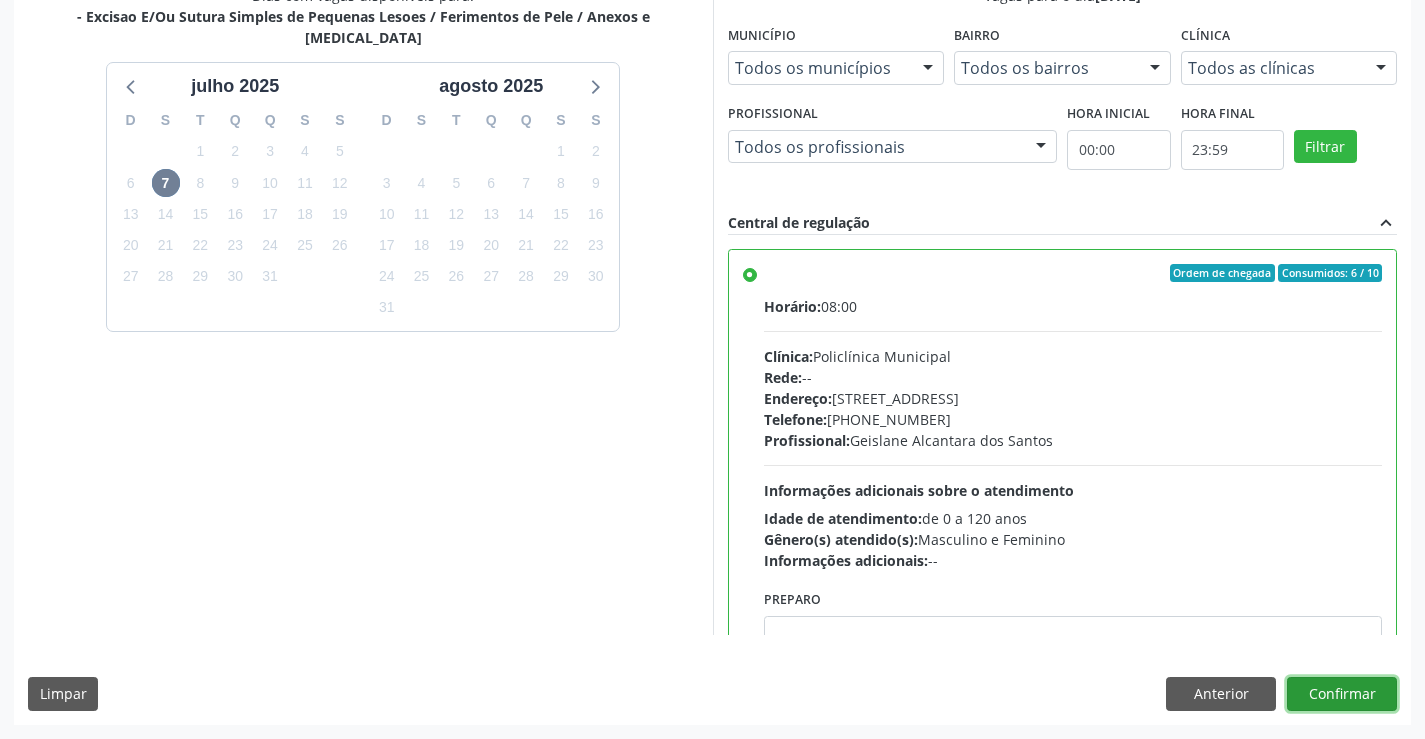 click on "Confirmar" at bounding box center [1342, 694] 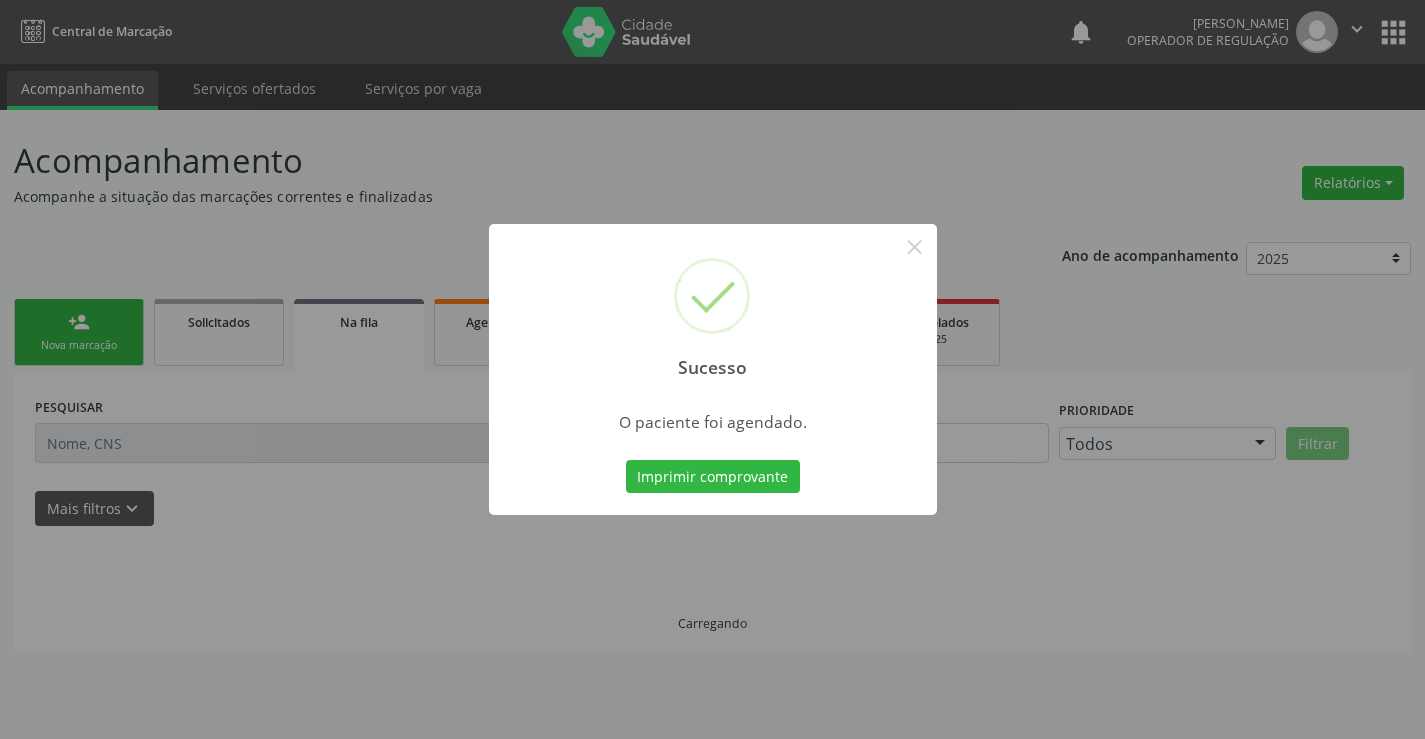 scroll, scrollTop: 0, scrollLeft: 0, axis: both 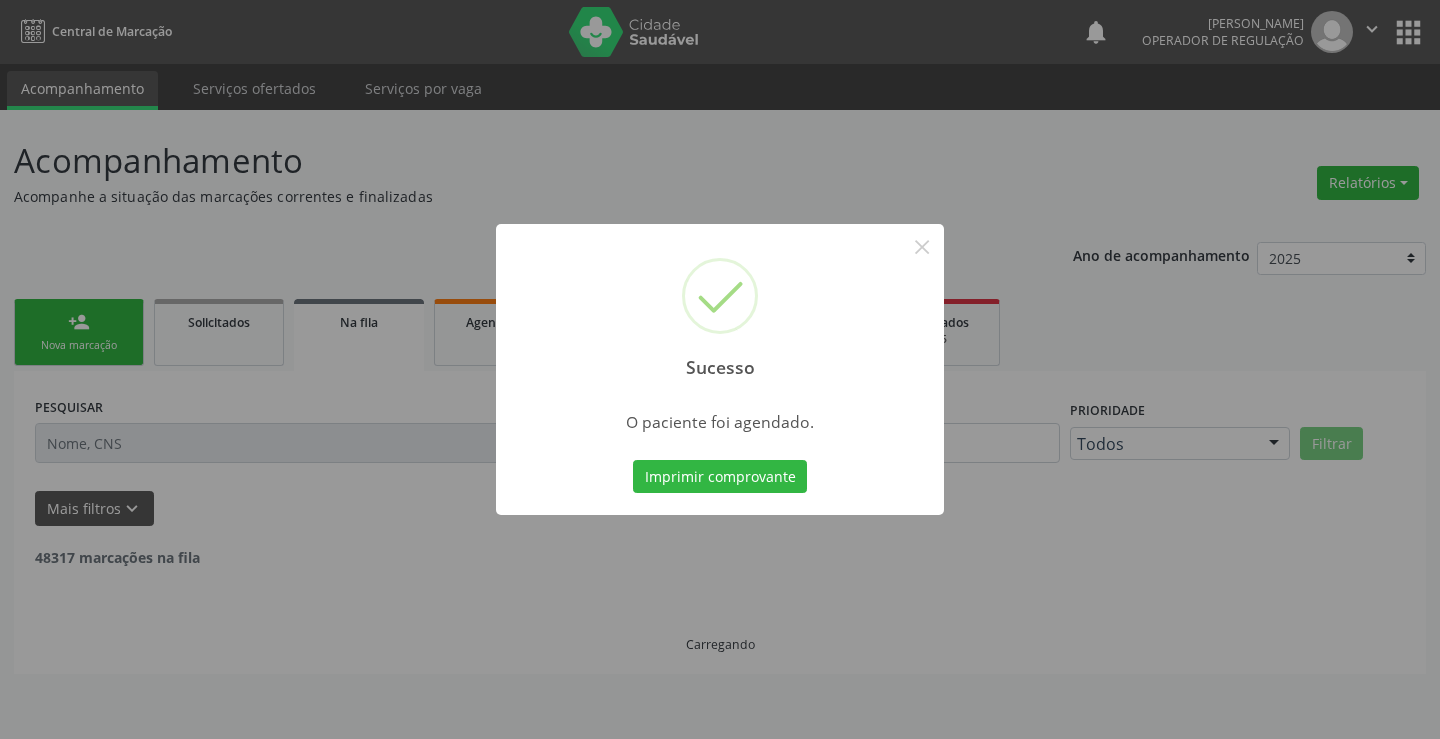 type 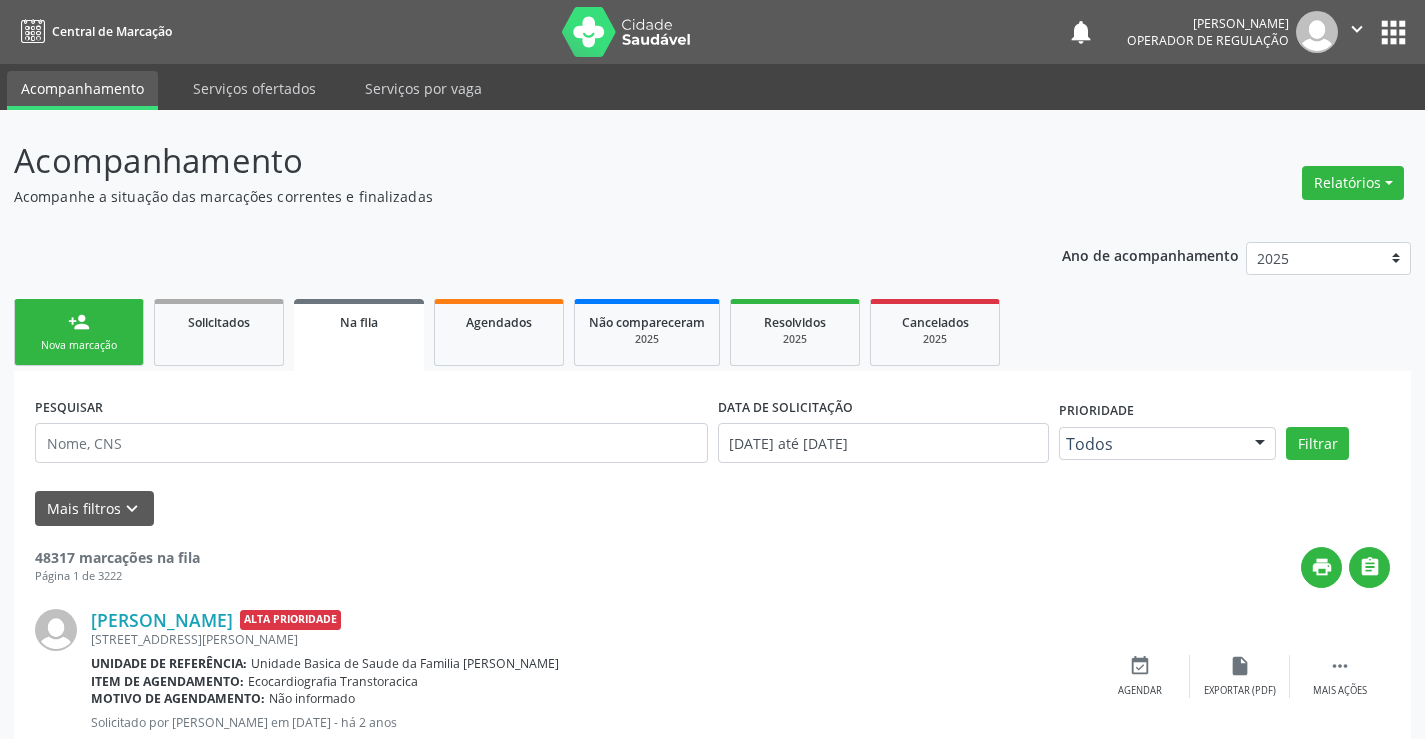 click on "person_add
Nova marcação" at bounding box center [79, 332] 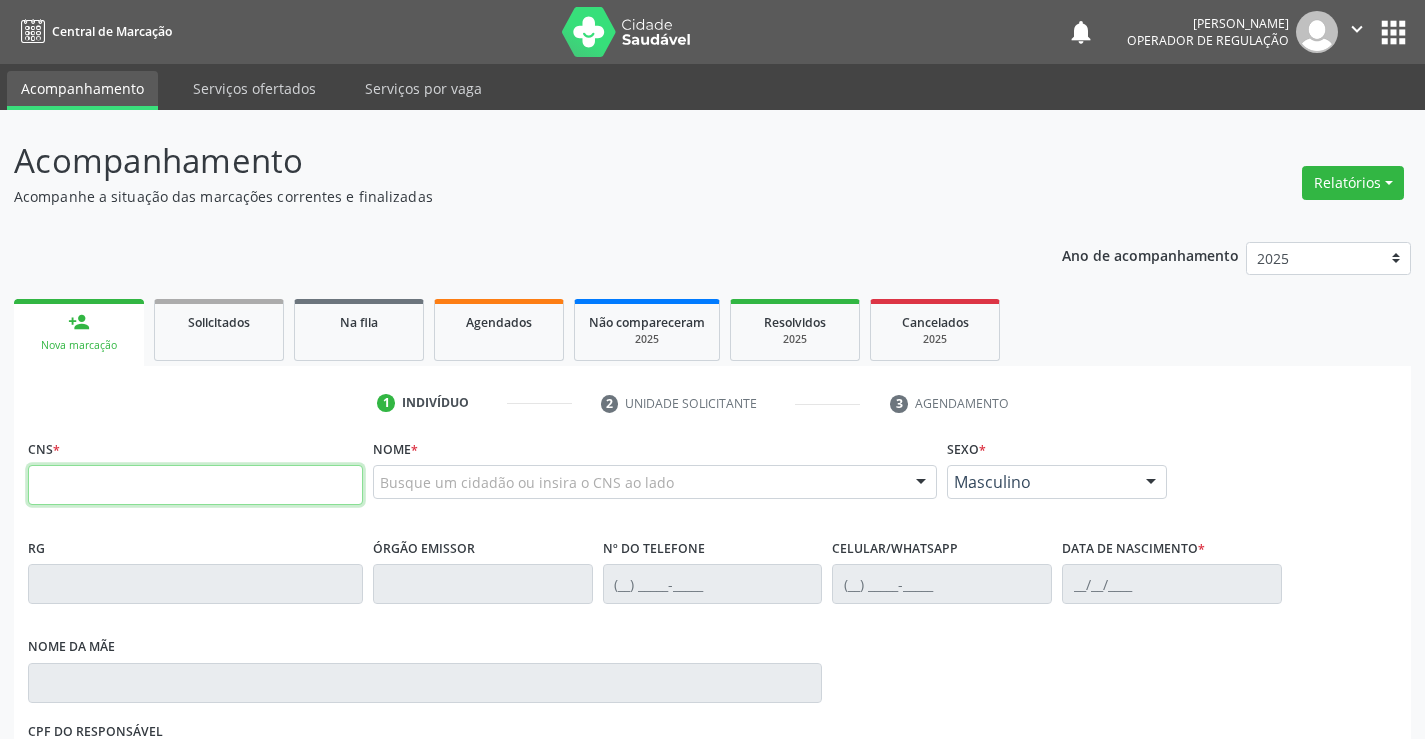 click at bounding box center (195, 485) 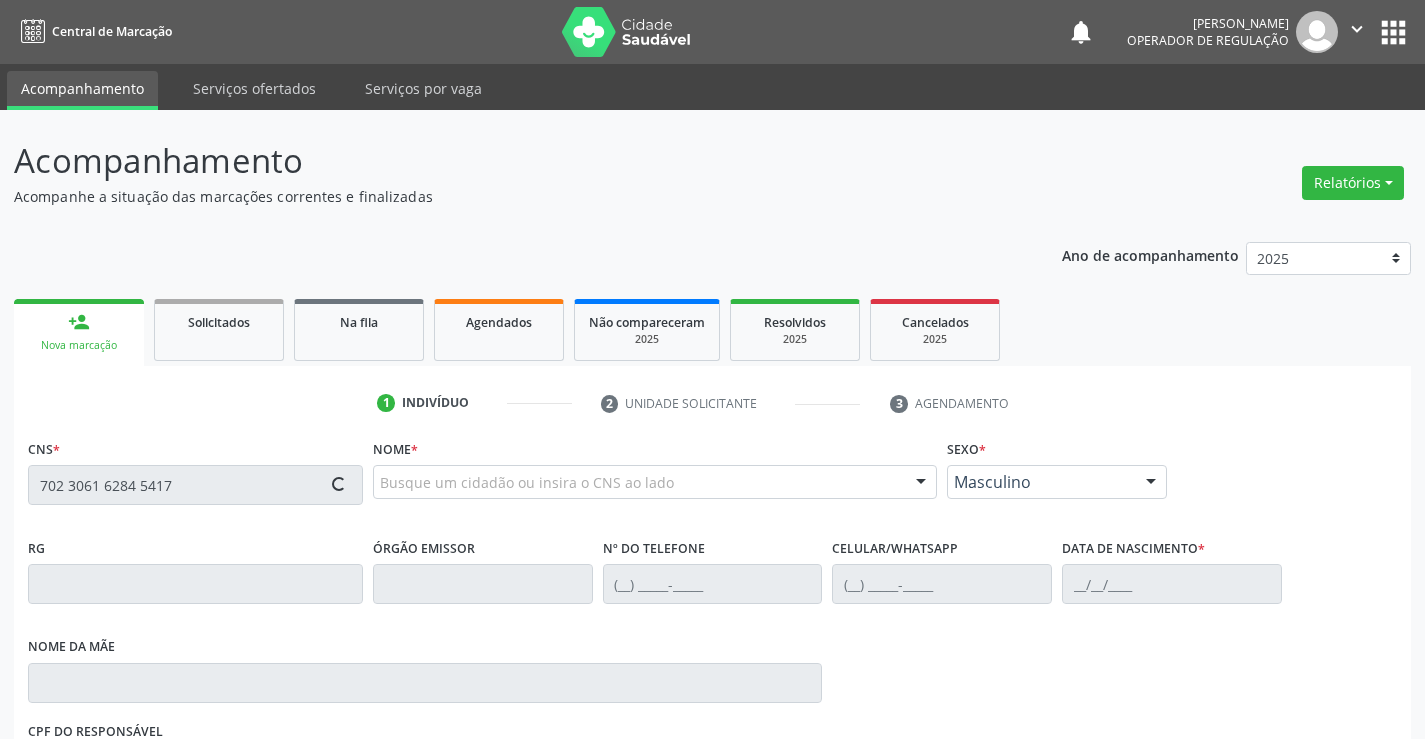type on "702 3061 6284 5417" 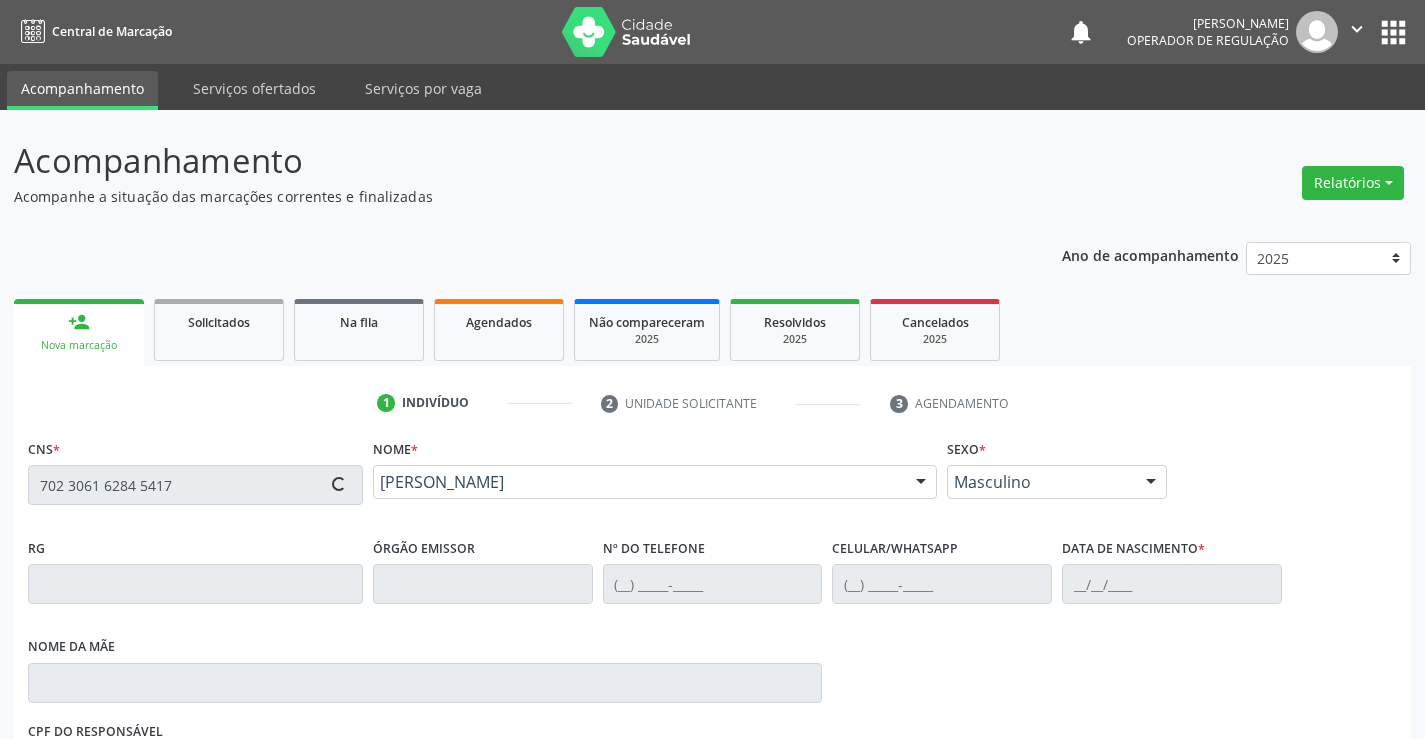 type on "1350469122" 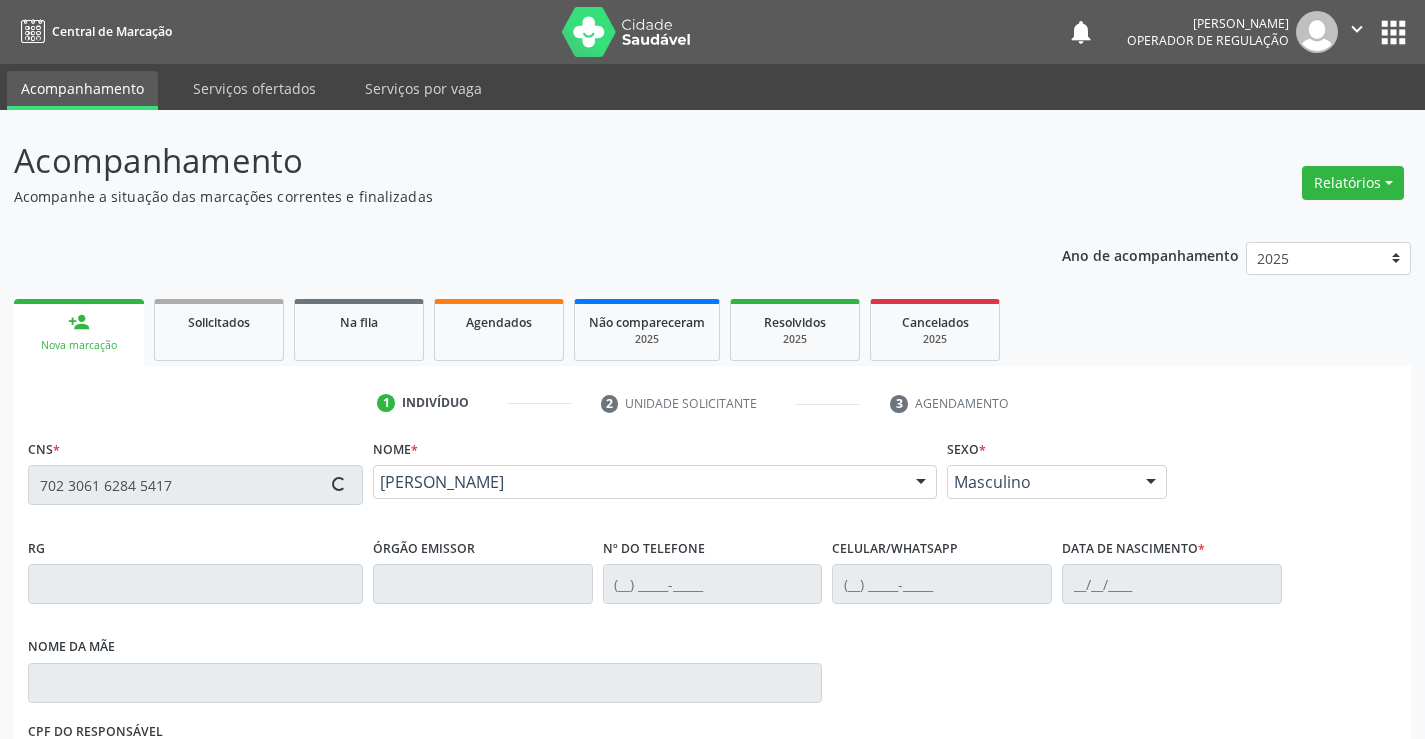 type on "[PHONE_NUMBER]" 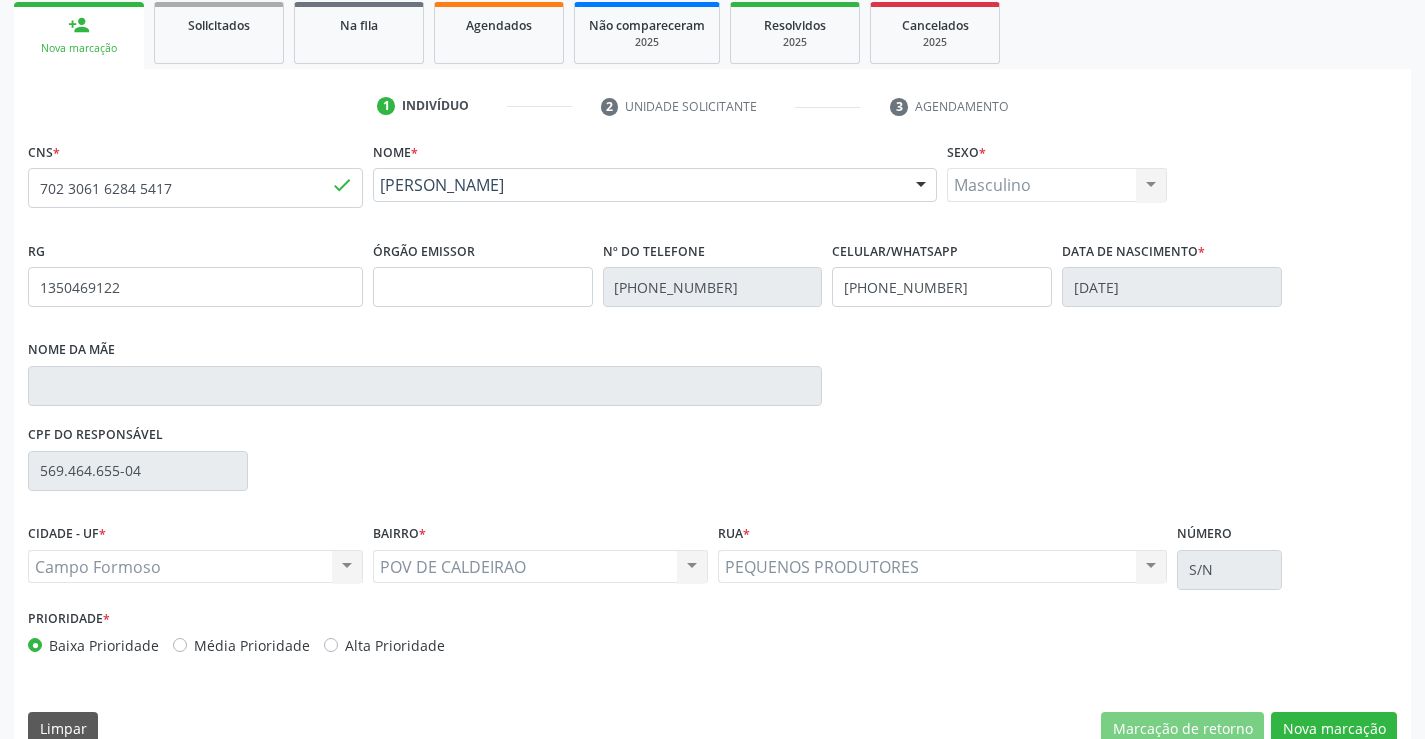 scroll, scrollTop: 331, scrollLeft: 0, axis: vertical 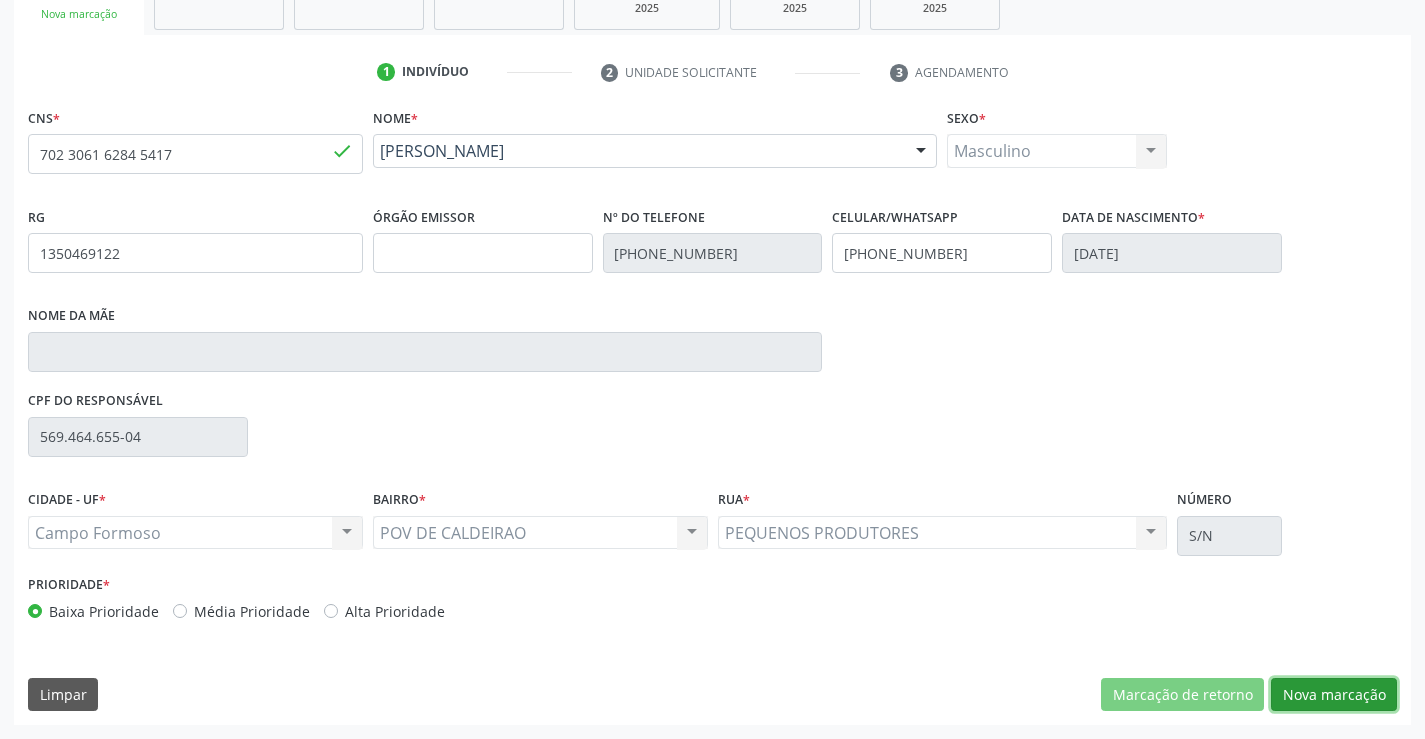 click on "Nova marcação" at bounding box center (1334, 695) 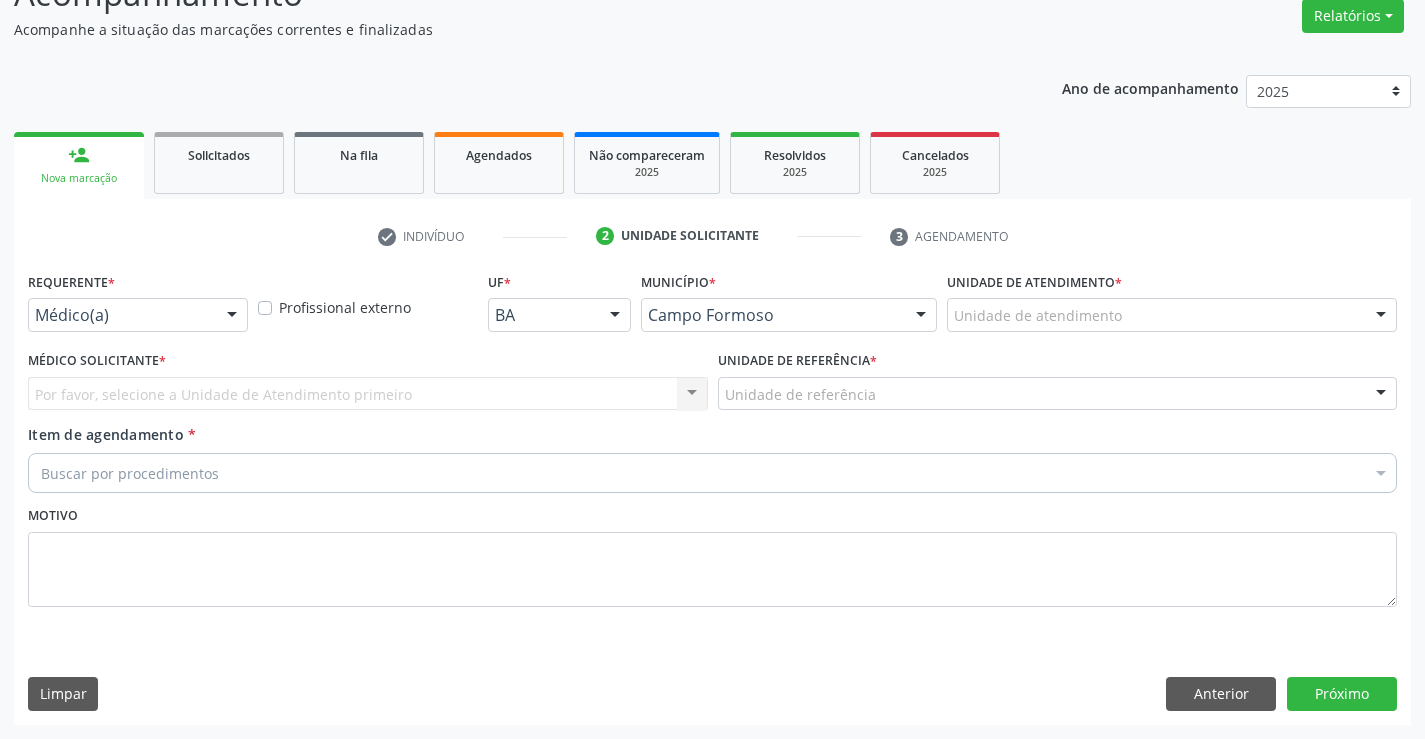 scroll, scrollTop: 167, scrollLeft: 0, axis: vertical 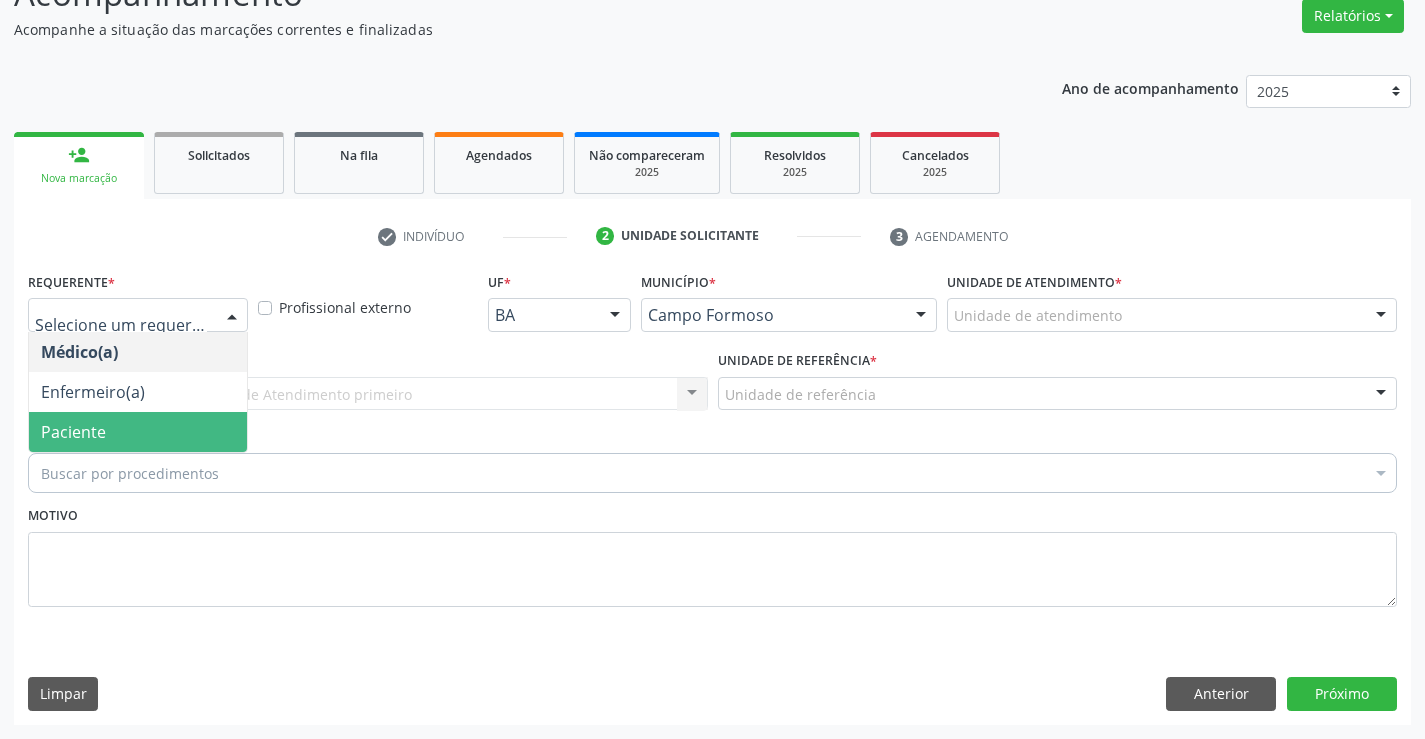 click on "Paciente" at bounding box center (138, 432) 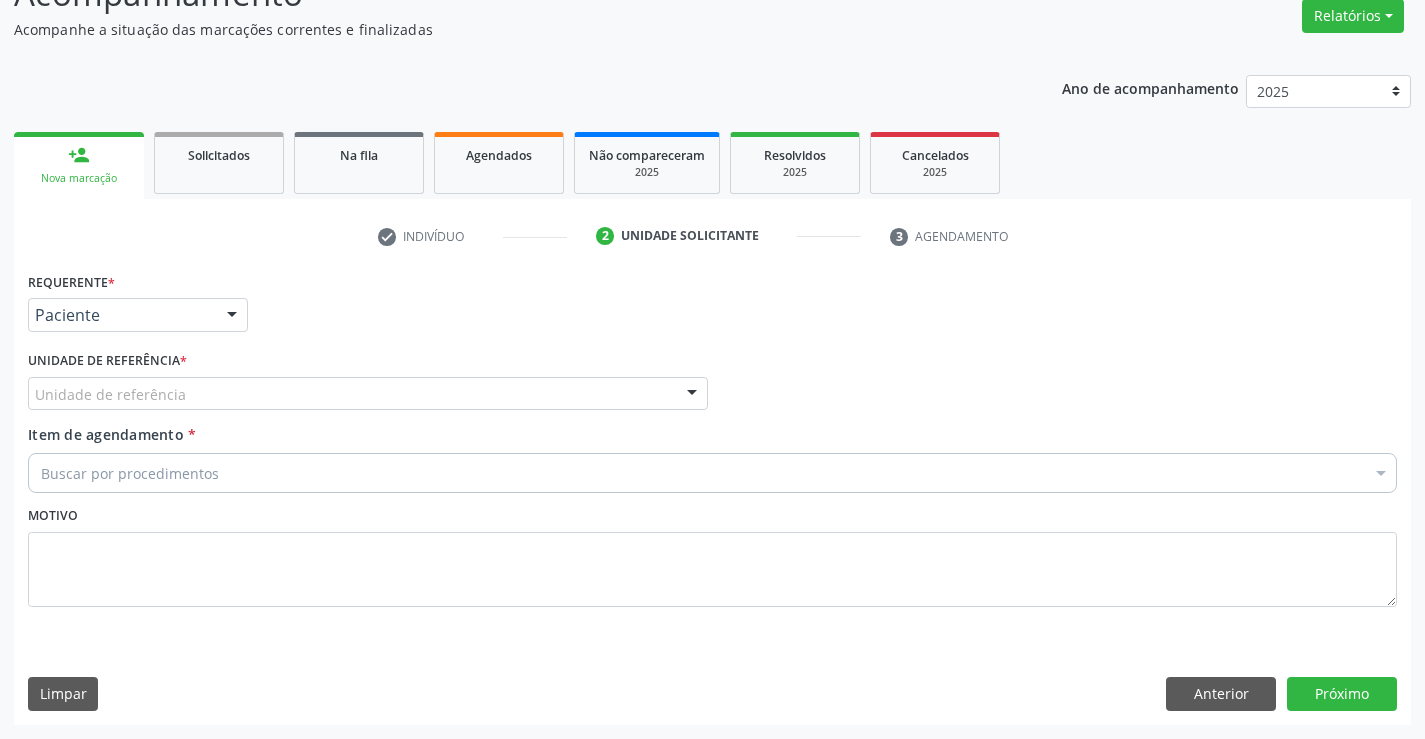click on "Unidade de referência" at bounding box center [368, 394] 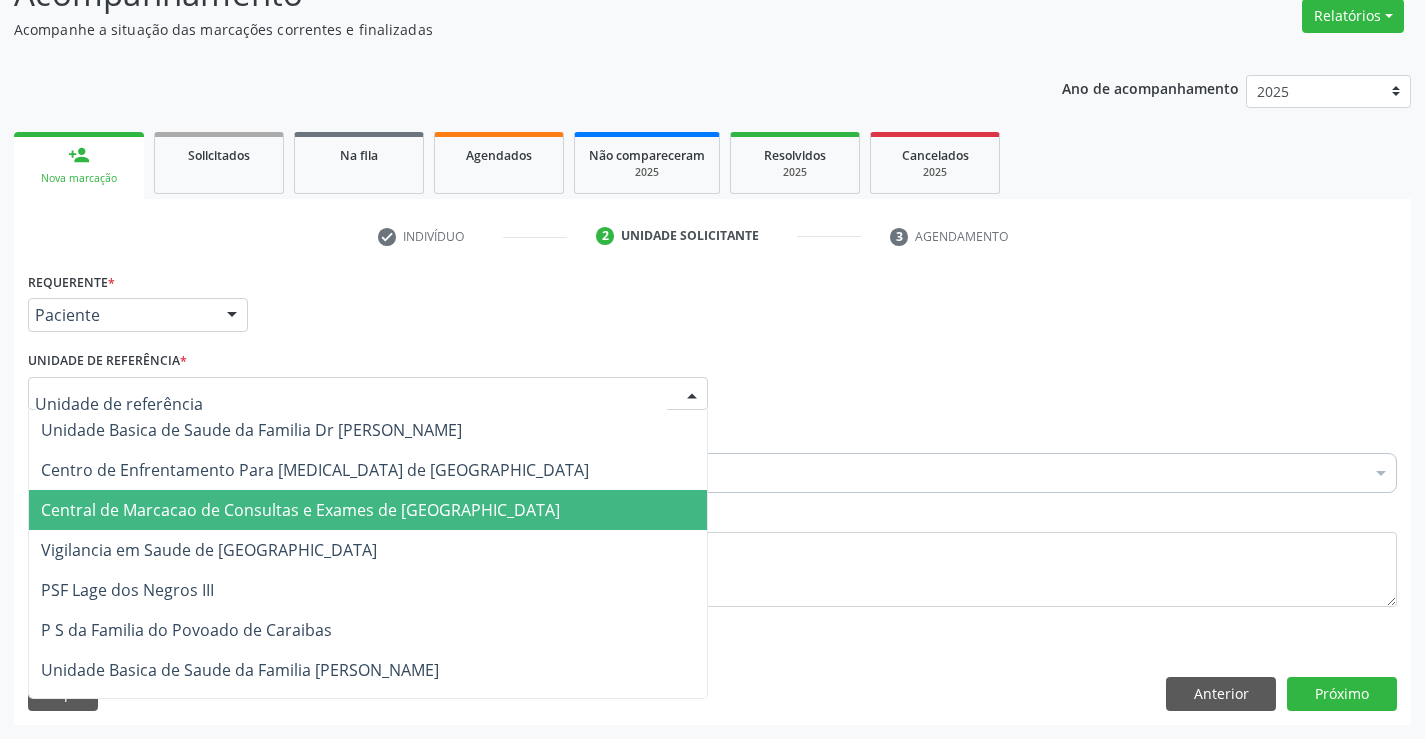 click on "Central de Marcacao de Consultas e Exames de [GEOGRAPHIC_DATA]" at bounding box center [368, 510] 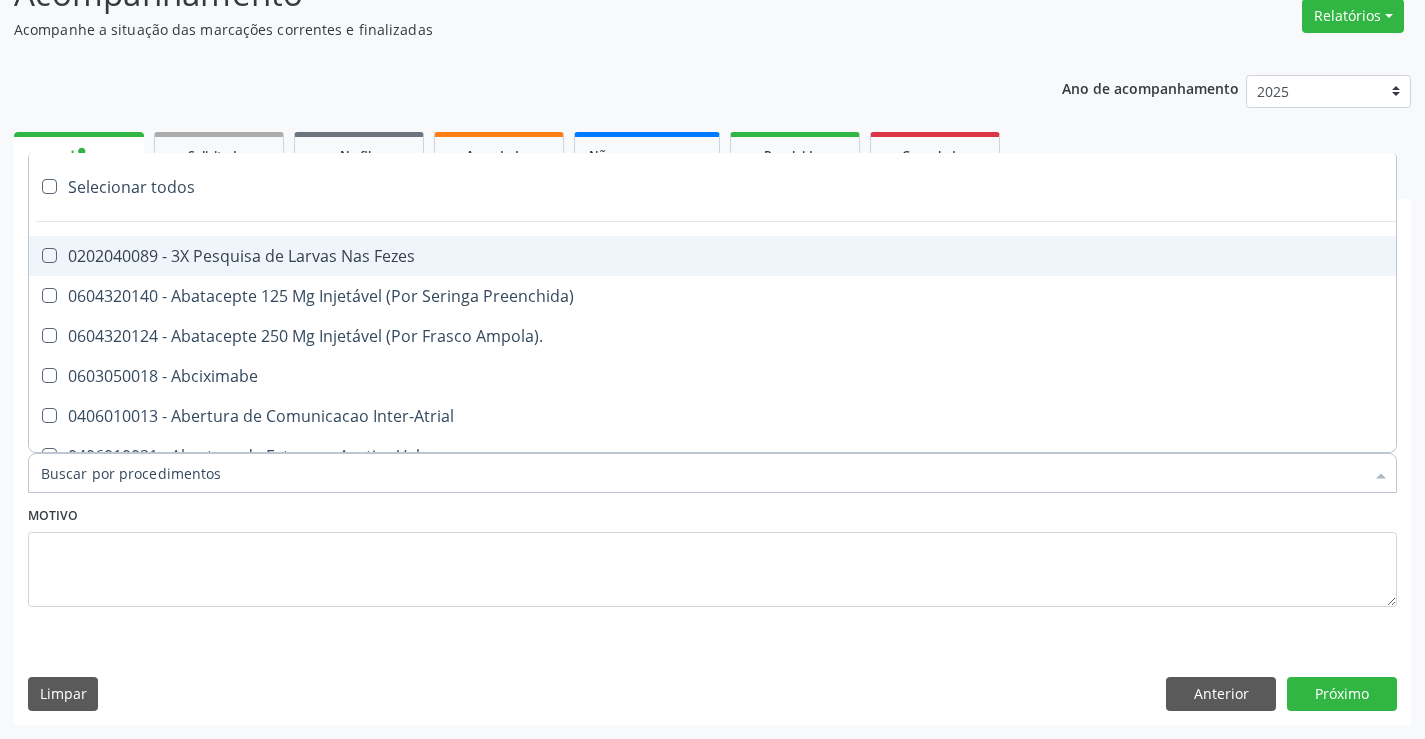 paste on "EXCI" 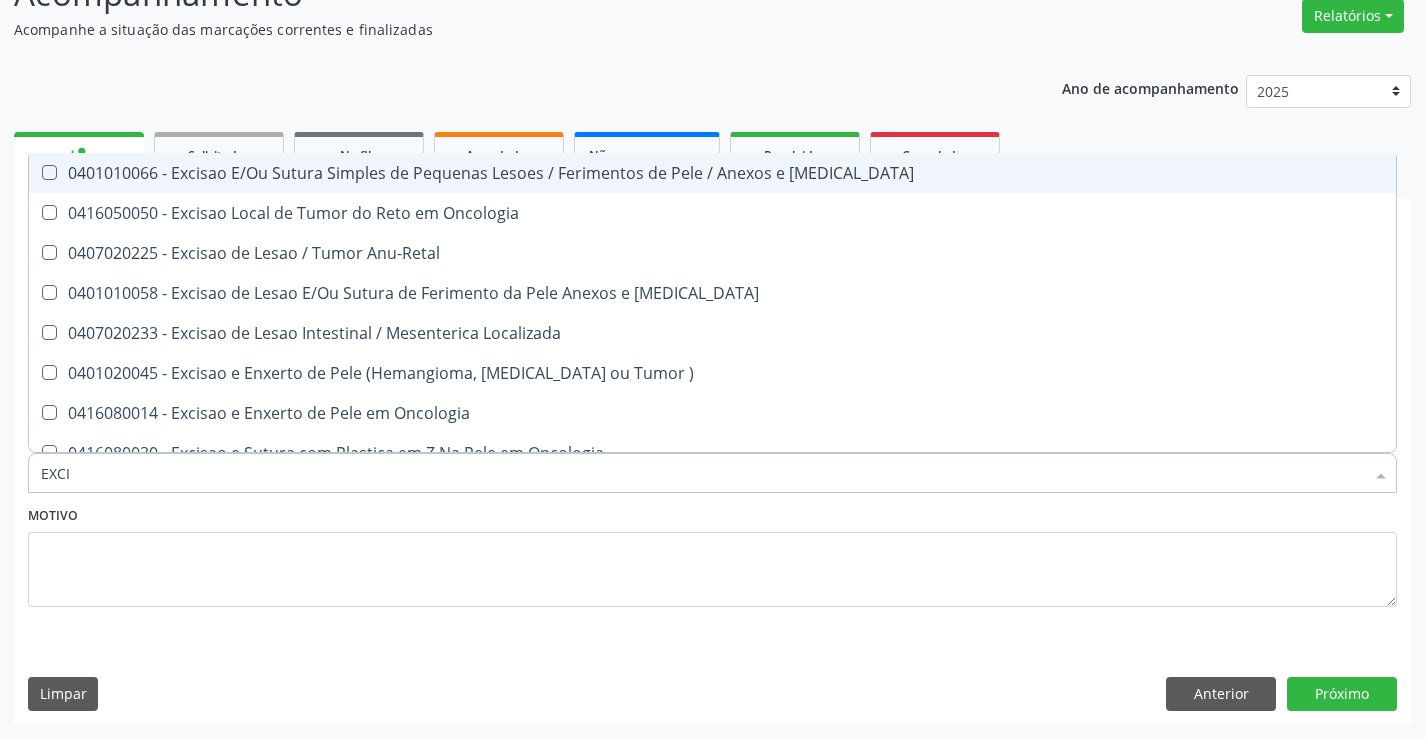click on "0401010066 - Excisao E/Ou Sutura Simples de Pequenas Lesoes / Ferimentos de Pele / Anexos e [MEDICAL_DATA]" at bounding box center (712, 173) 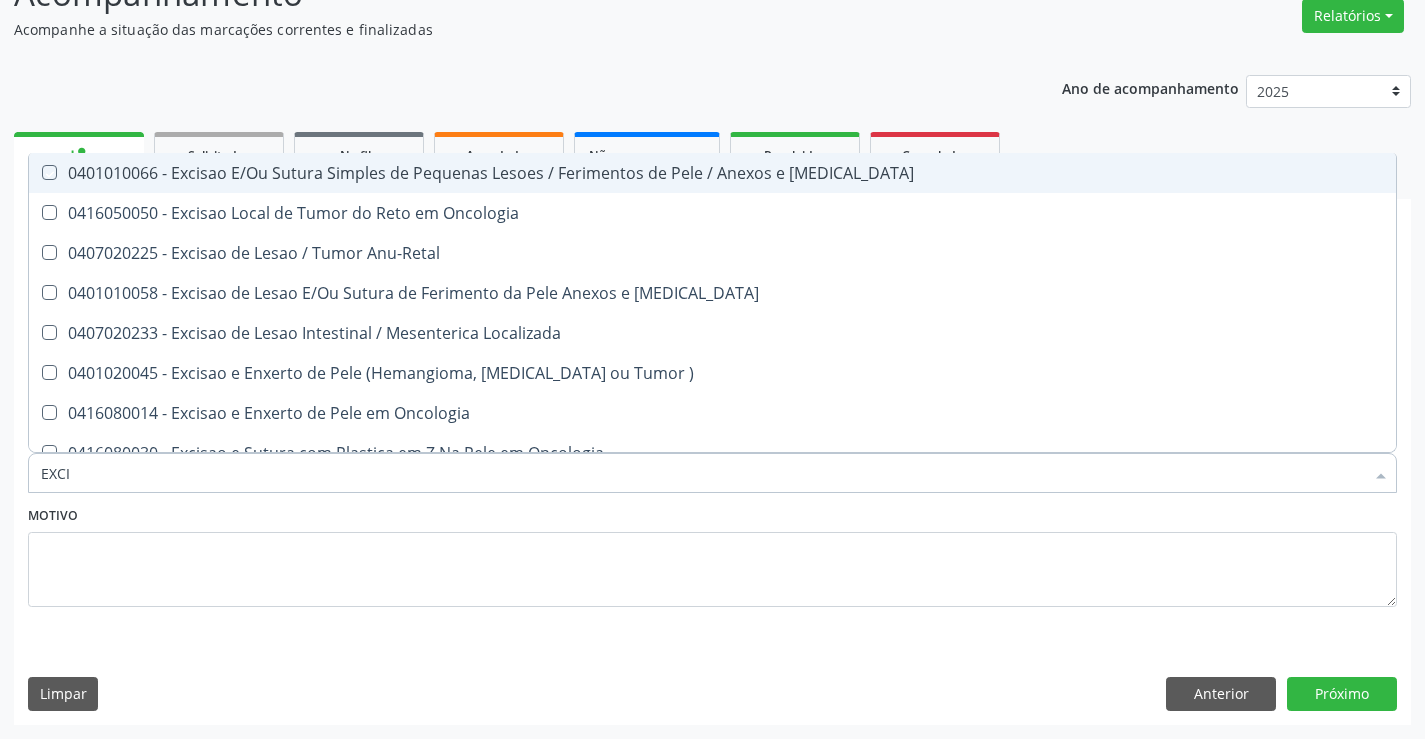 checkbox on "true" 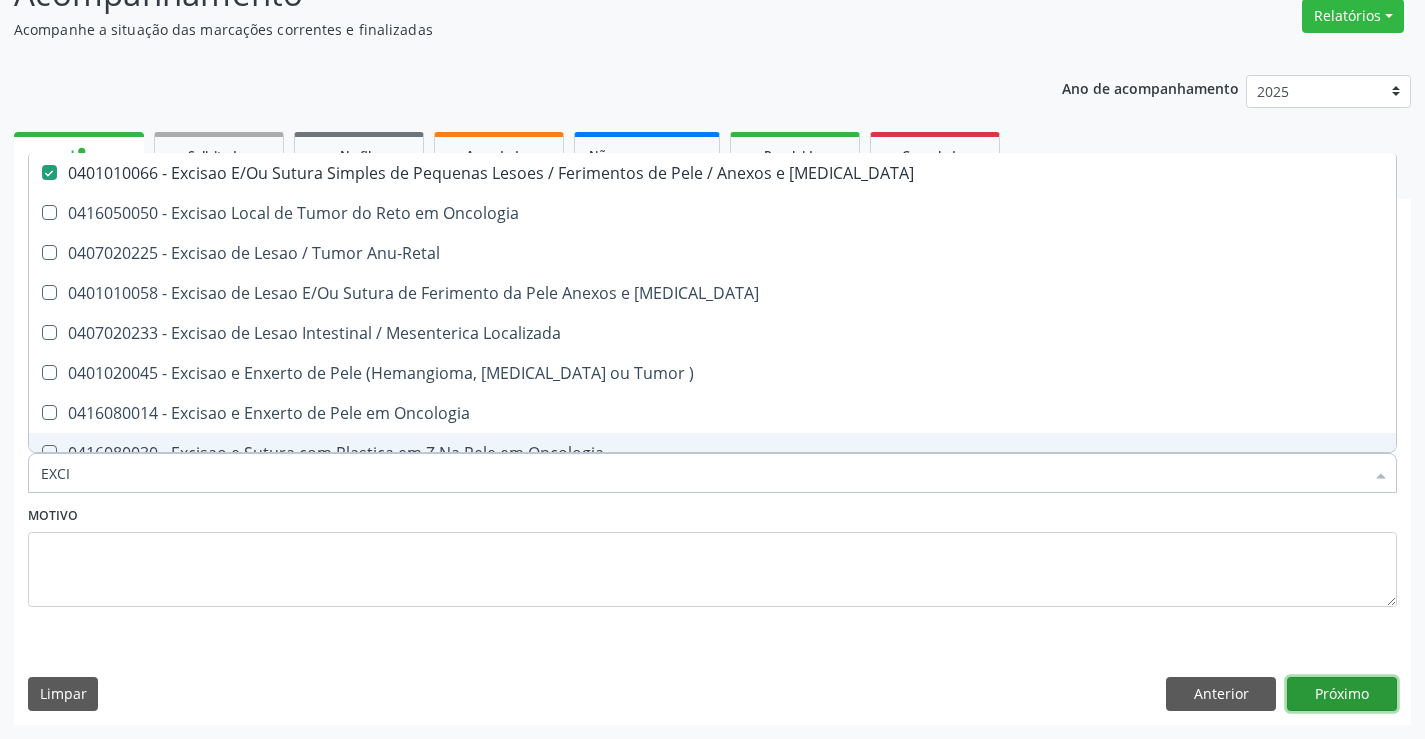 click on "Próximo" at bounding box center [1342, 694] 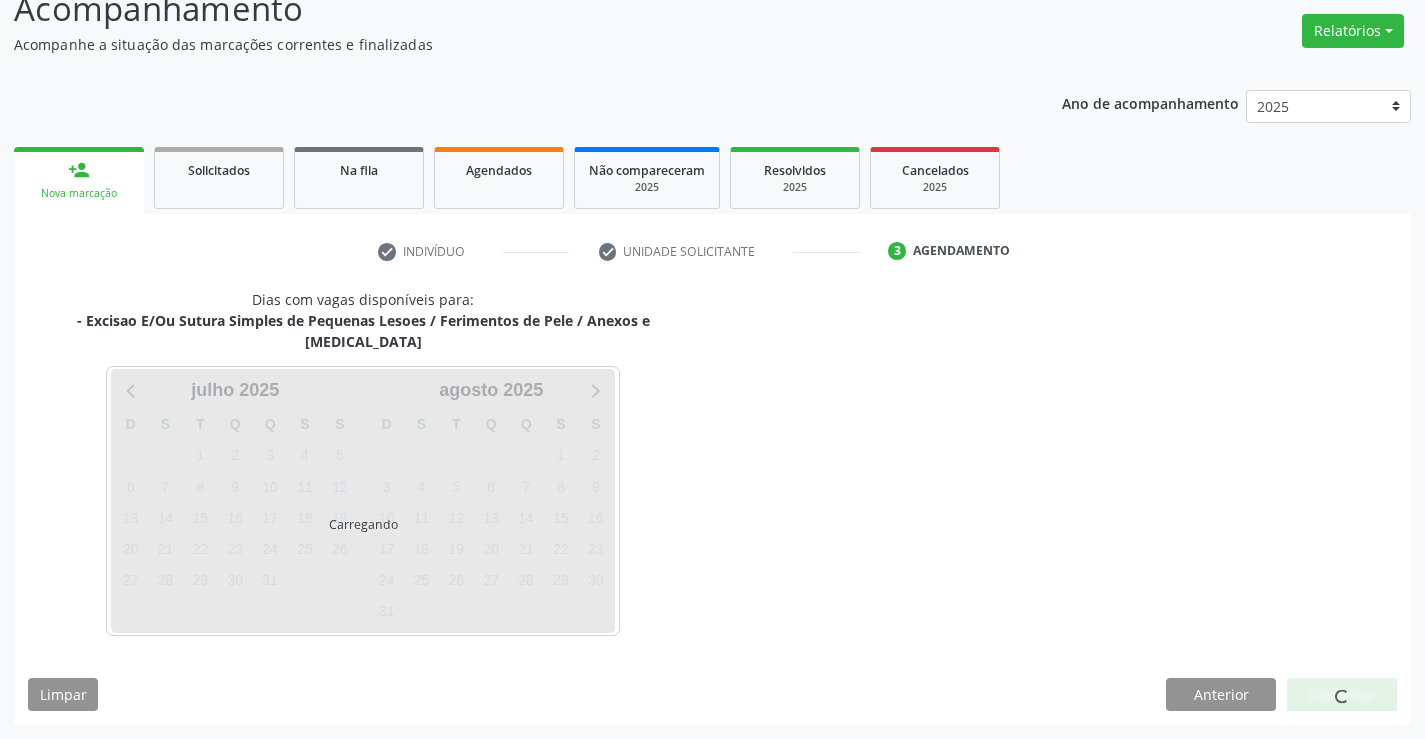 scroll, scrollTop: 131, scrollLeft: 0, axis: vertical 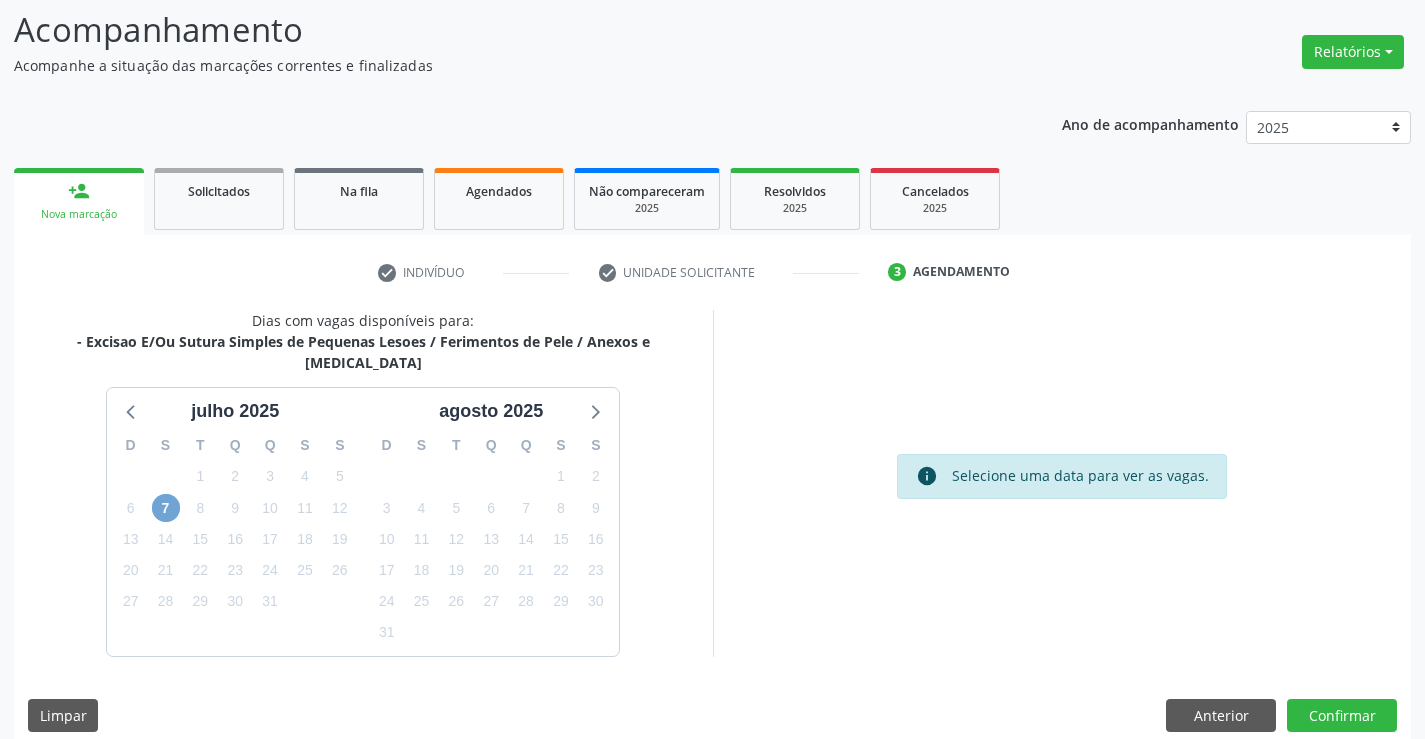 click on "7" at bounding box center [166, 508] 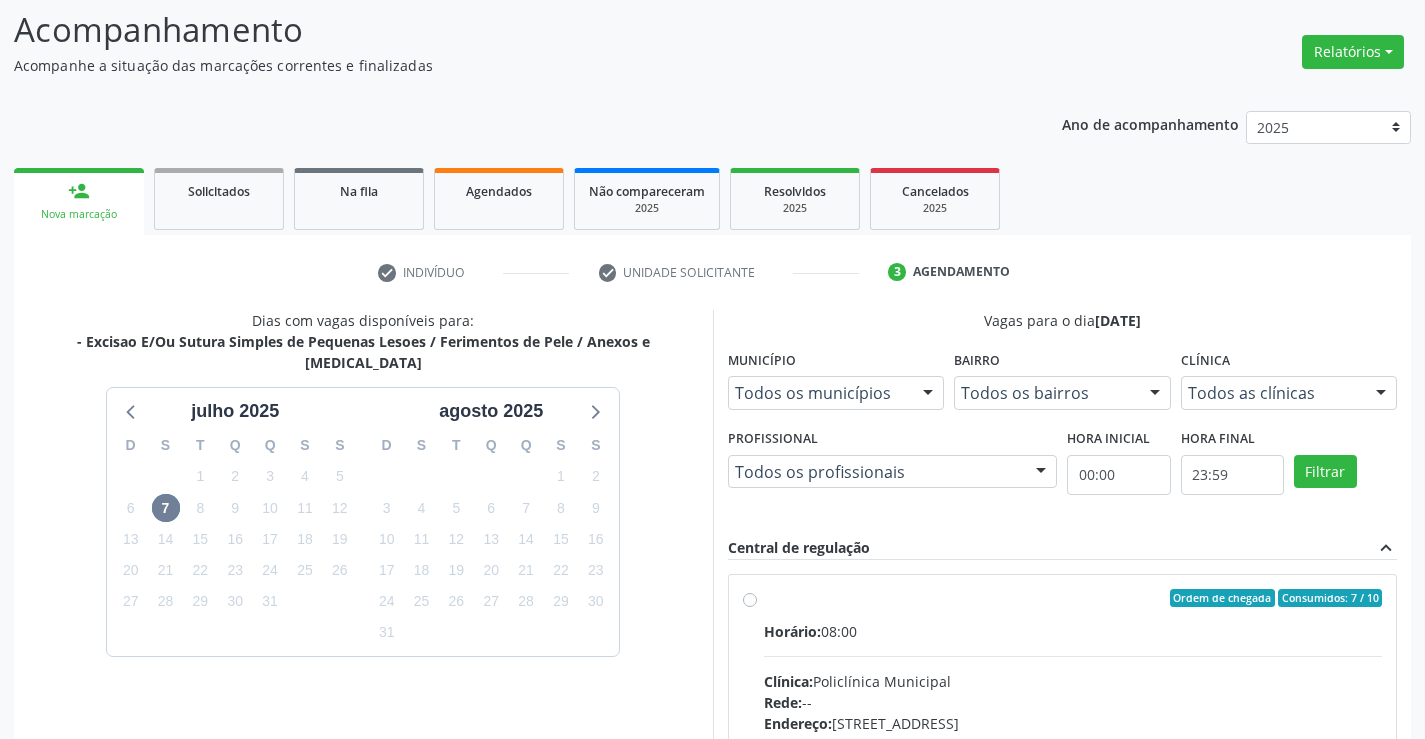 click on "Ordem de chegada
Consumidos: 7 / 10
Horário:   08:00
Clínica:  Policlínica Municipal
Rede:
--
Endereço:   [STREET_ADDRESS]
Telefone:   [PHONE_NUMBER]
Profissional:
Geislane Alcantara dos Santos
Informações adicionais sobre o atendimento
Idade de atendimento:
de 0 a 120 anos
Gênero(s) atendido(s):
Masculino e Feminino
Informações adicionais:
--" at bounding box center (1073, 742) 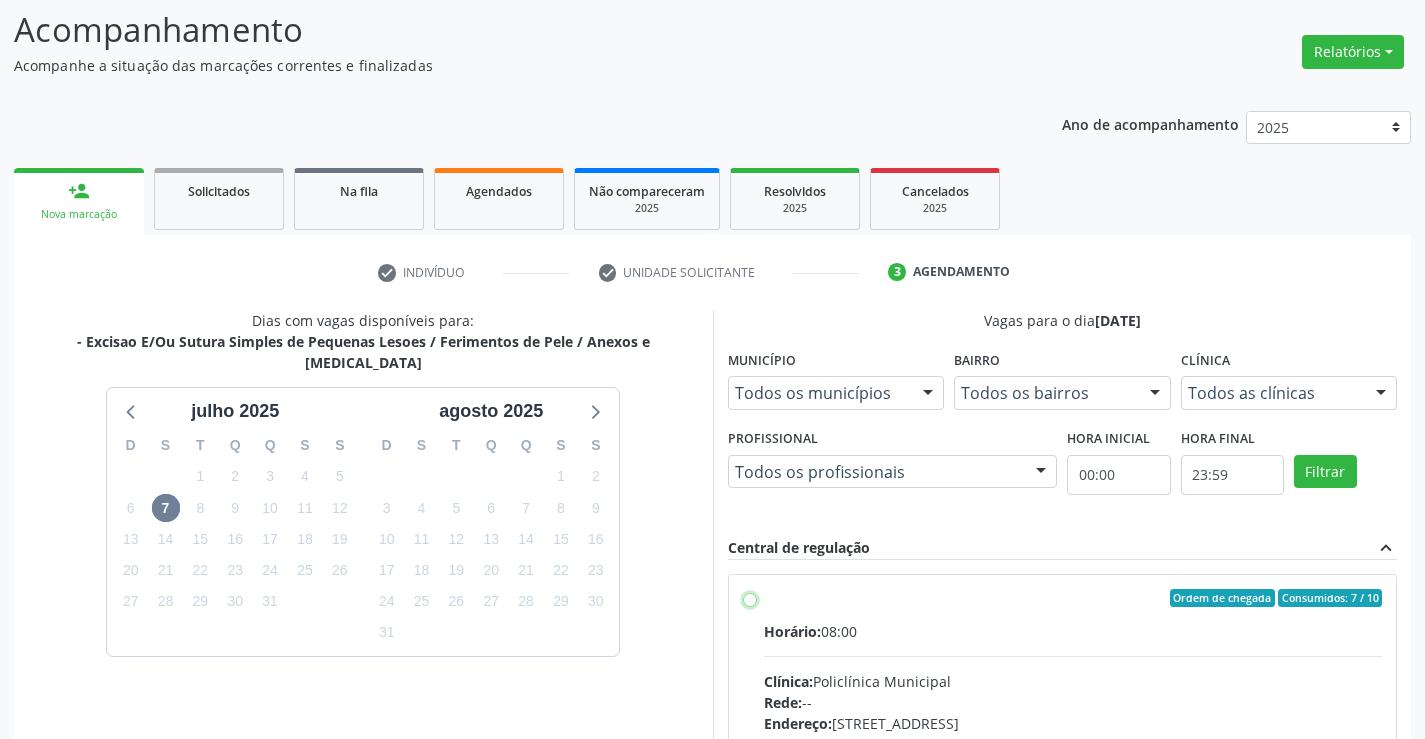 click on "Ordem de chegada
Consumidos: 7 / 10
Horário:   08:00
Clínica:  Policlínica Municipal
Rede:
--
Endereço:   [STREET_ADDRESS]
Telefone:   [PHONE_NUMBER]
Profissional:
Geislane Alcantara dos Santos
Informações adicionais sobre o atendimento
Idade de atendimento:
de 0 a 120 anos
Gênero(s) atendido(s):
Masculino e Feminino
Informações adicionais:
--" at bounding box center (750, 598) 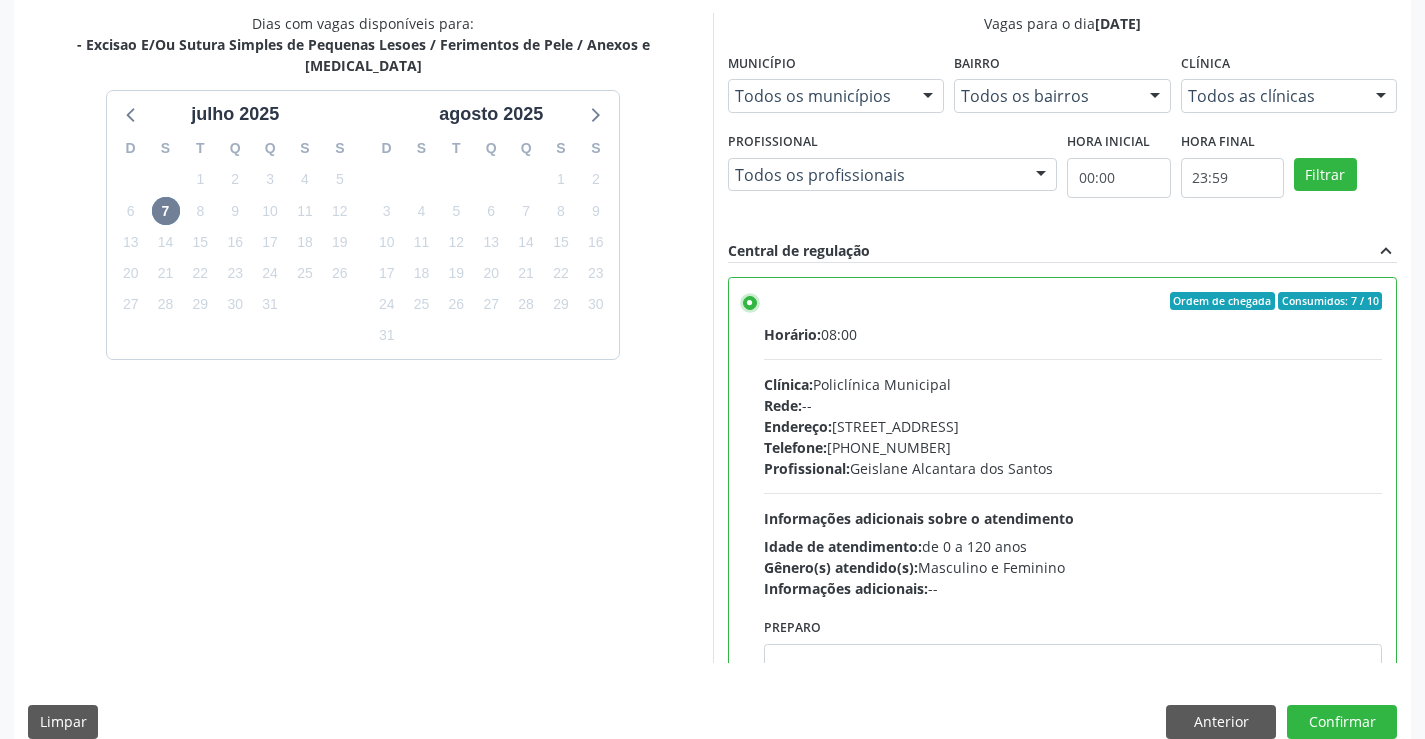 scroll, scrollTop: 431, scrollLeft: 0, axis: vertical 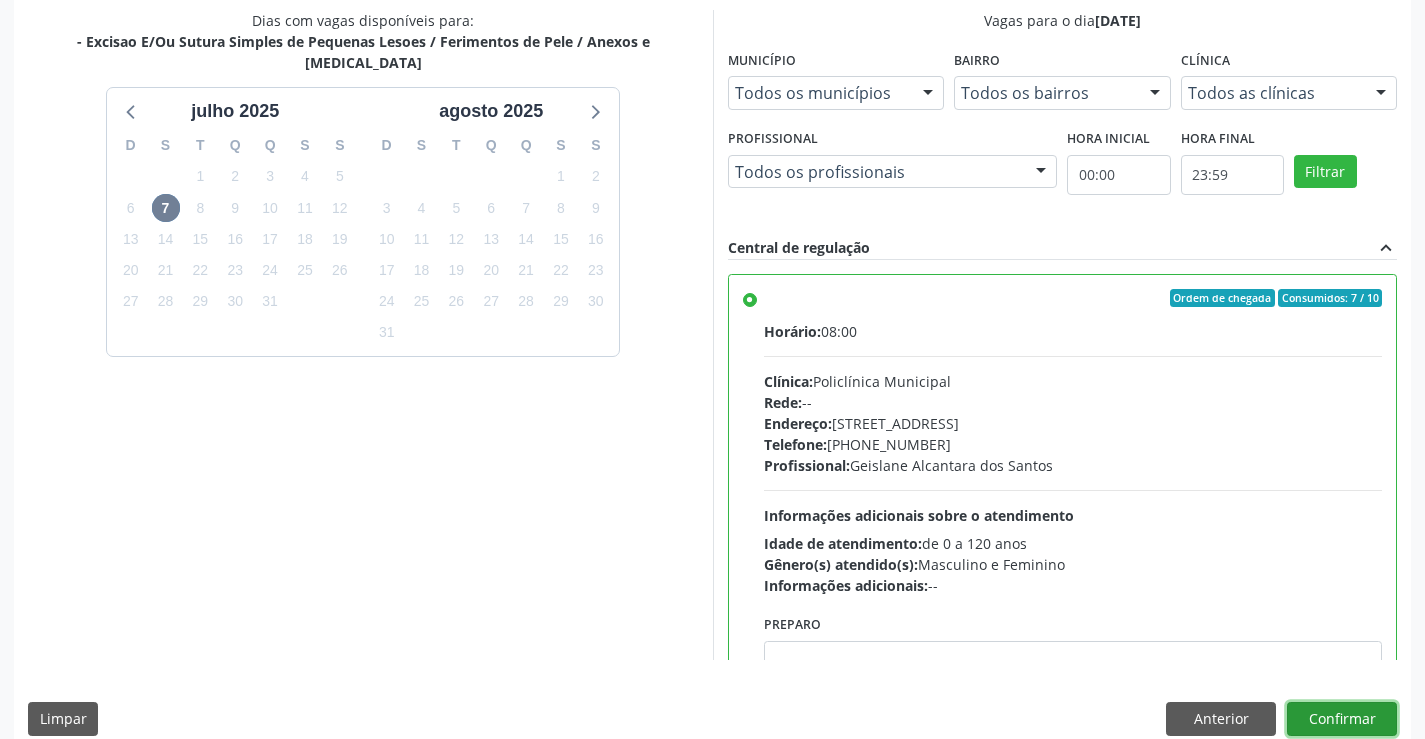 click on "Confirmar" at bounding box center [1342, 719] 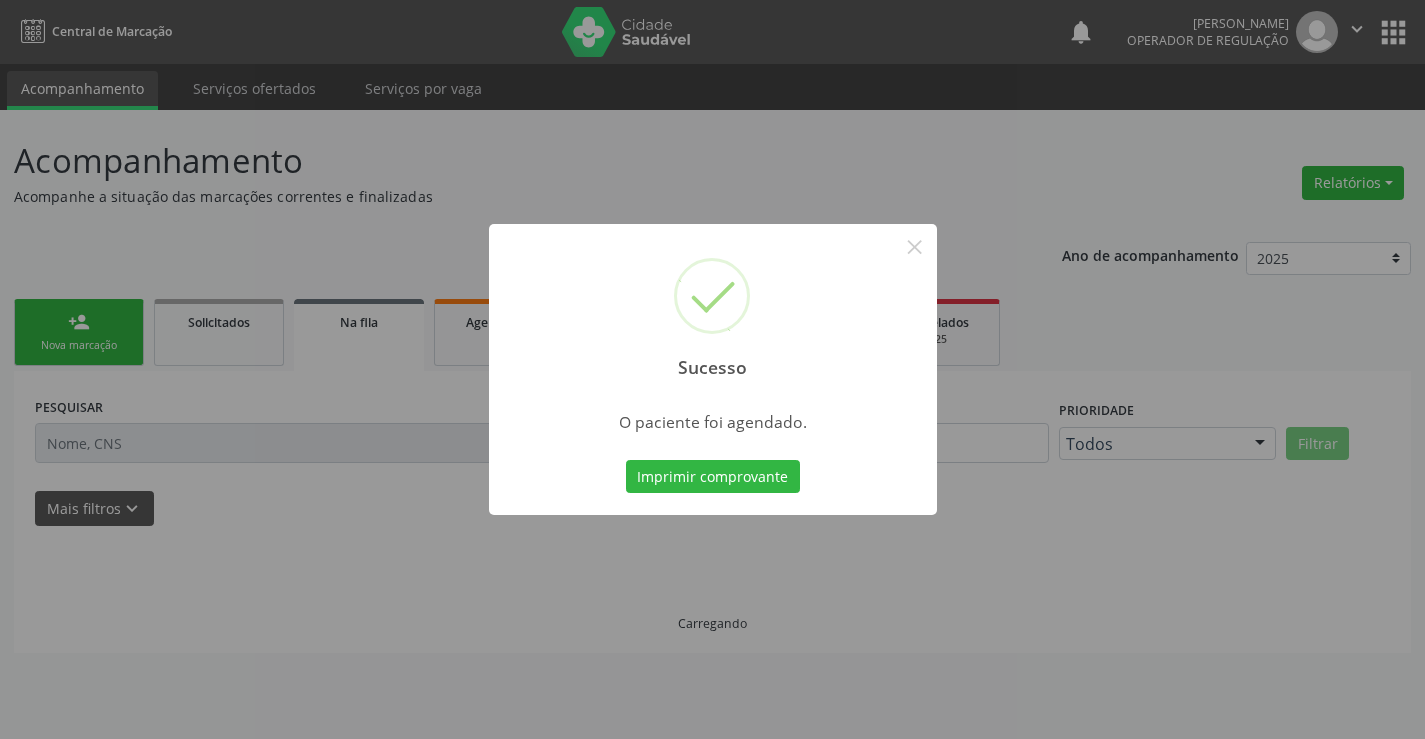 scroll, scrollTop: 0, scrollLeft: 0, axis: both 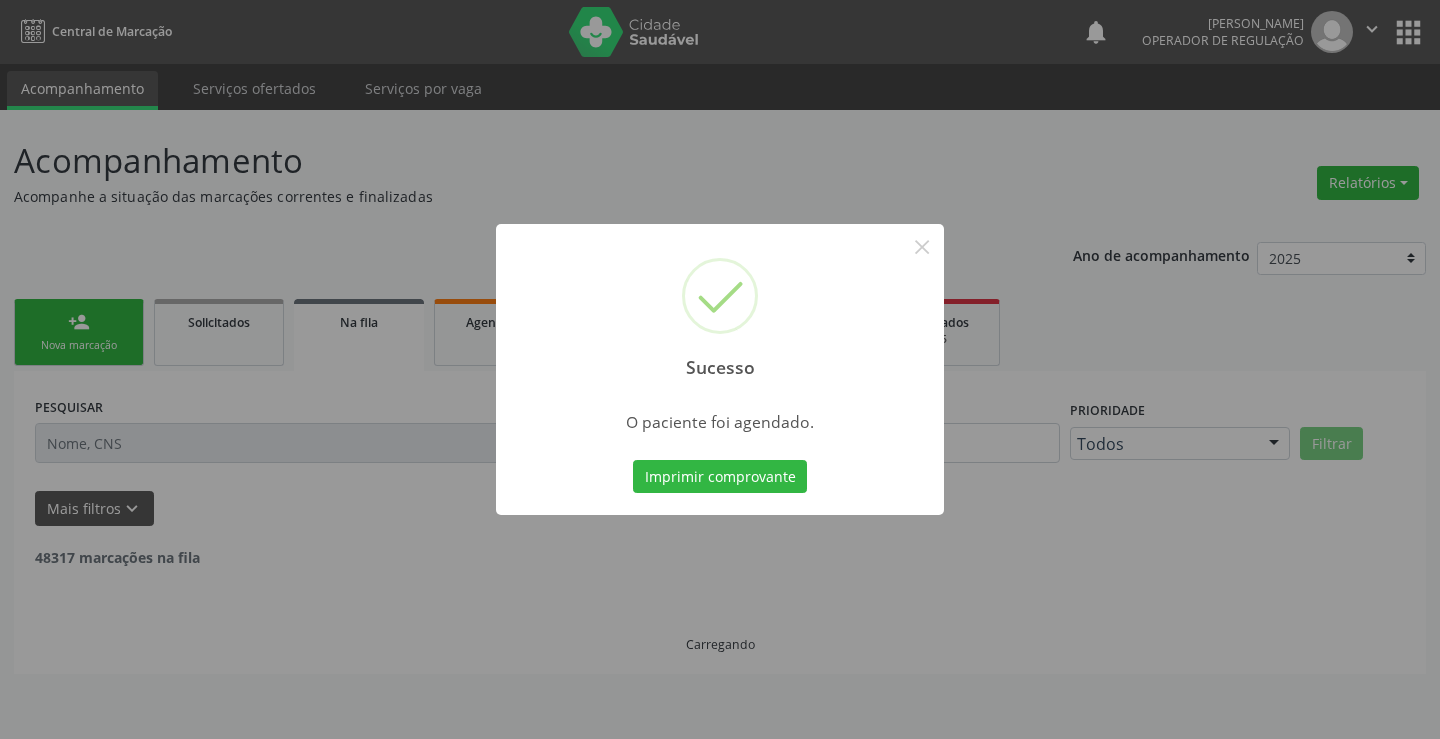 type 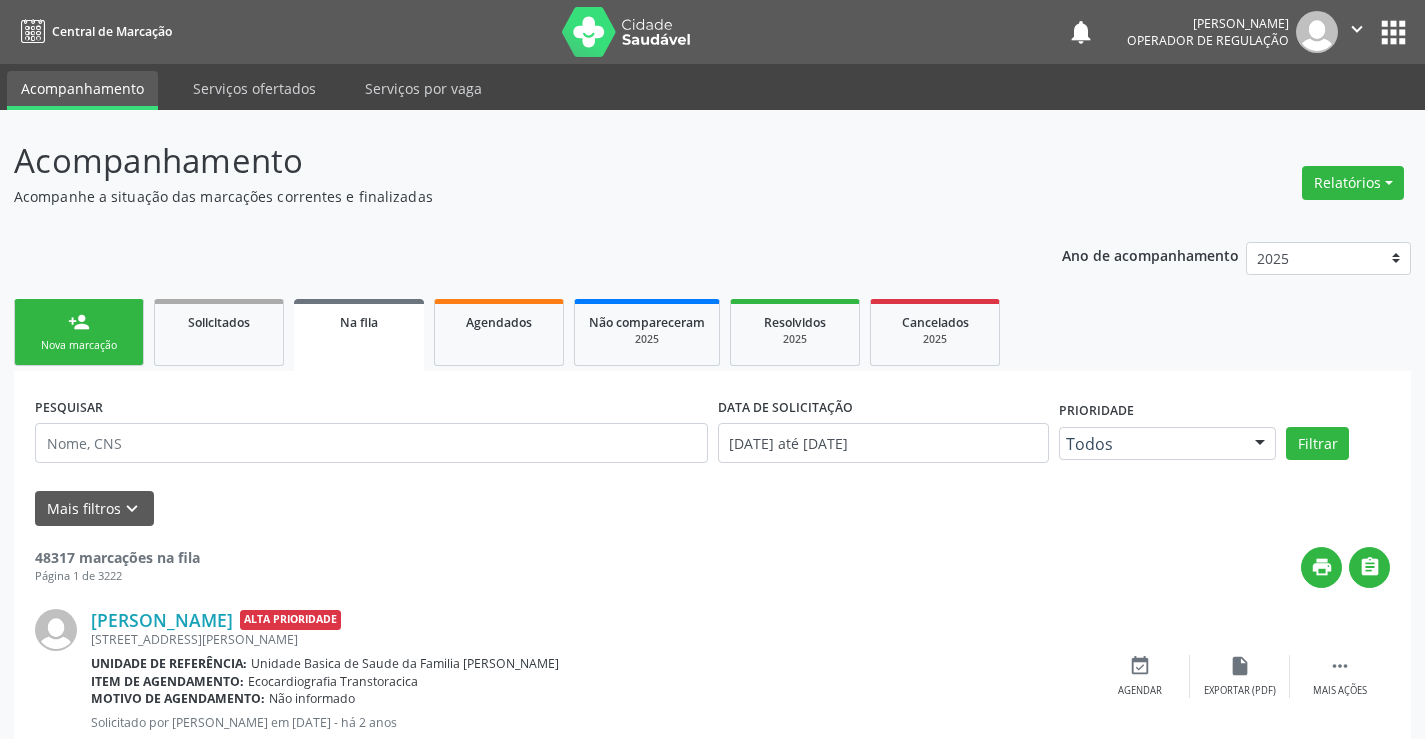 click on "person_add" at bounding box center [79, 322] 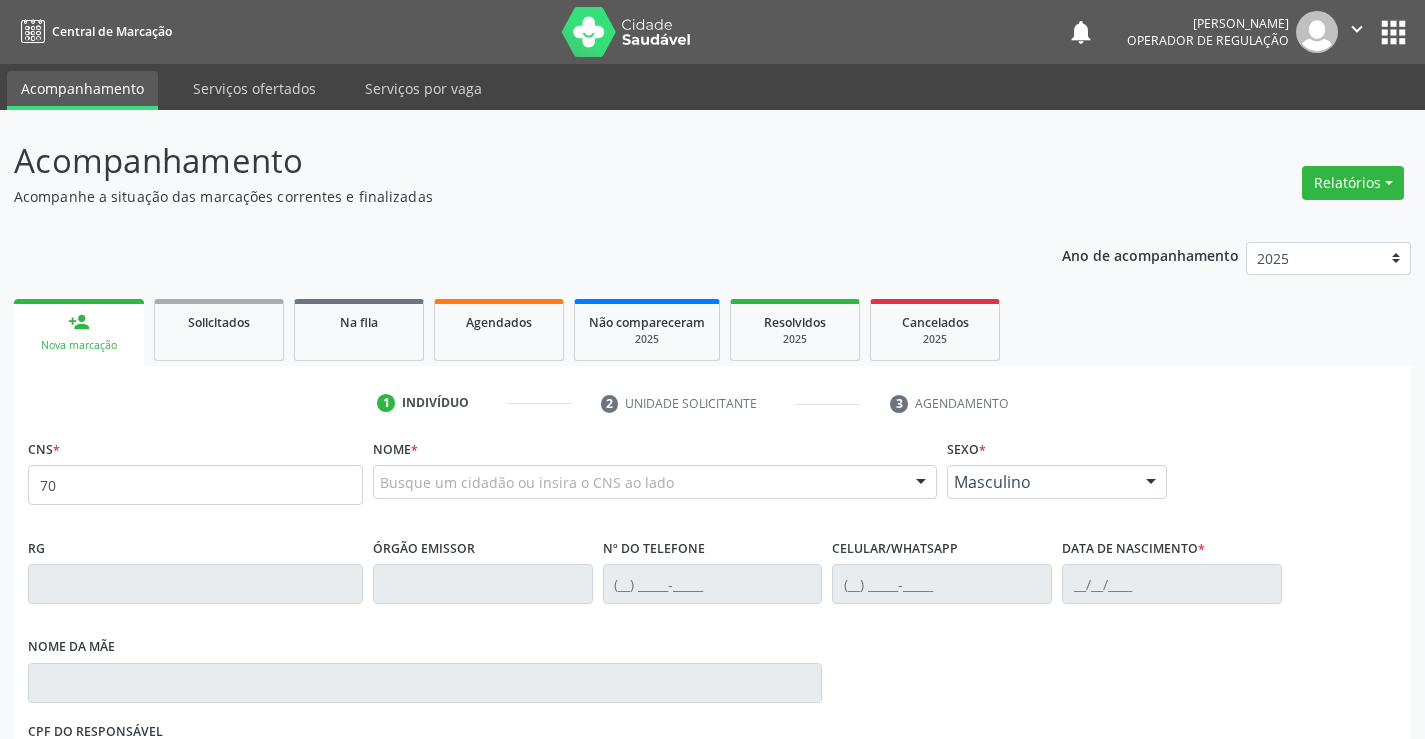 scroll, scrollTop: 0, scrollLeft: 0, axis: both 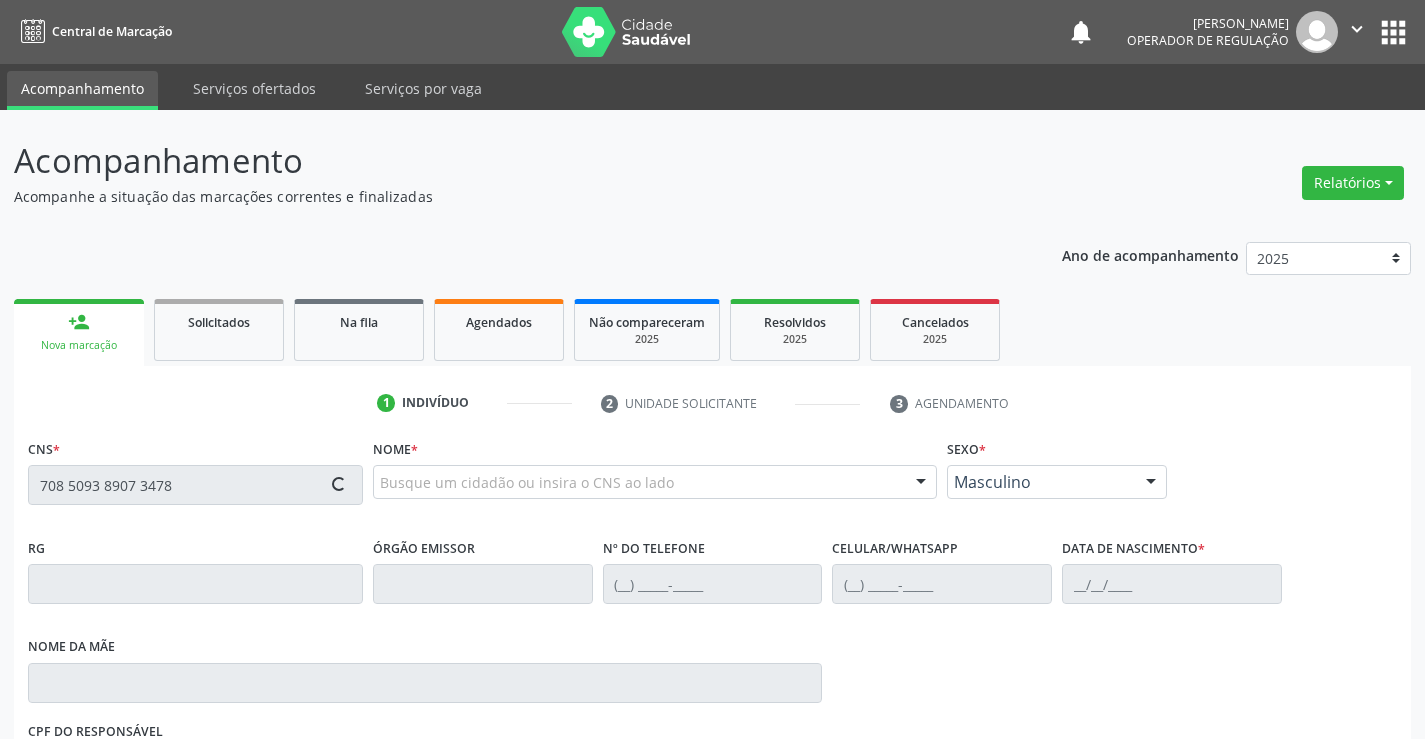 type on "708 5093 8907 3478" 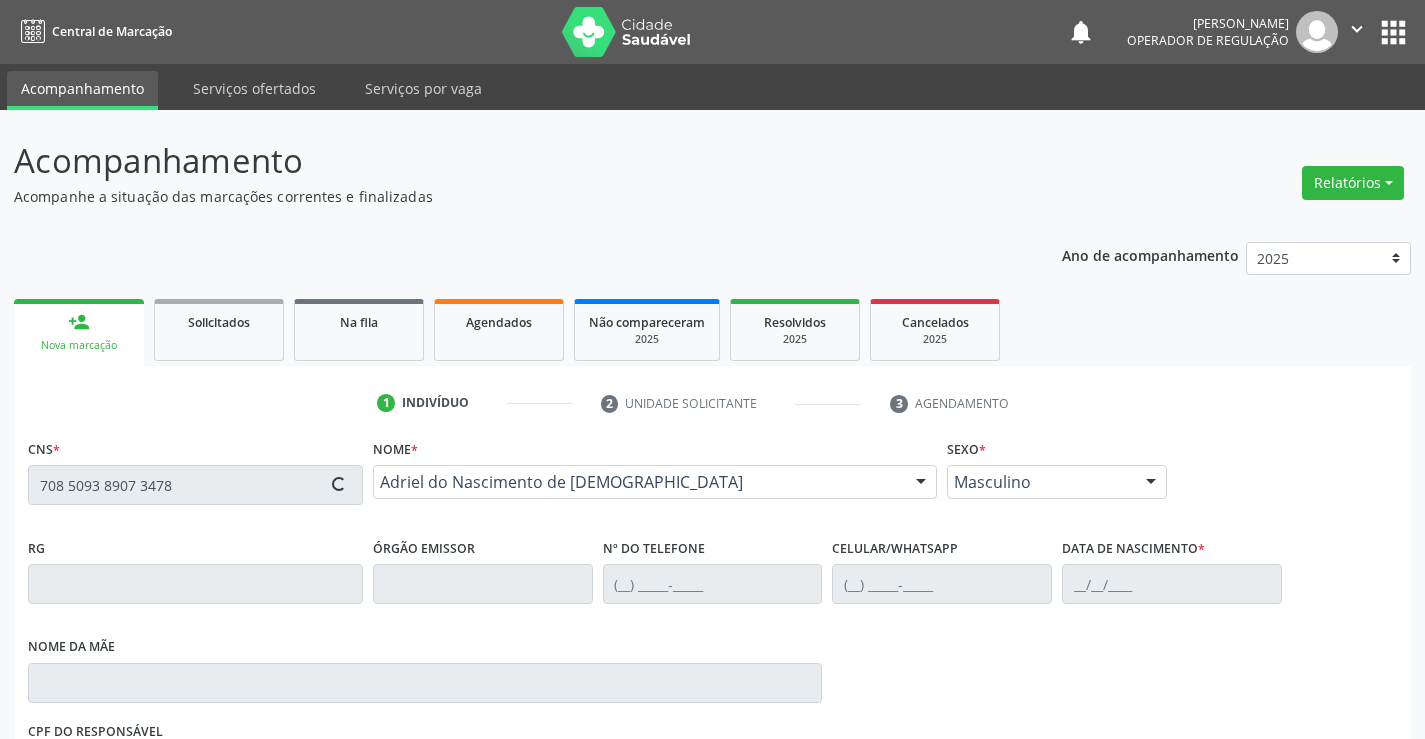 type on "2280931800" 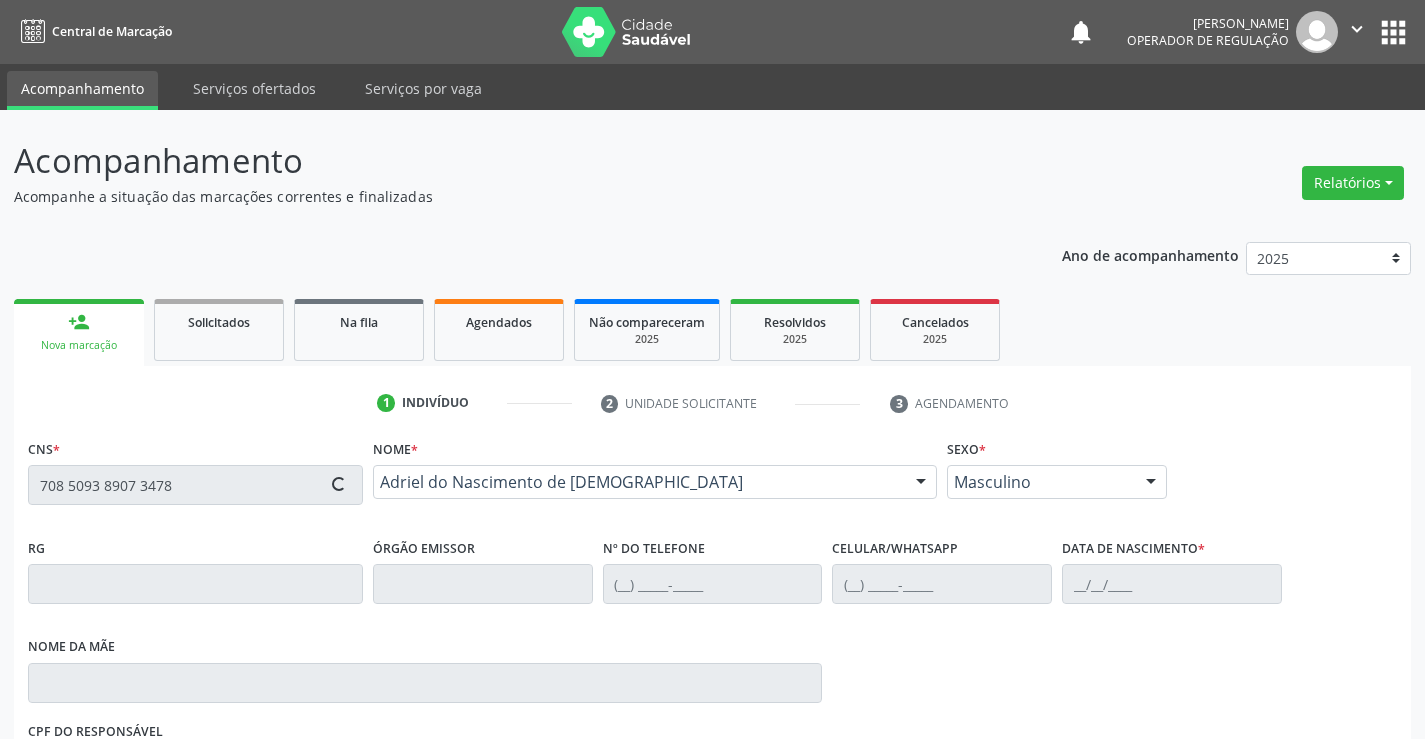type on "[PHONE_NUMBER]" 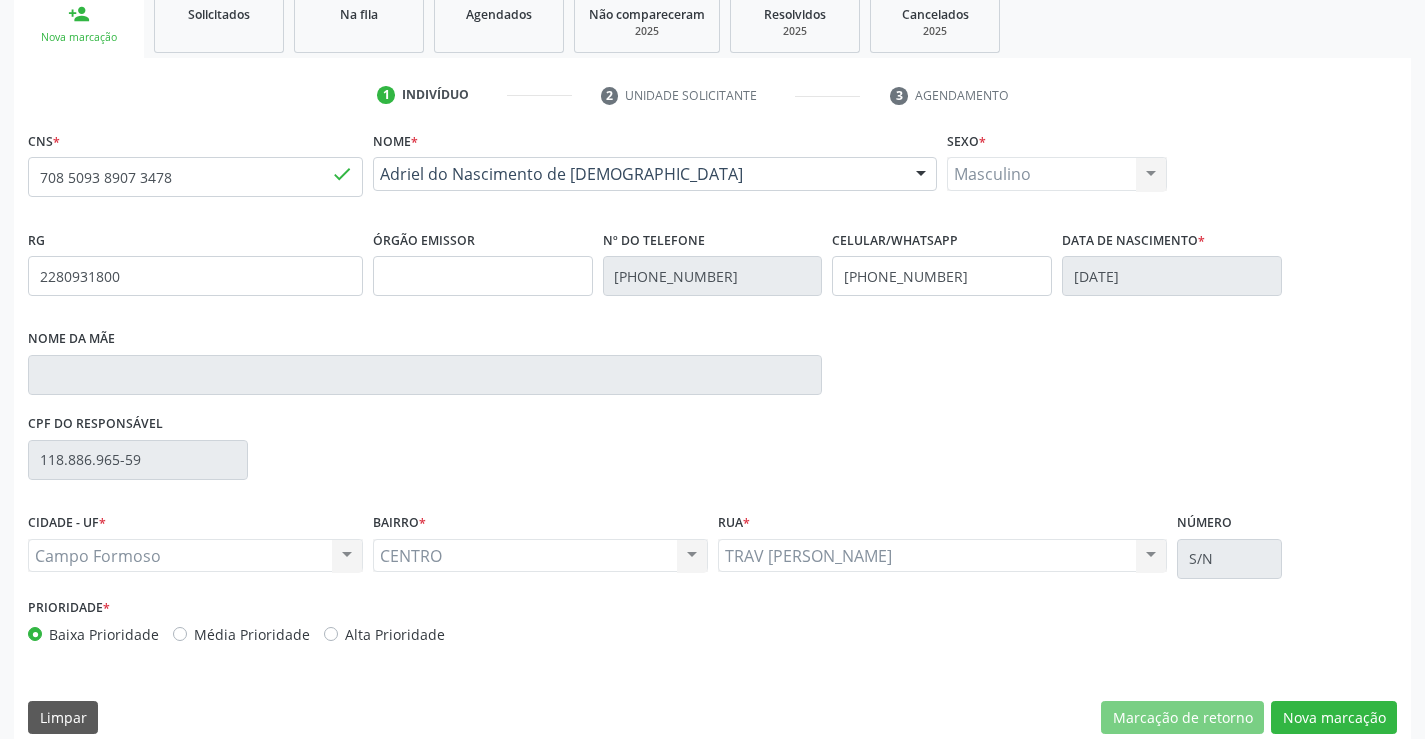 scroll, scrollTop: 331, scrollLeft: 0, axis: vertical 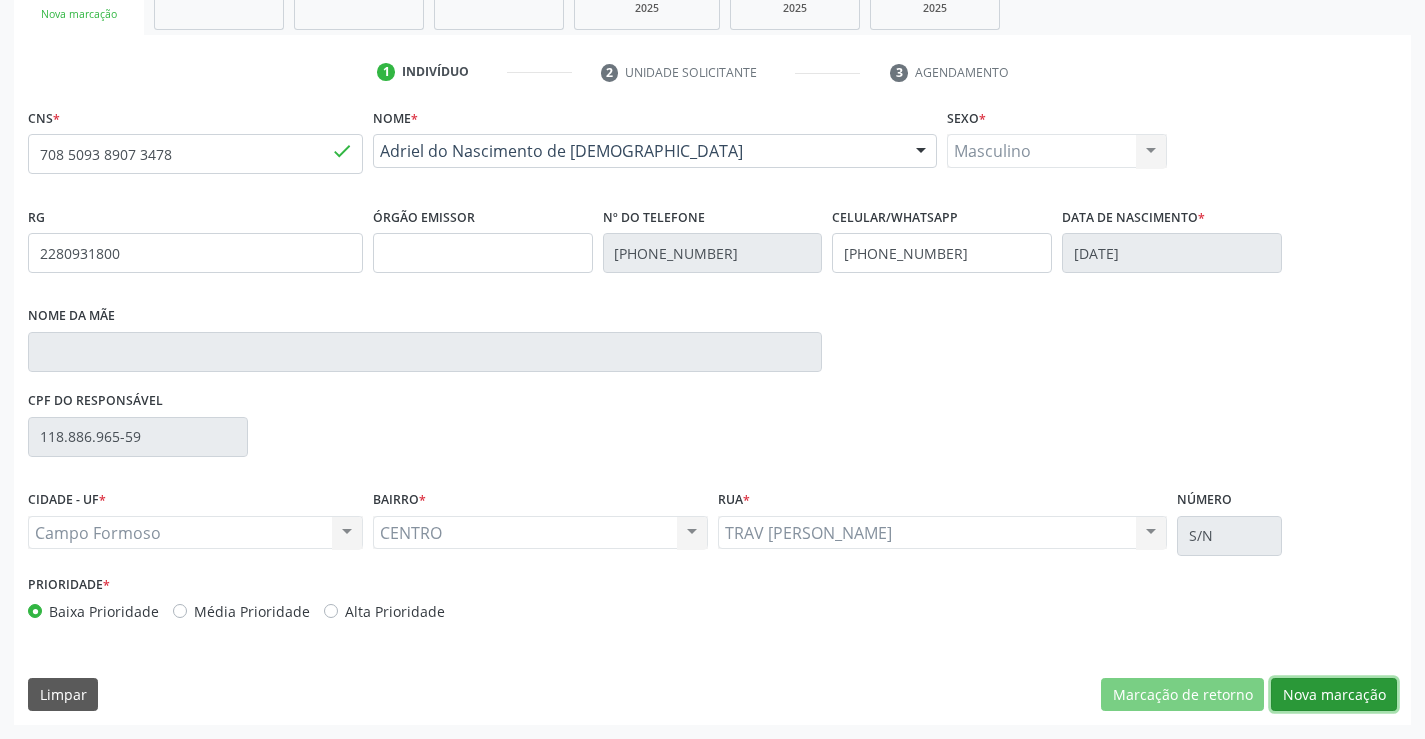 click on "Nova marcação" at bounding box center (1334, 695) 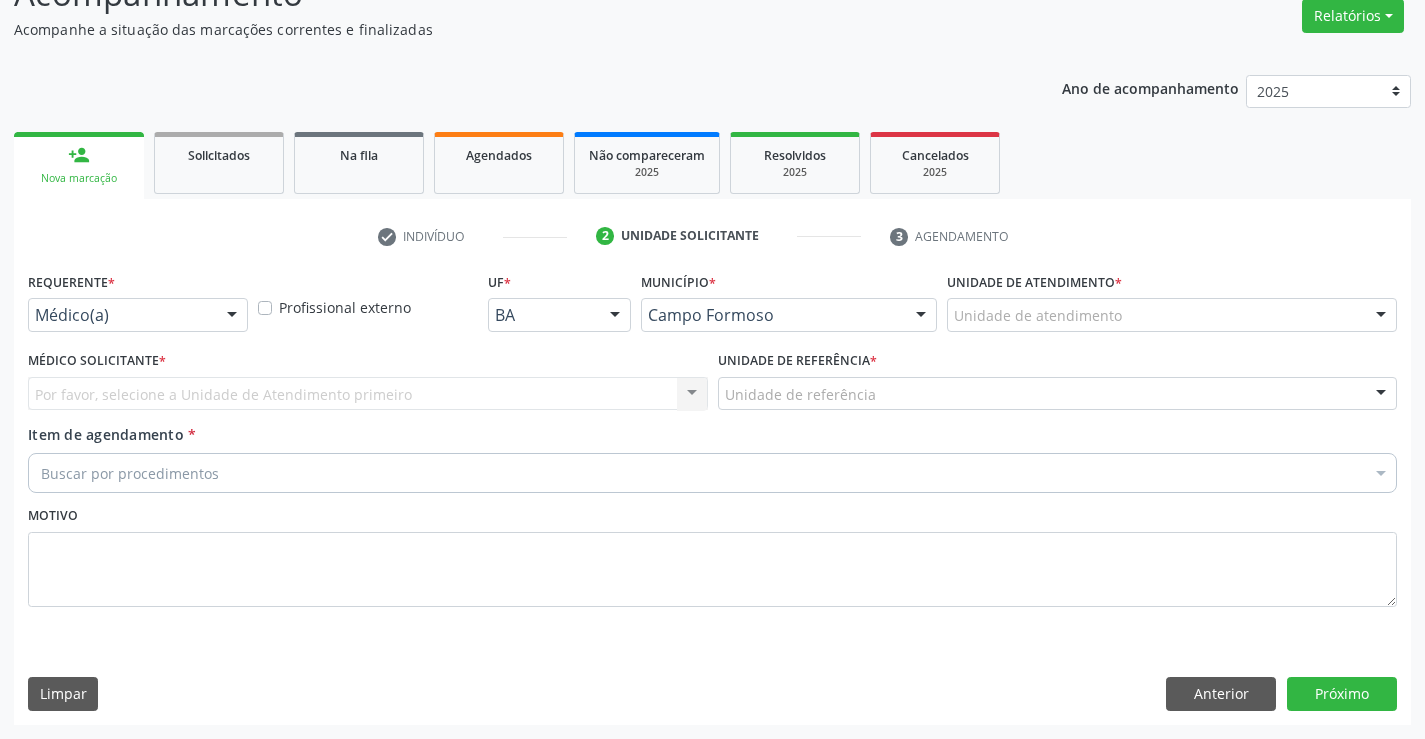 scroll, scrollTop: 167, scrollLeft: 0, axis: vertical 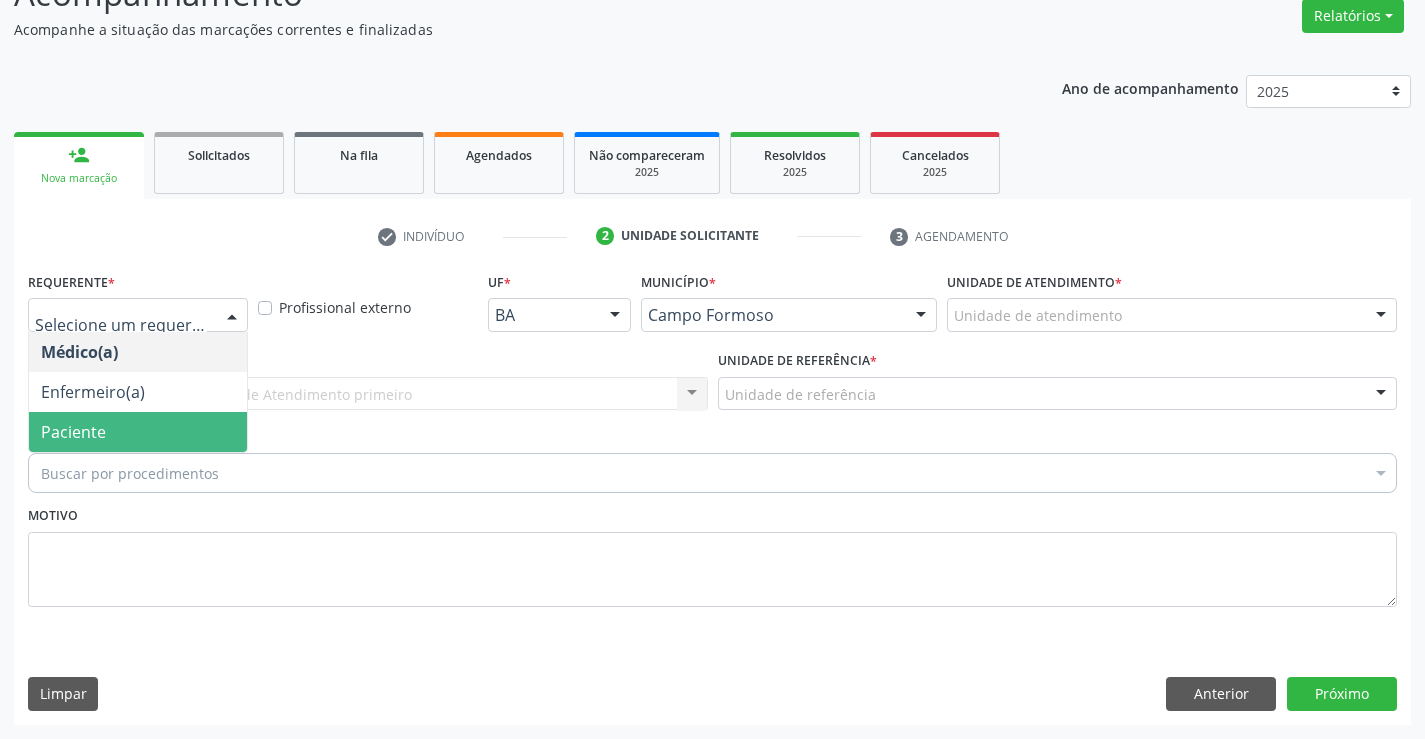 click on "Paciente" at bounding box center (73, 432) 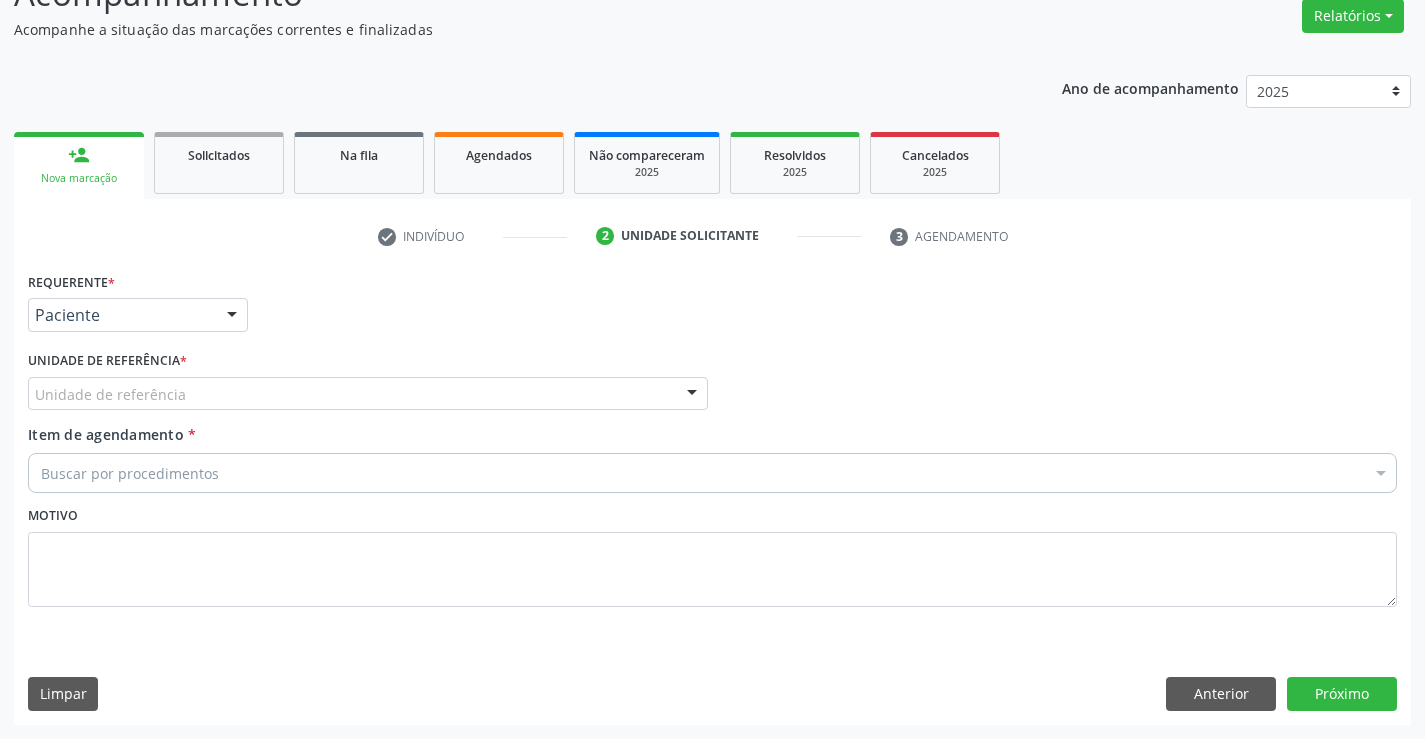 click on "Unidade de referência" at bounding box center [368, 394] 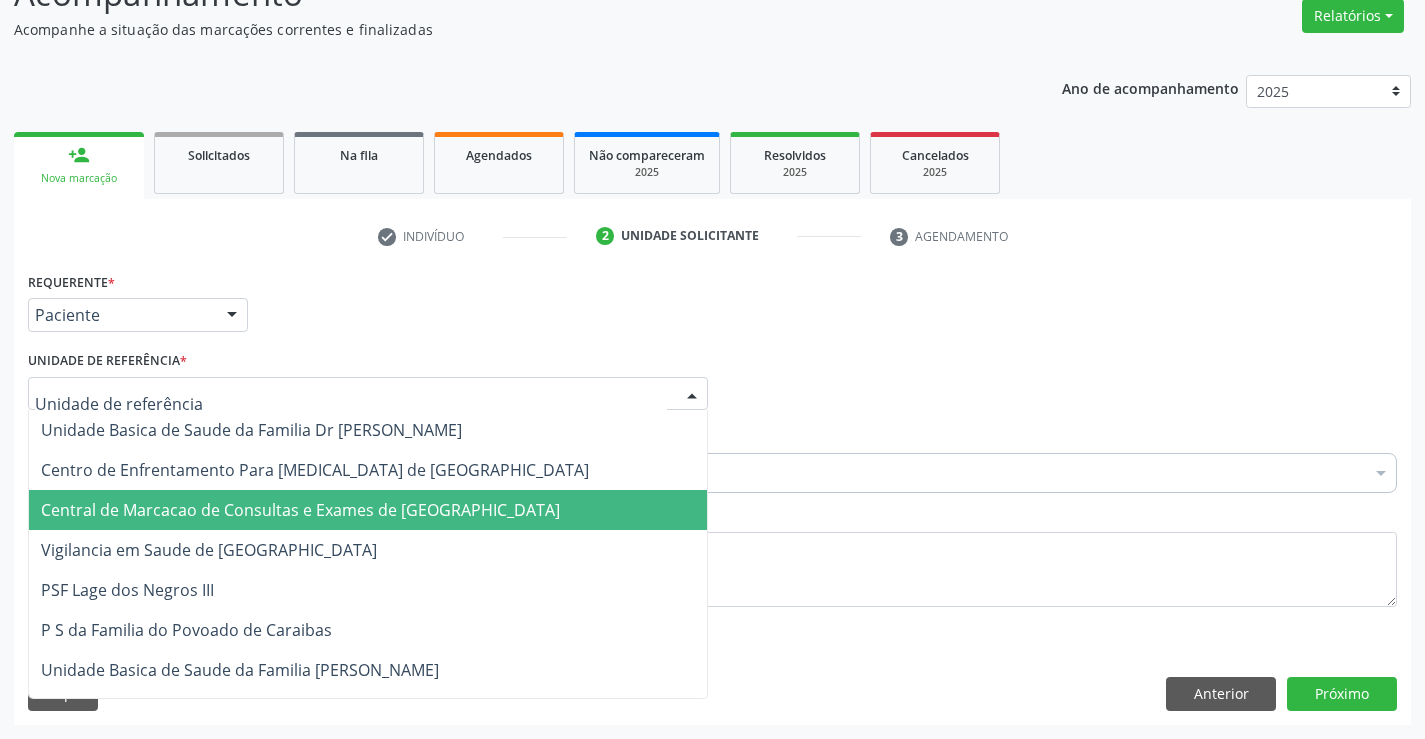 click on "Central de Marcacao de Consultas e Exames de [GEOGRAPHIC_DATA]" at bounding box center (300, 510) 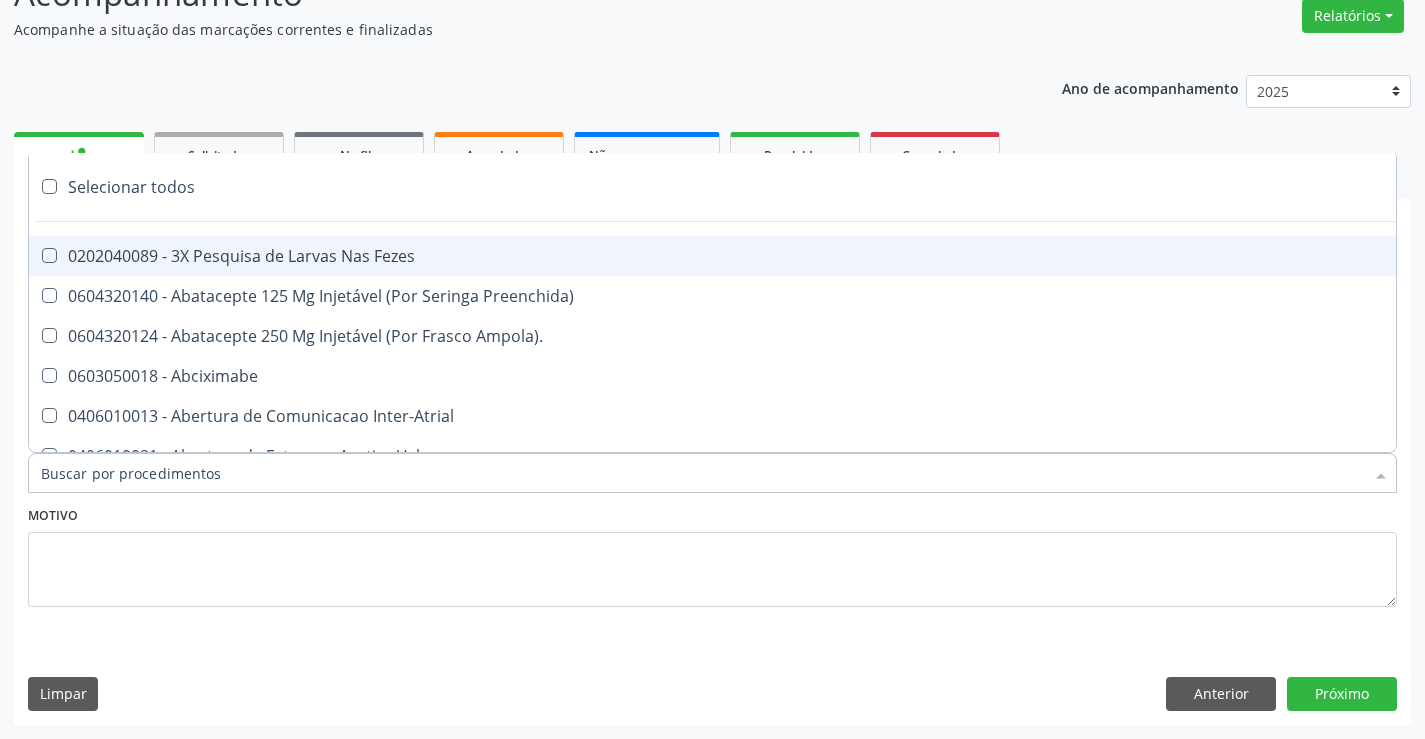 paste on "EXCI" 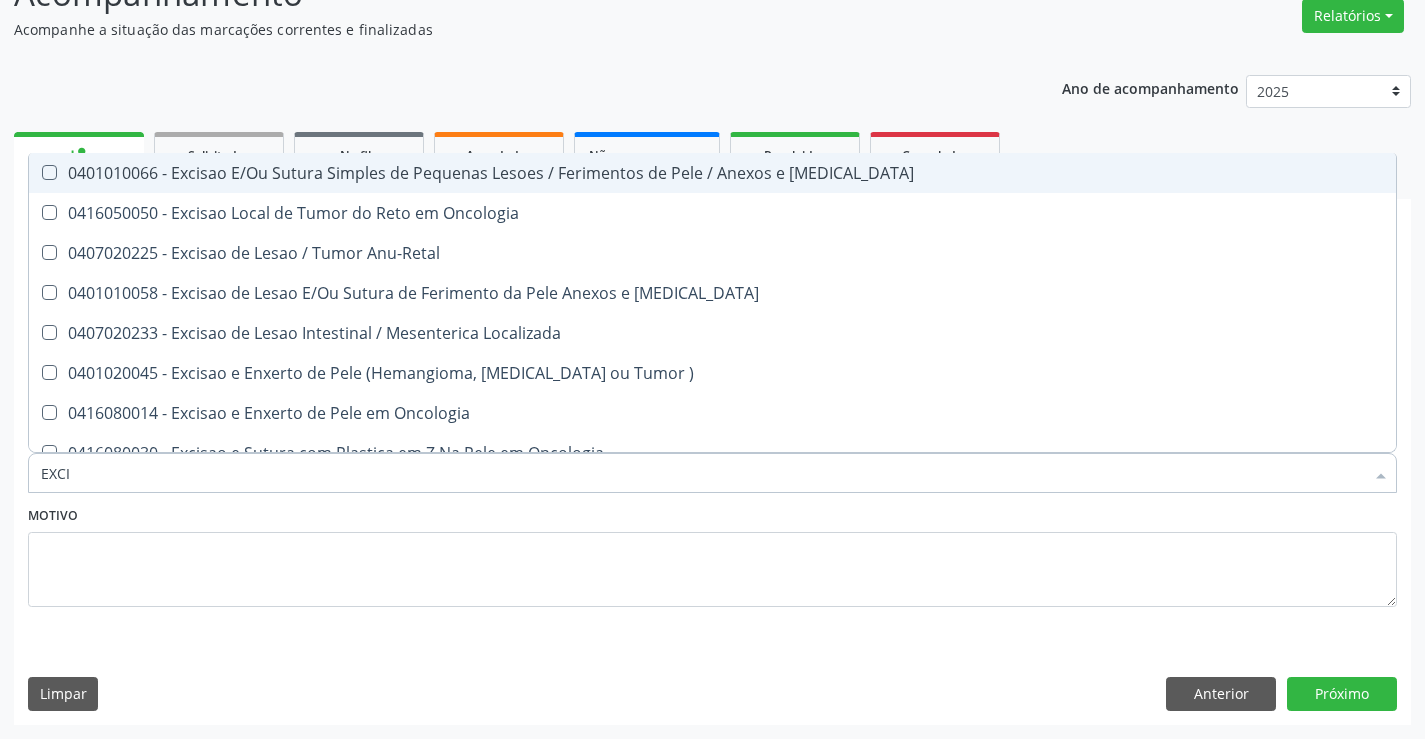 click on "0401010066 - Excisao E/Ou Sutura Simples de Pequenas Lesoes / Ferimentos de Pele / Anexos e [MEDICAL_DATA]" at bounding box center [712, 173] 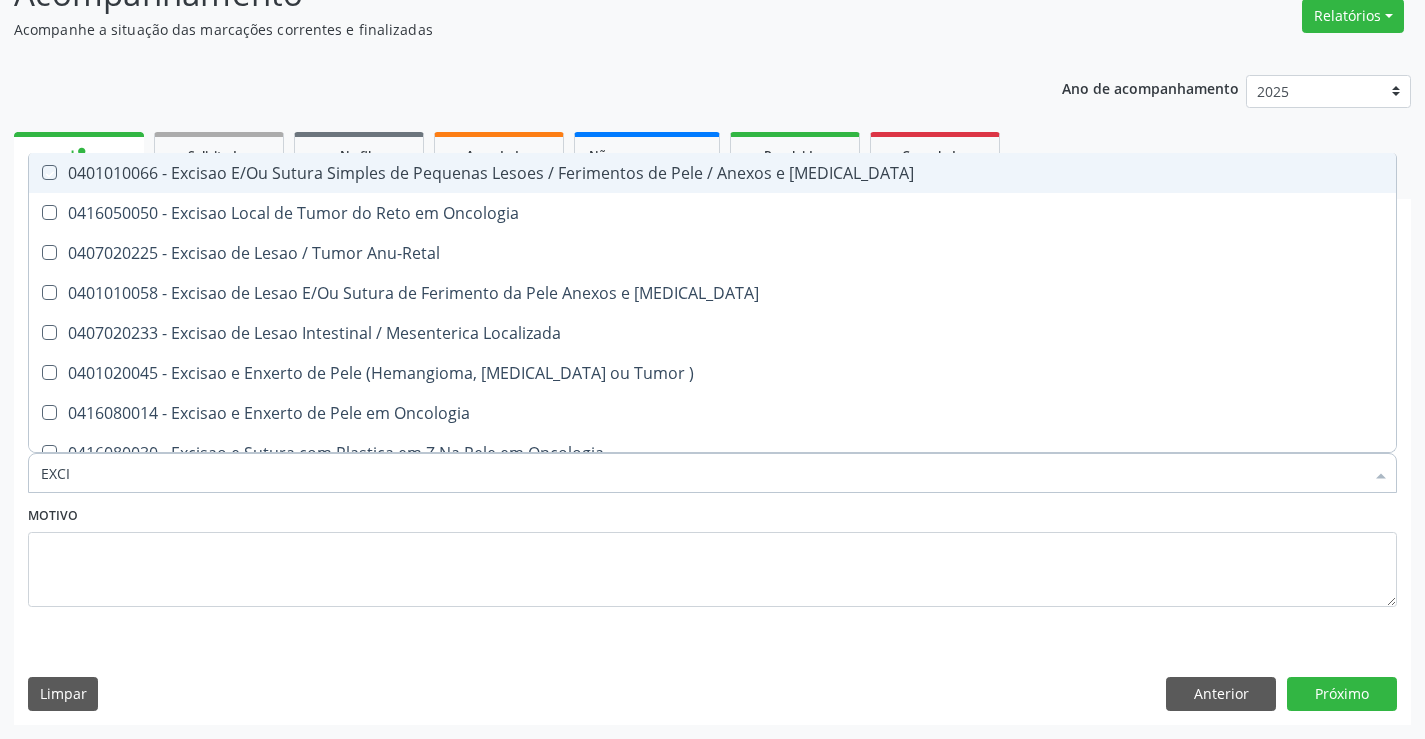 checkbox on "true" 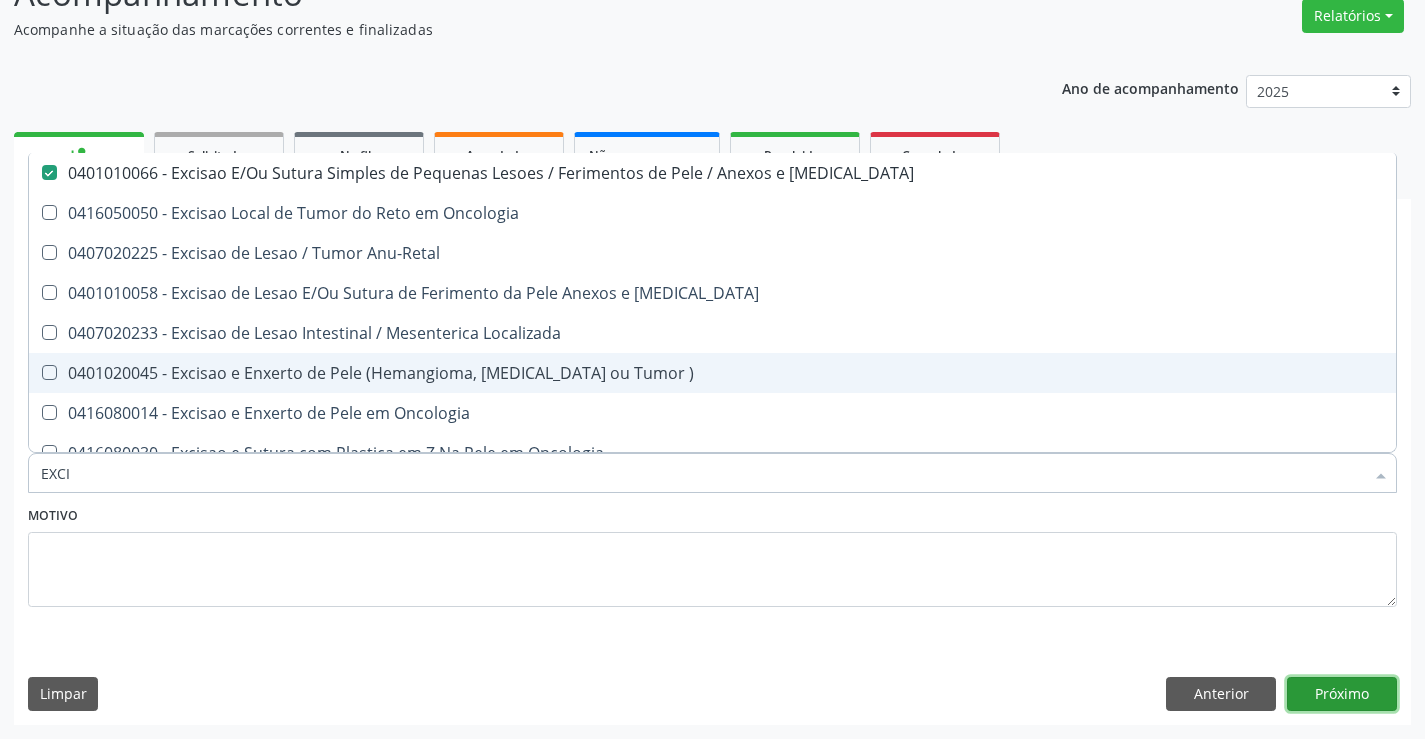 click on "Próximo" at bounding box center [1342, 694] 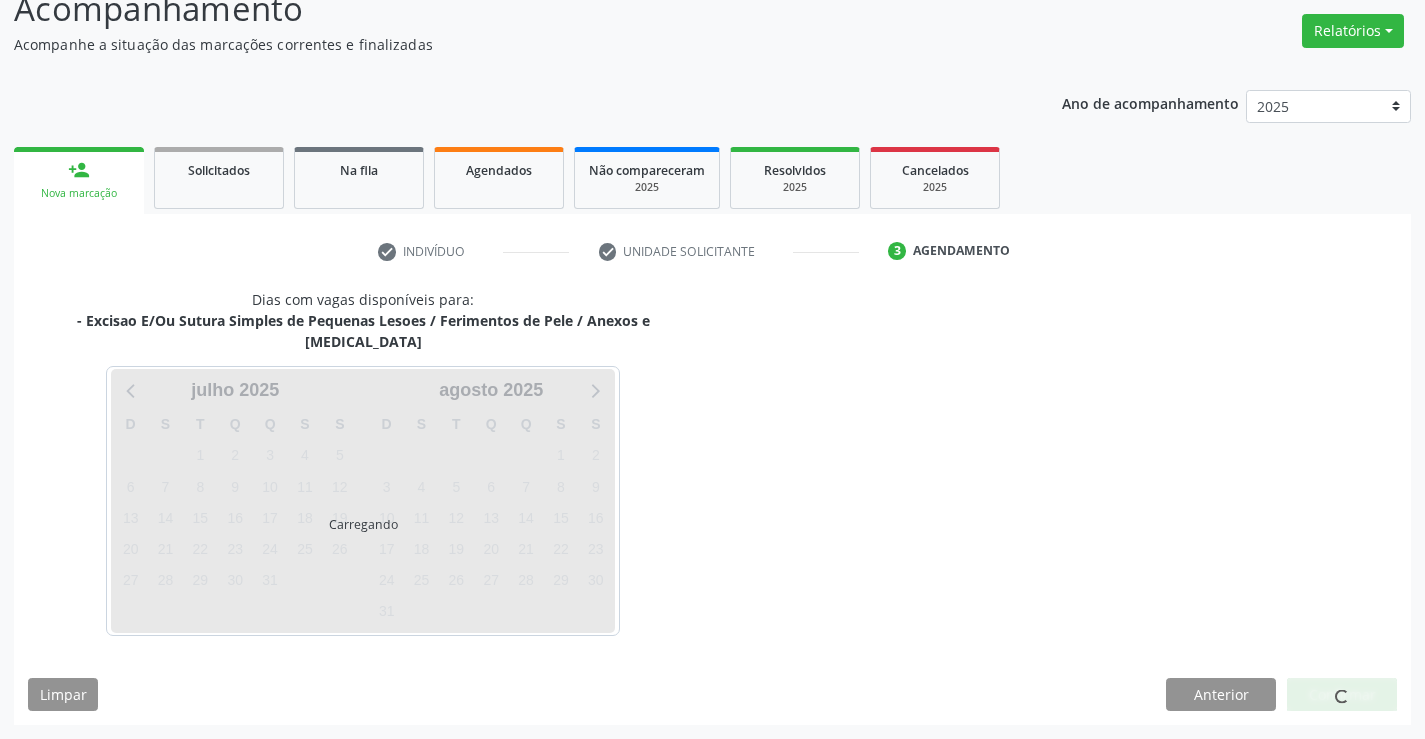 scroll, scrollTop: 131, scrollLeft: 0, axis: vertical 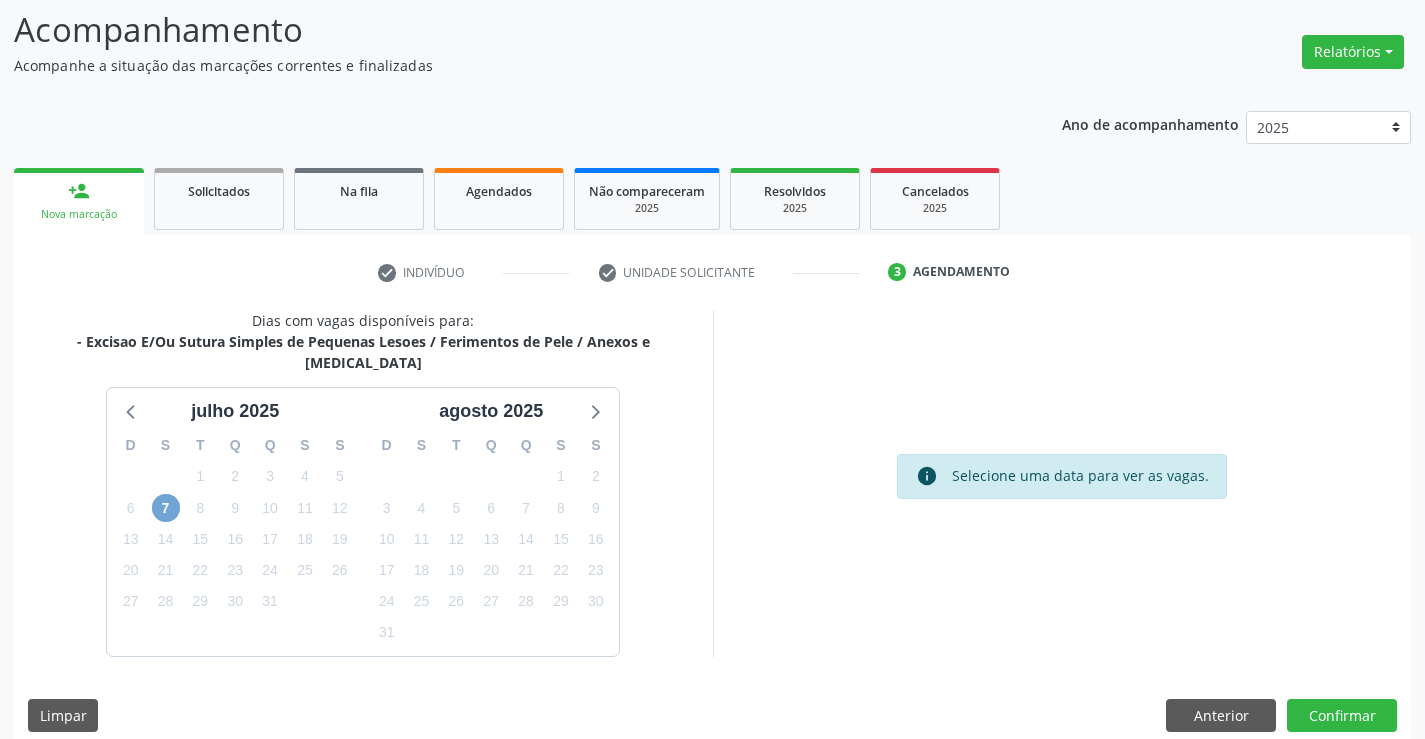 click on "7" at bounding box center (166, 508) 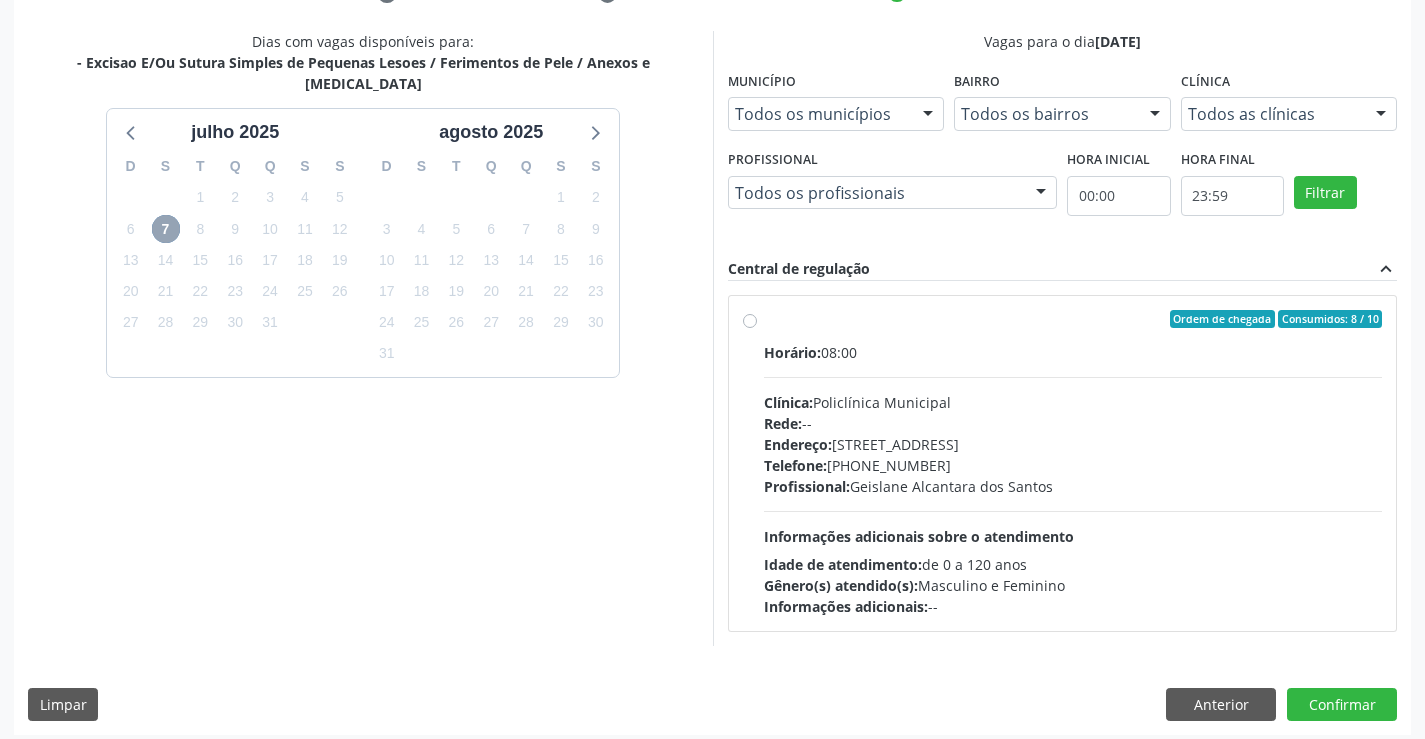 scroll, scrollTop: 420, scrollLeft: 0, axis: vertical 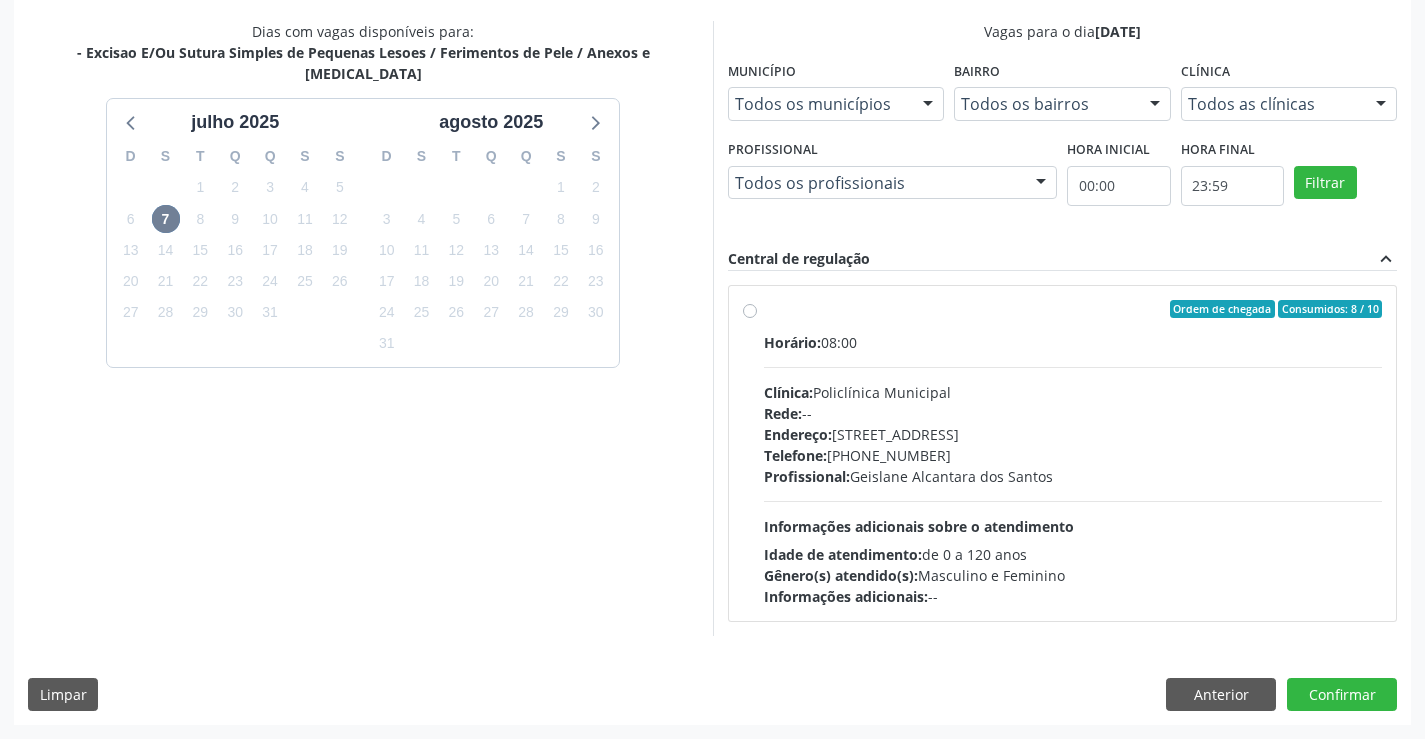click on "Informações adicionais sobre o atendimento" at bounding box center (919, 526) 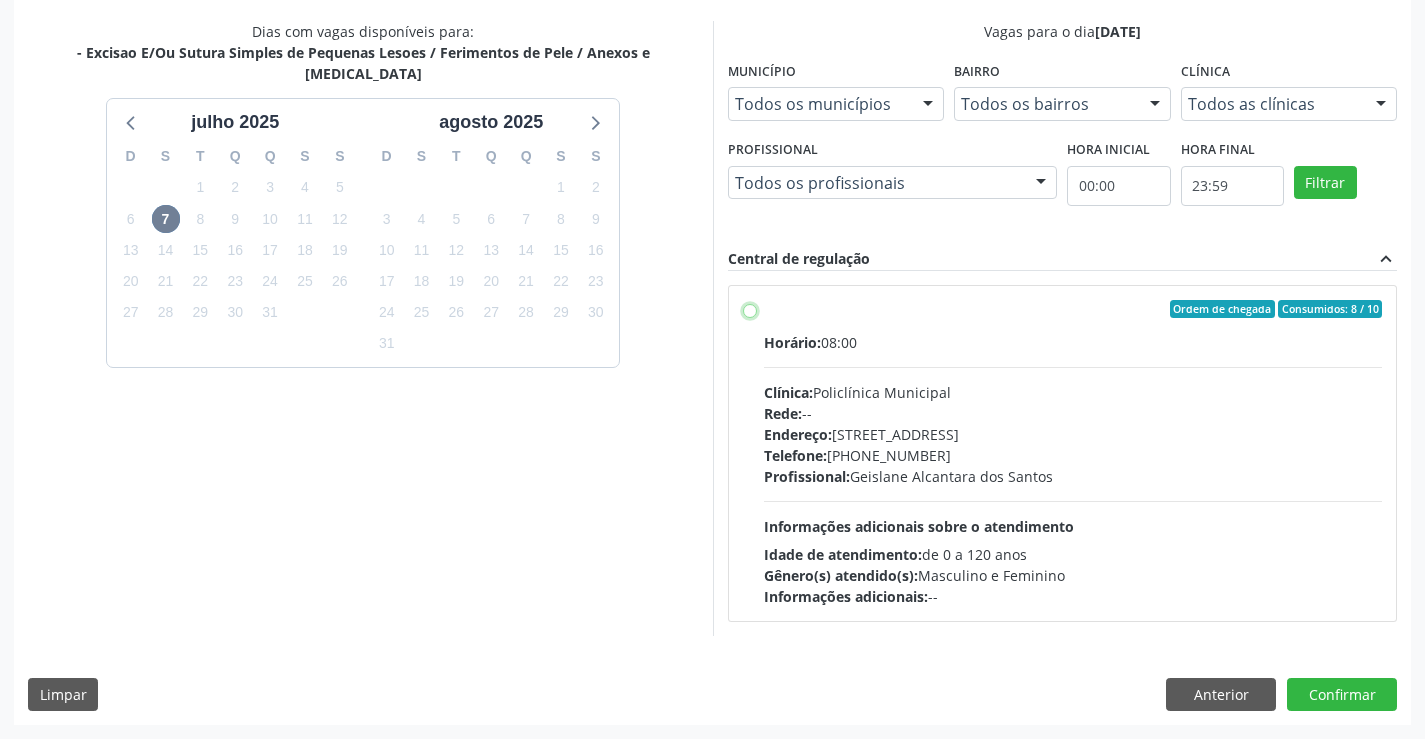 radio on "true" 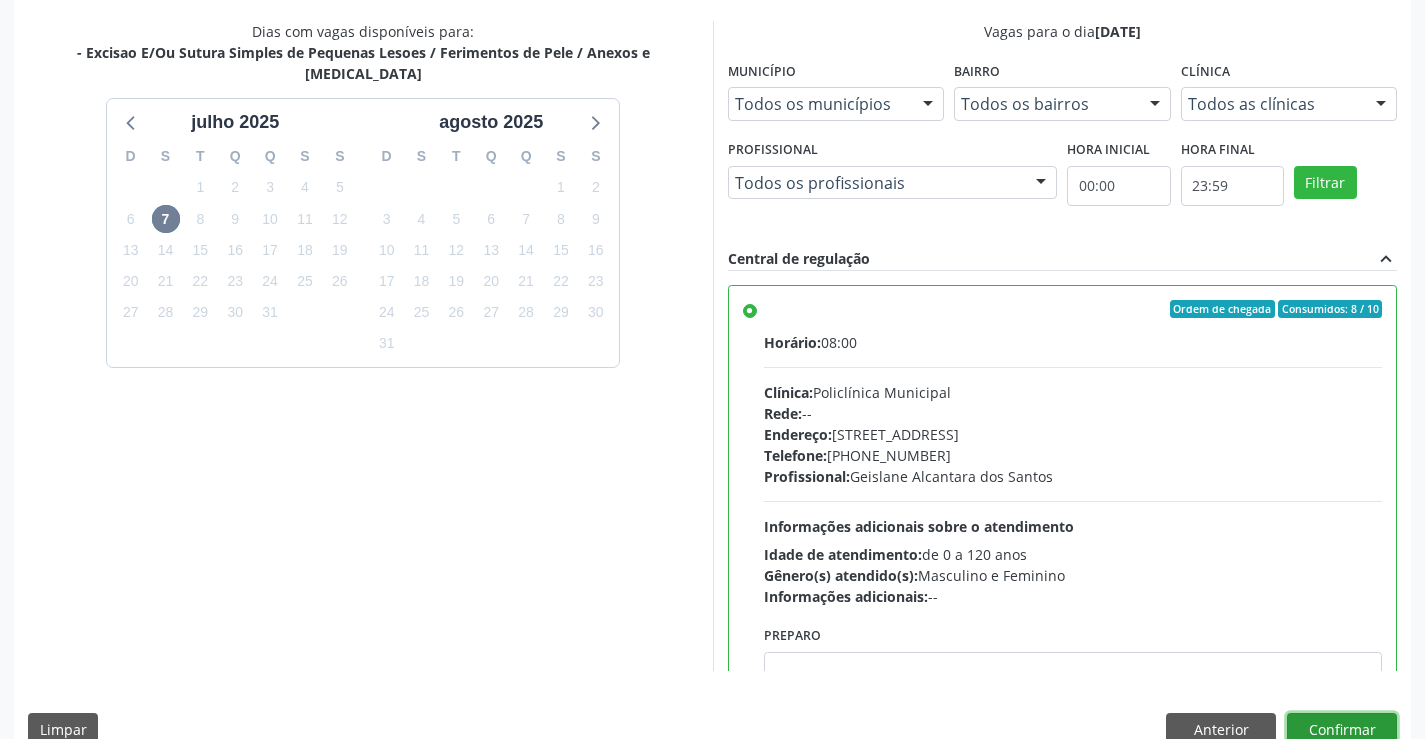 click on "Confirmar" at bounding box center (1342, 730) 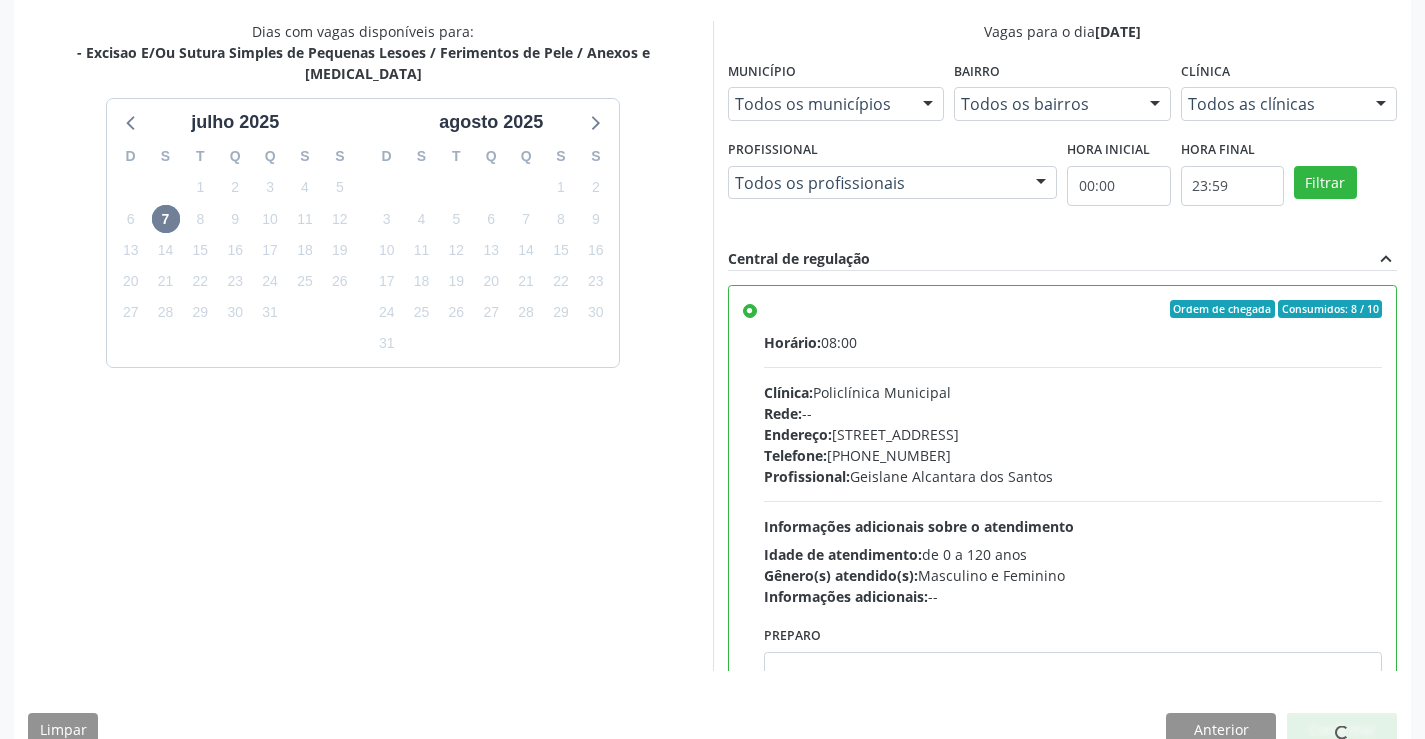 scroll, scrollTop: 0, scrollLeft: 0, axis: both 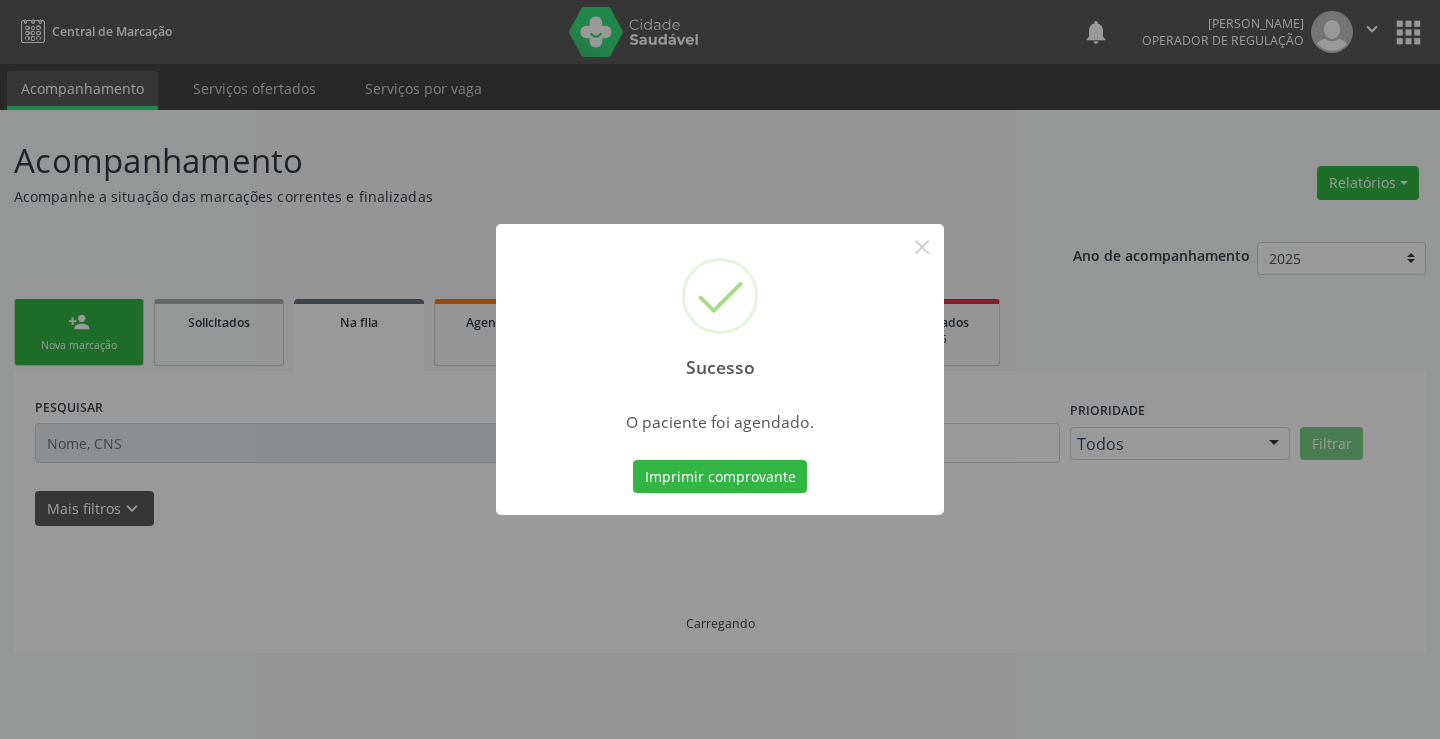 type 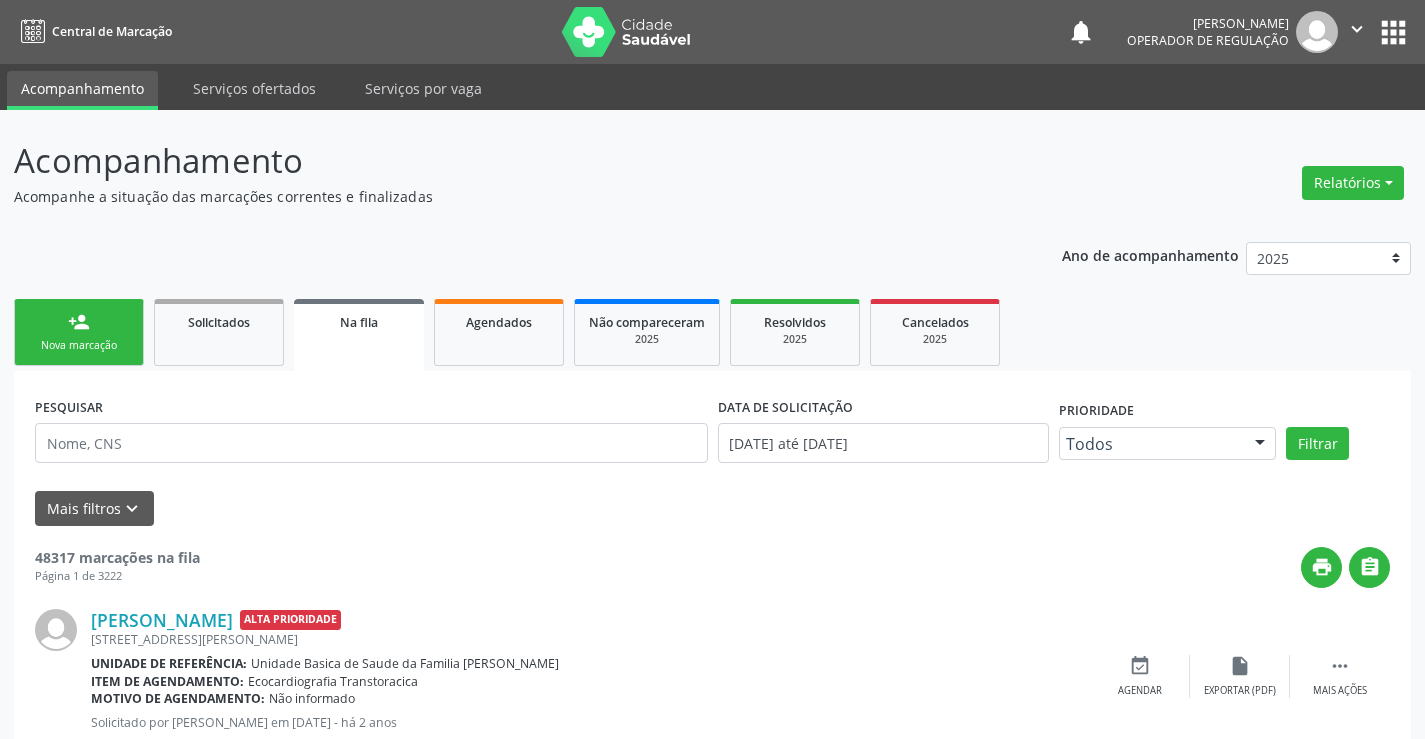 click on "" at bounding box center (1357, 32) 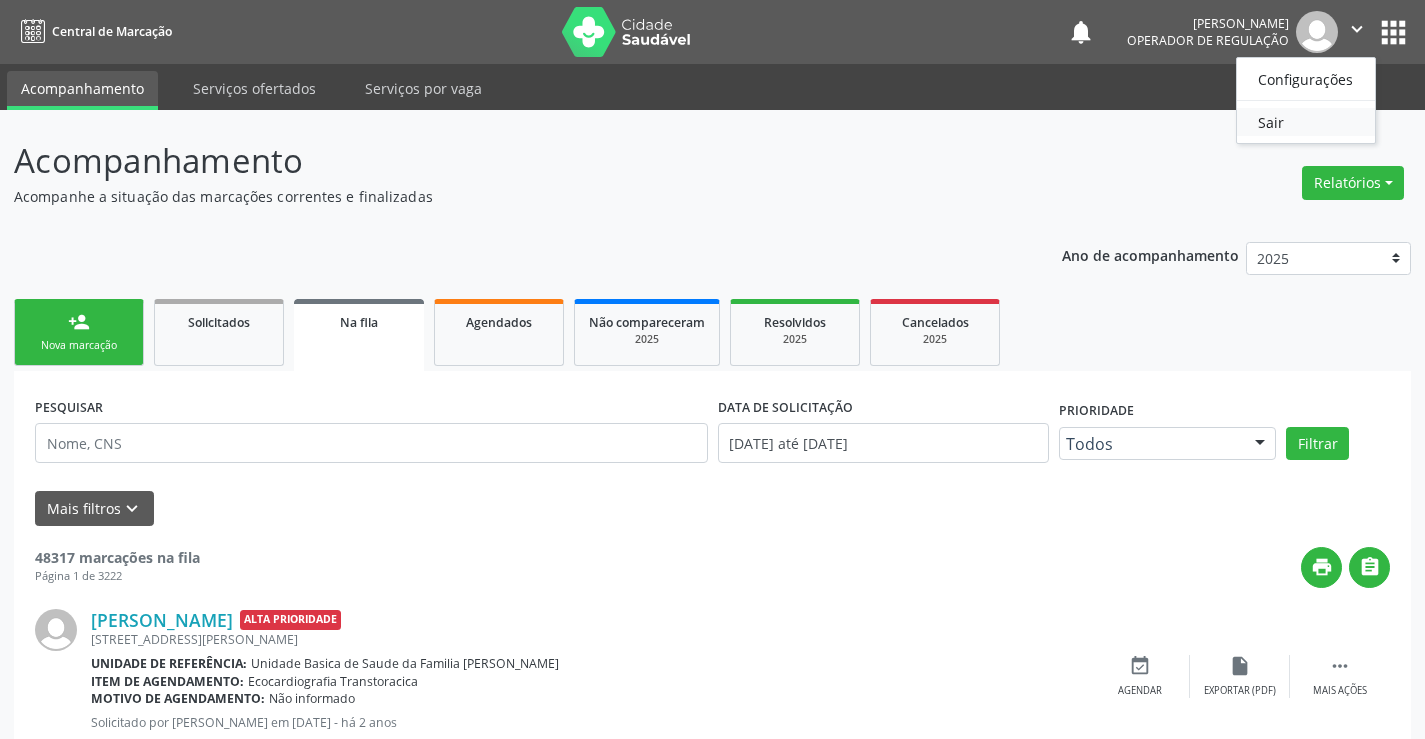 click on "Sair" at bounding box center (1306, 122) 